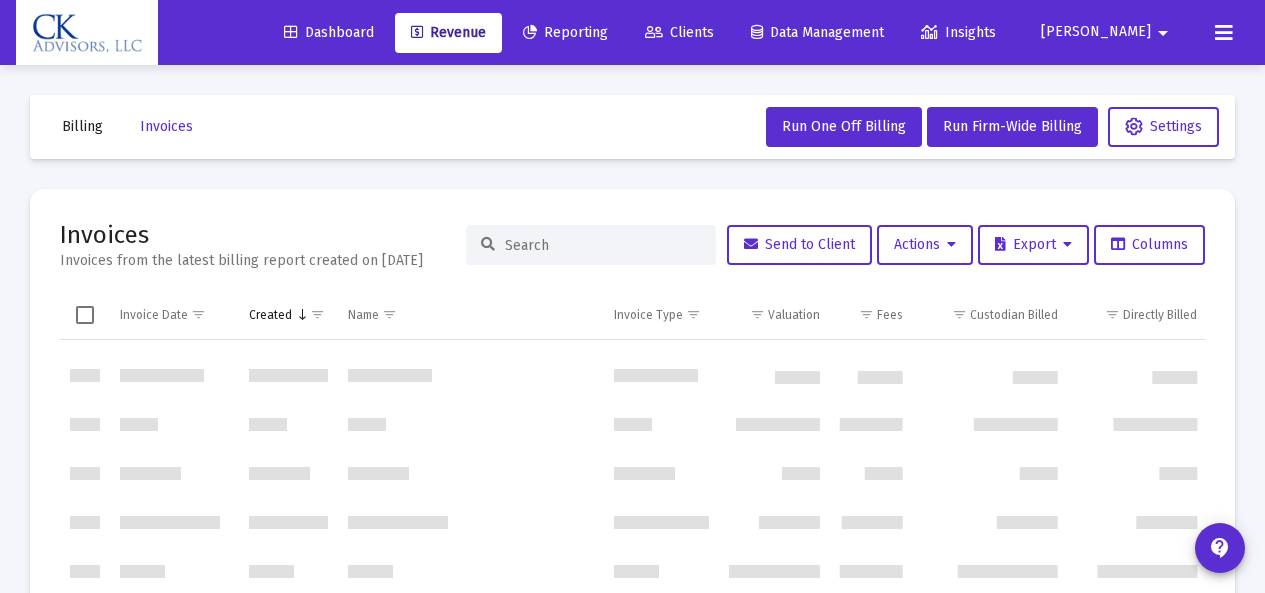 scroll, scrollTop: 102, scrollLeft: 0, axis: vertical 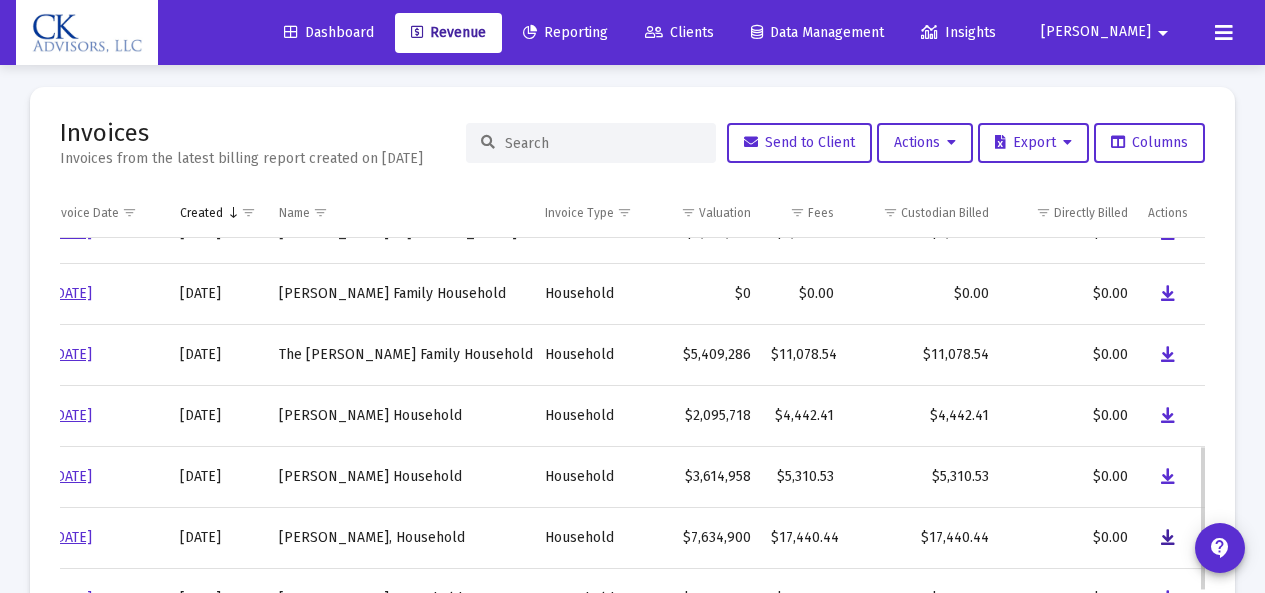 click at bounding box center (1168, 538) 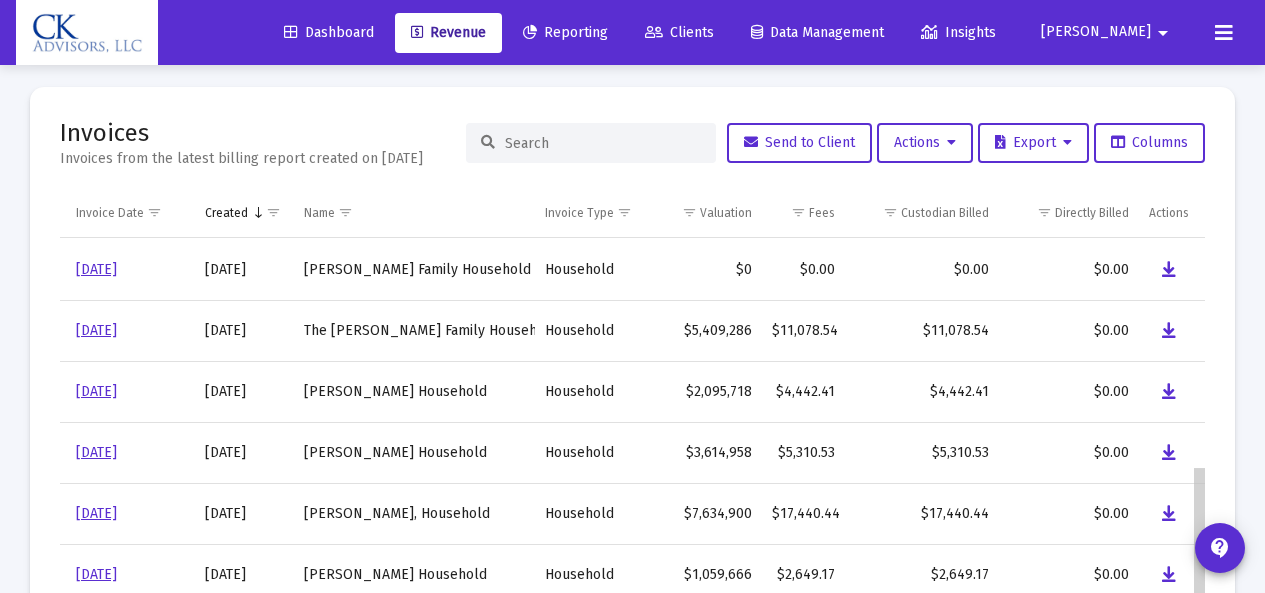 scroll, scrollTop: 726, scrollLeft: 44, axis: both 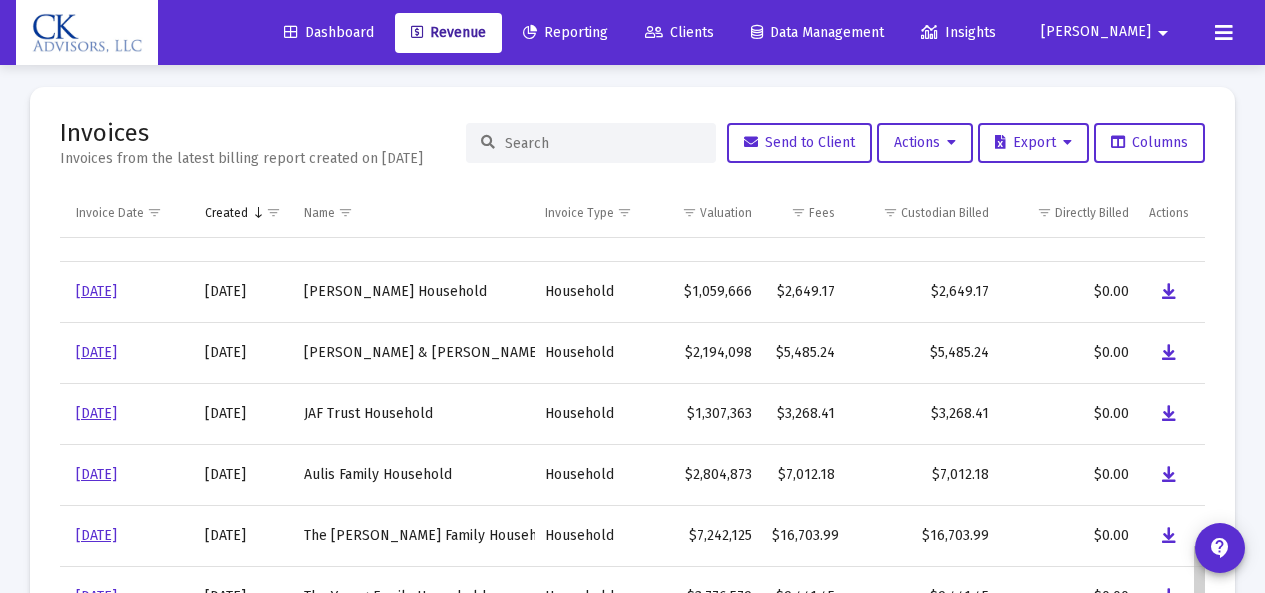 drag, startPoint x: 1200, startPoint y: 461, endPoint x: 1200, endPoint y: 592, distance: 131 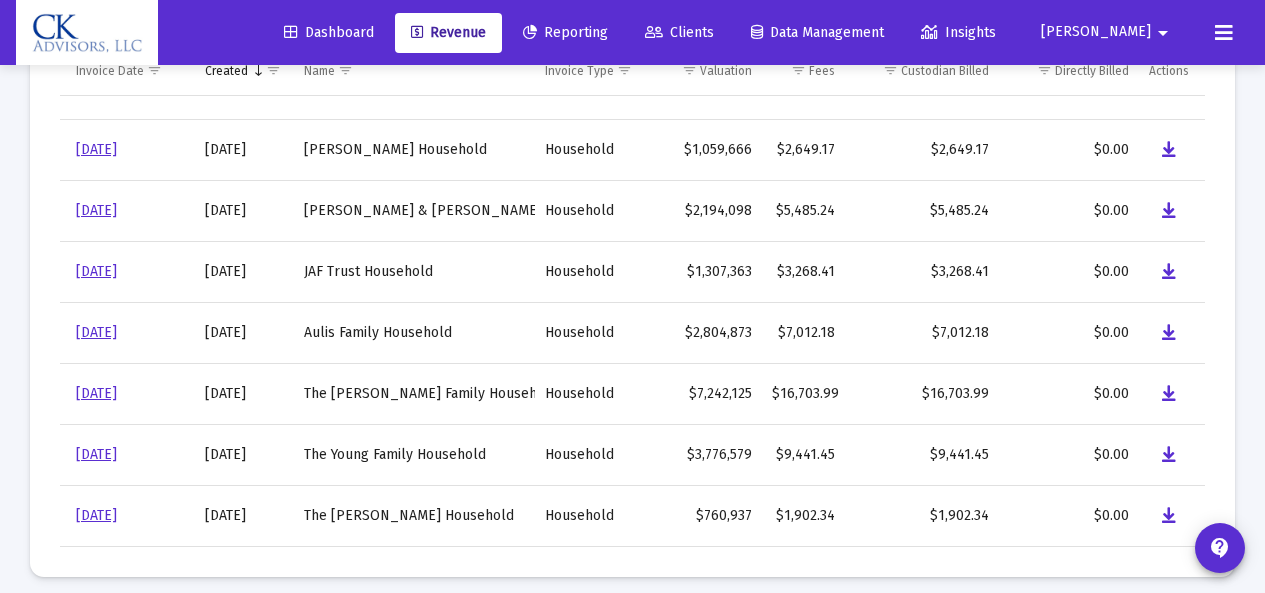 scroll, scrollTop: 258, scrollLeft: 0, axis: vertical 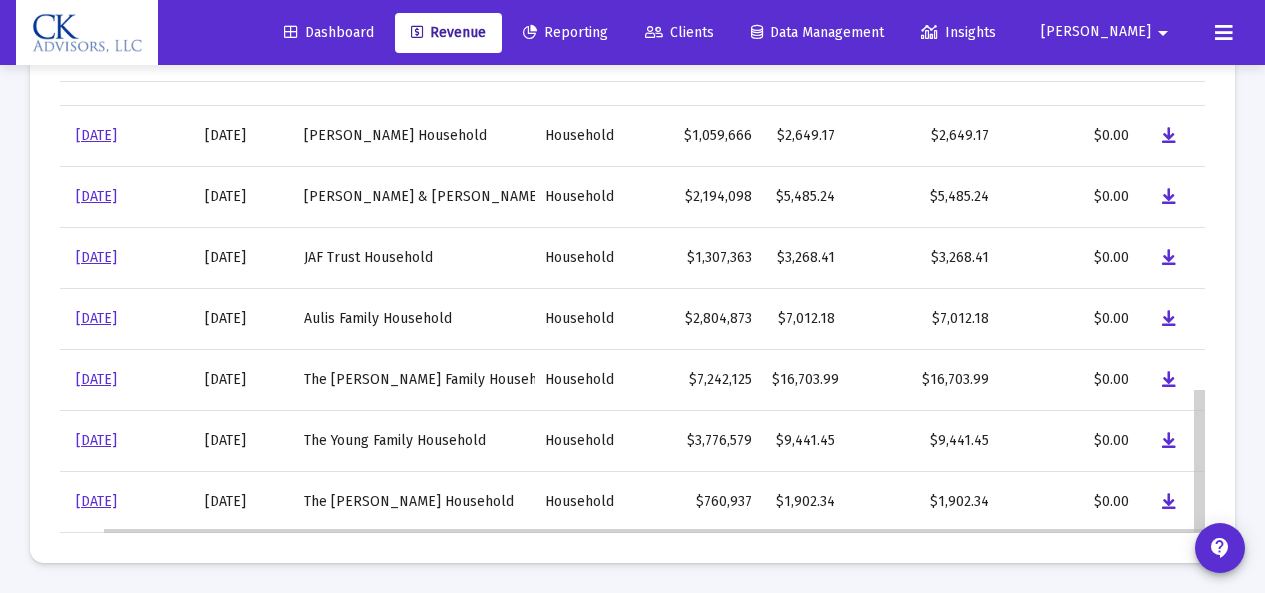 drag, startPoint x: 1203, startPoint y: 496, endPoint x: 1203, endPoint y: 520, distance: 24 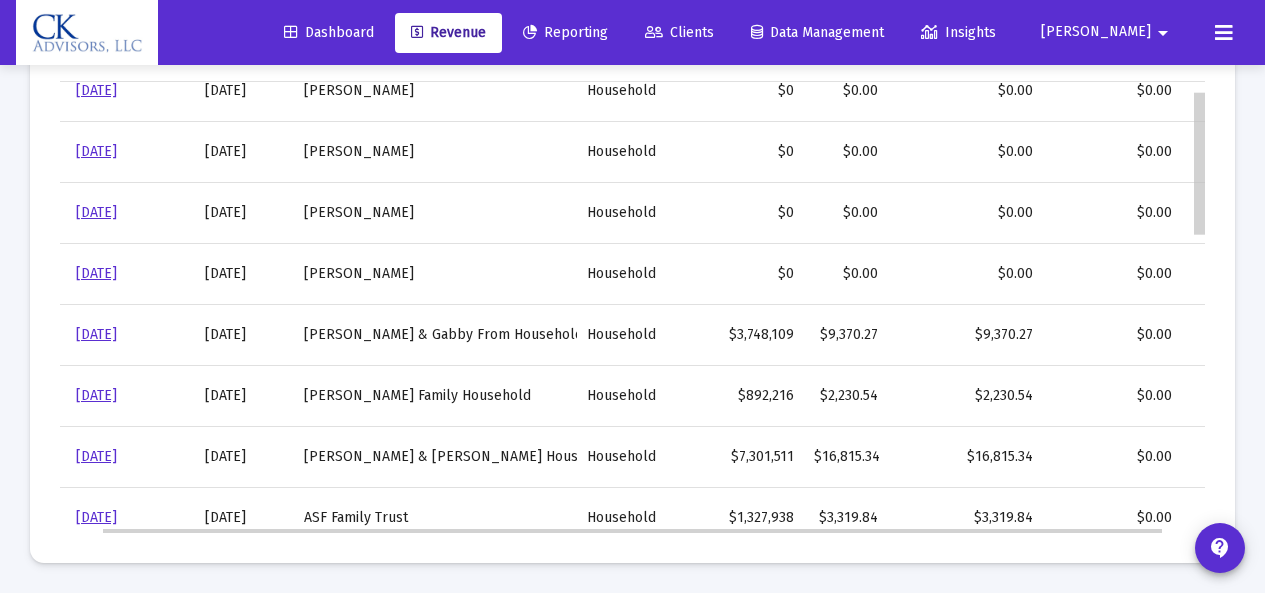 scroll, scrollTop: 0, scrollLeft: 44, axis: horizontal 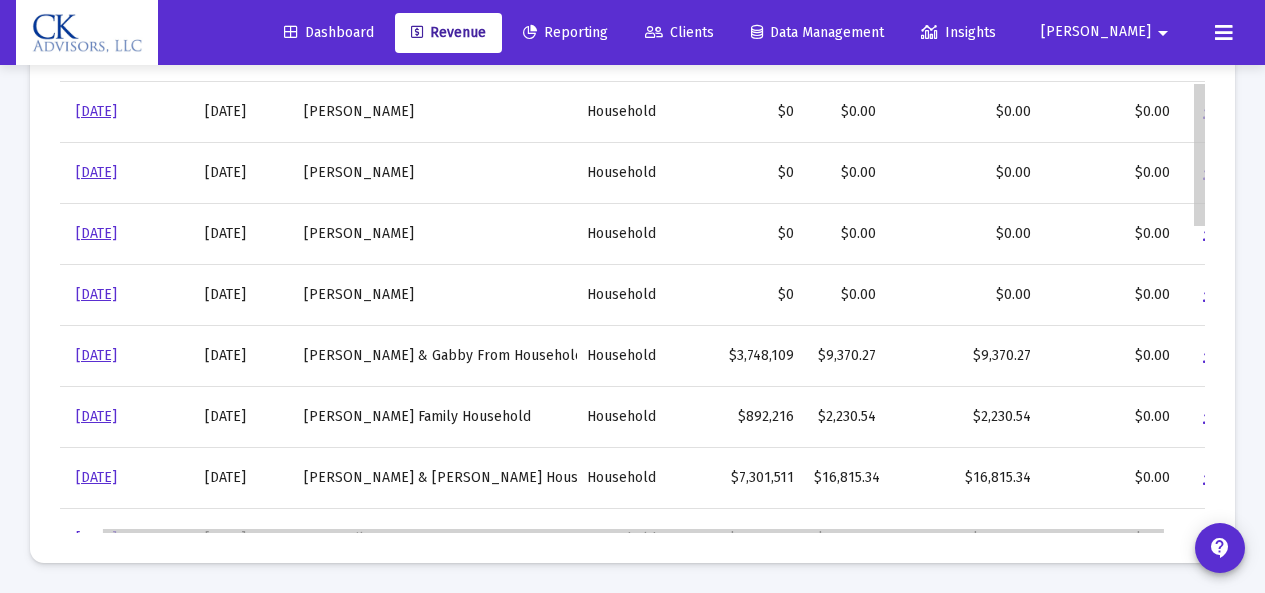 drag, startPoint x: 1198, startPoint y: 497, endPoint x: 1232, endPoint y: 146, distance: 352.64288 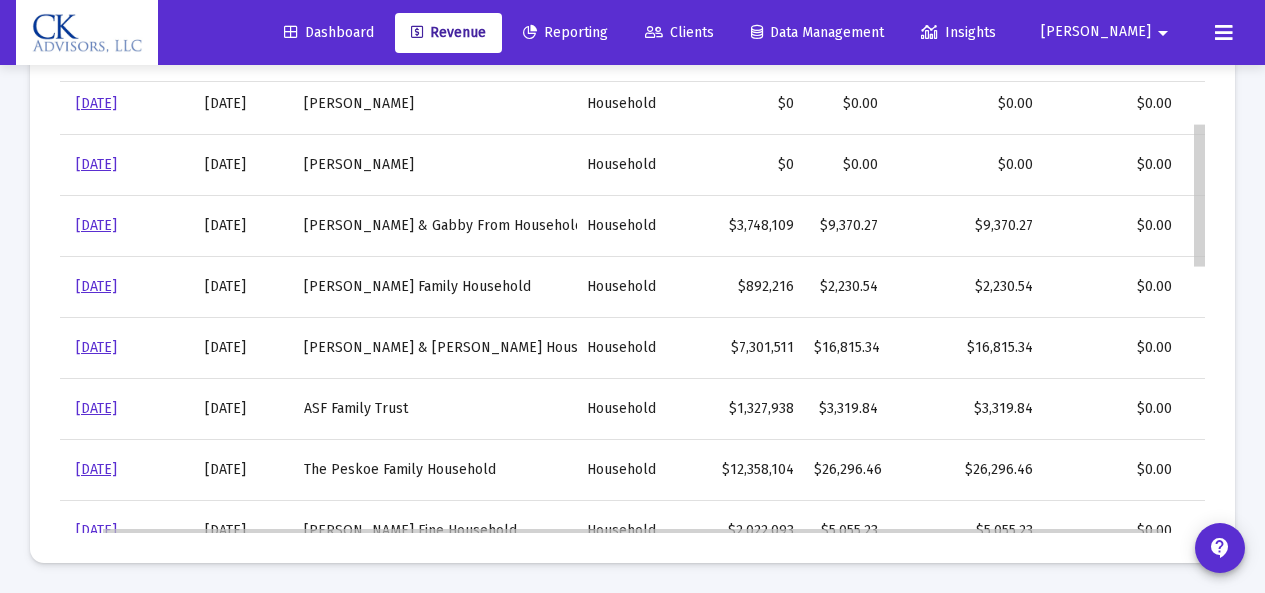 drag, startPoint x: 1202, startPoint y: 154, endPoint x: 1198, endPoint y: 208, distance: 54.147945 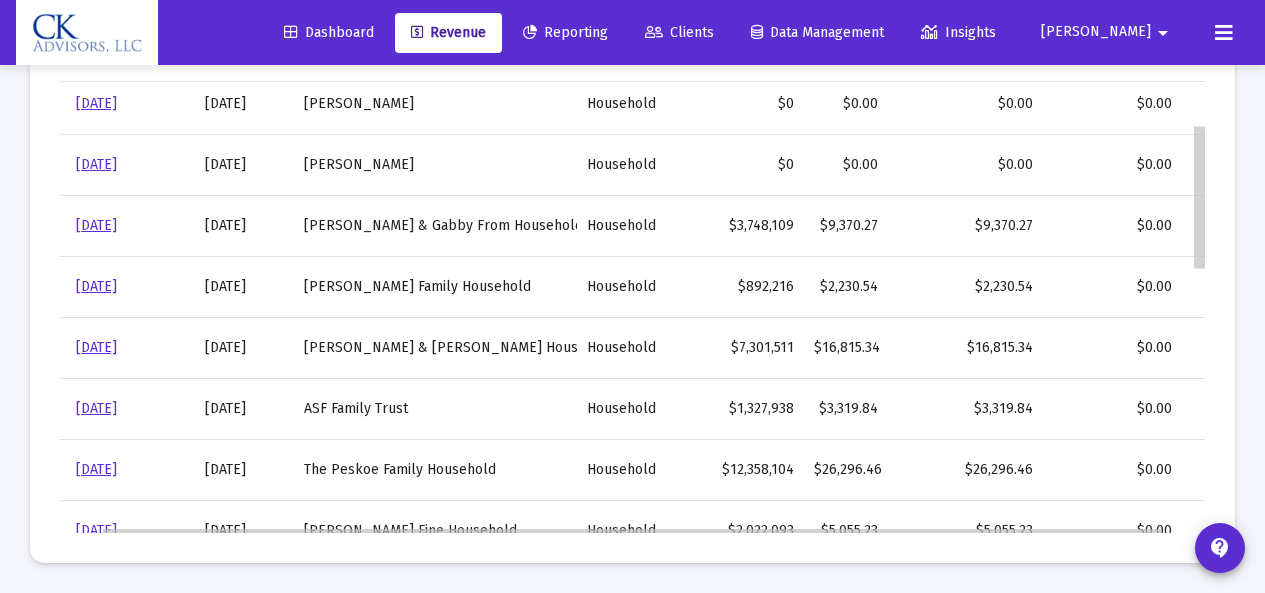 scroll, scrollTop: 132, scrollLeft: 44, axis: both 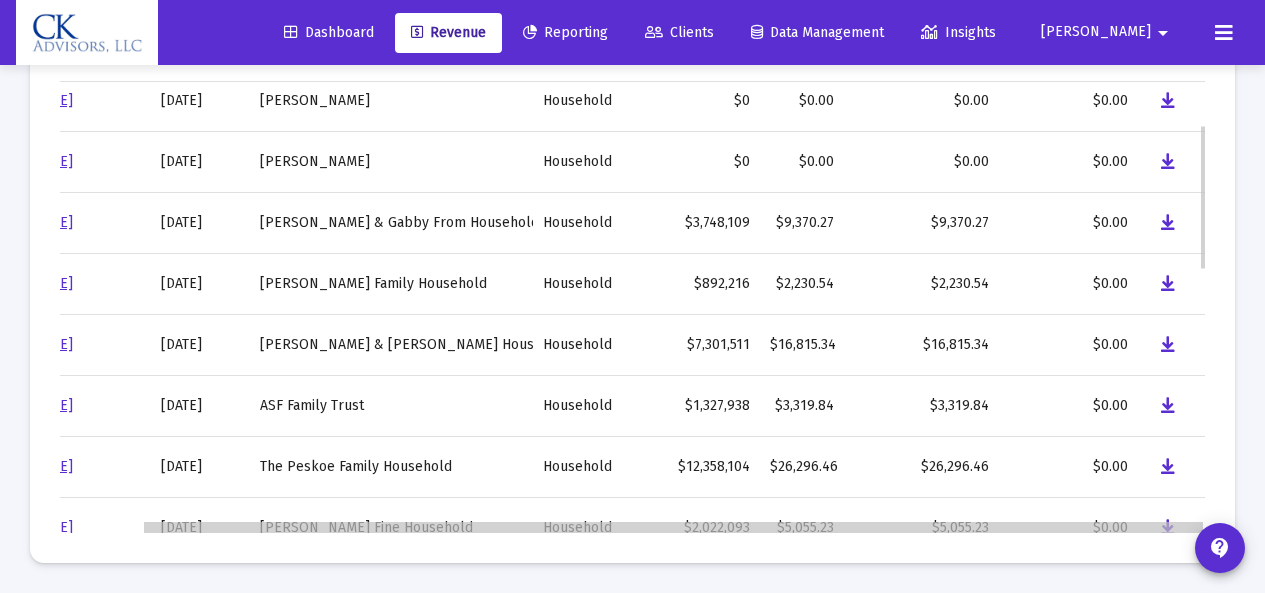 drag, startPoint x: 1106, startPoint y: 531, endPoint x: 1160, endPoint y: 527, distance: 54.147945 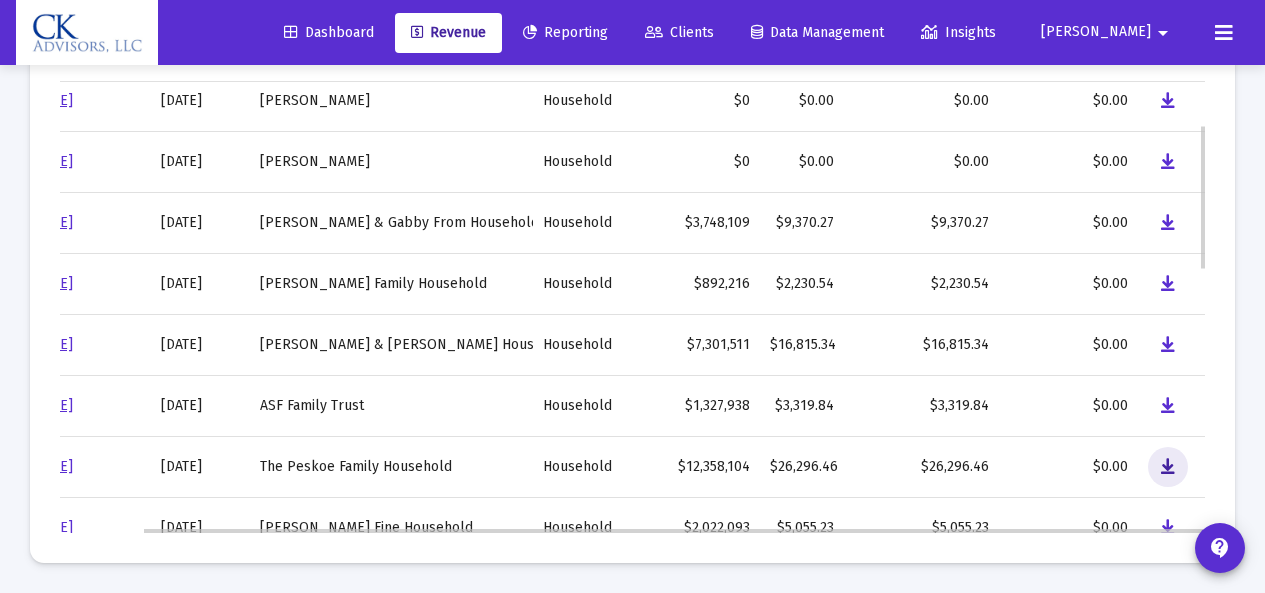 click at bounding box center [1168, 467] 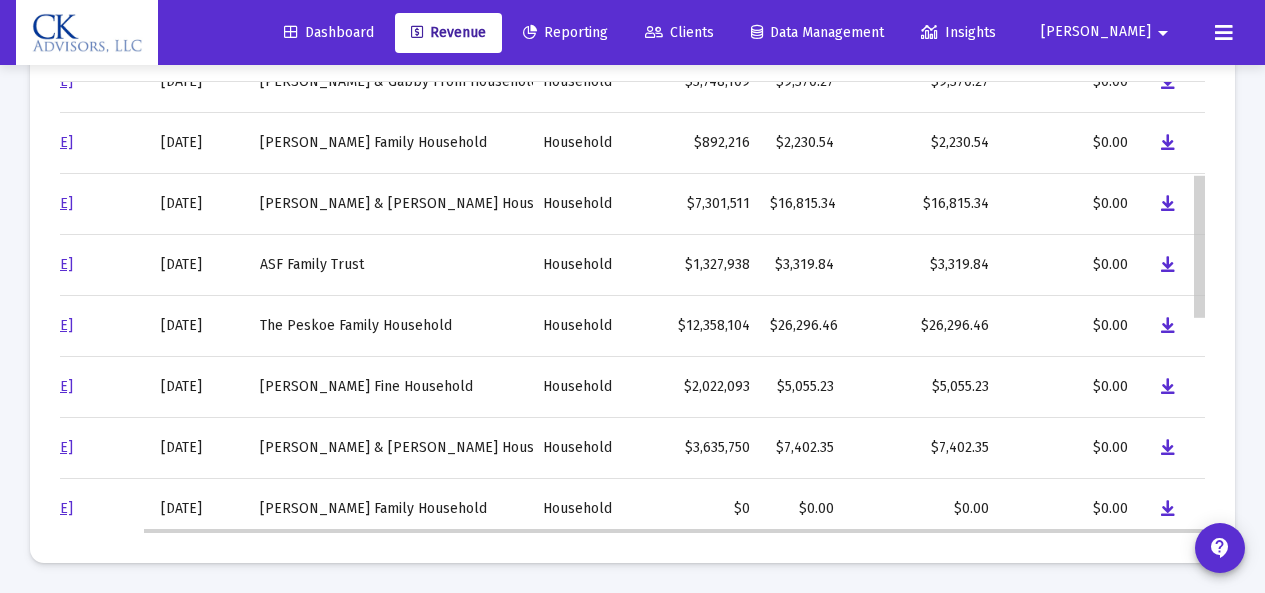 scroll, scrollTop: 318, scrollLeft: 70, axis: both 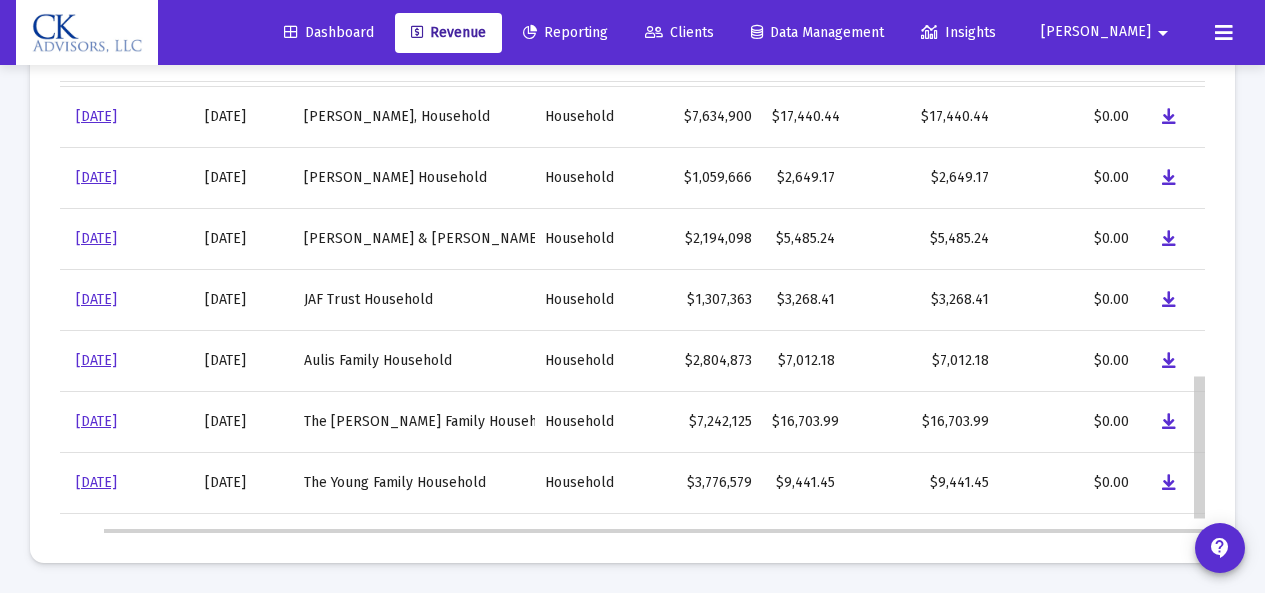 drag, startPoint x: 1200, startPoint y: 220, endPoint x: 1215, endPoint y: 489, distance: 269.41788 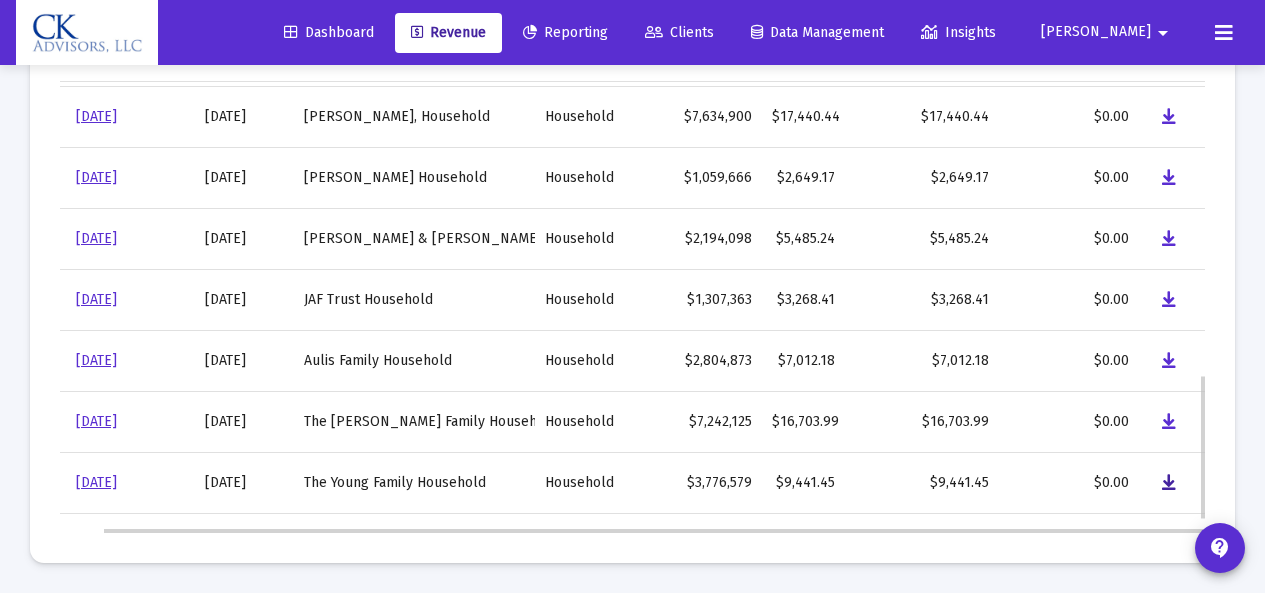 click at bounding box center [1169, 483] 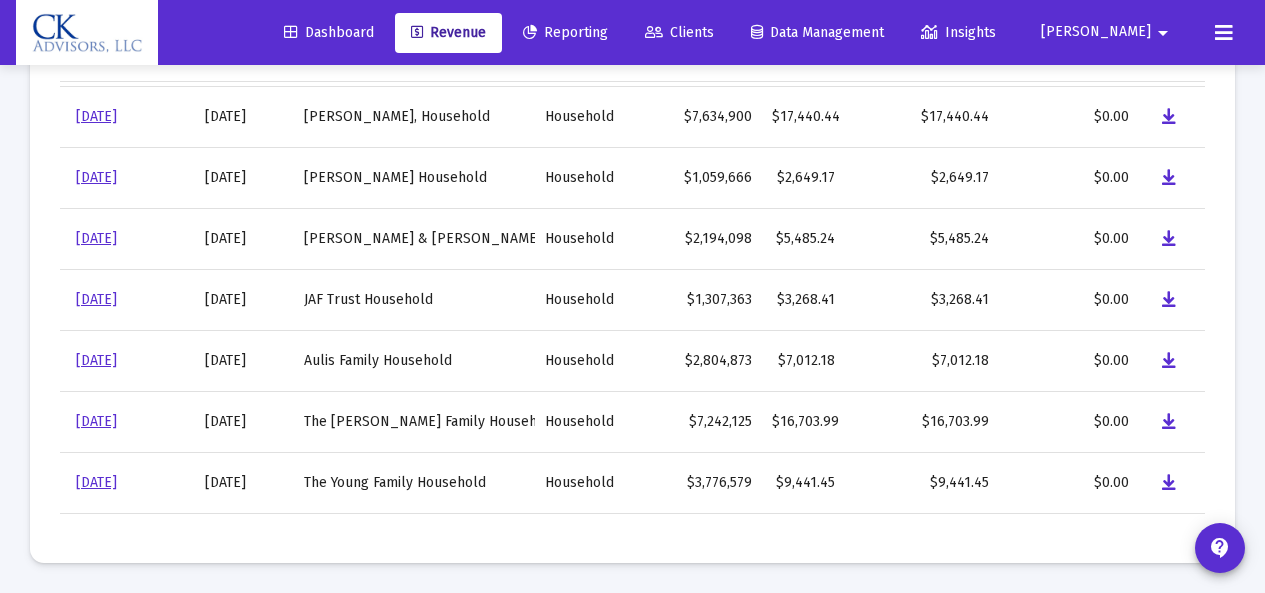 click on "Clients" 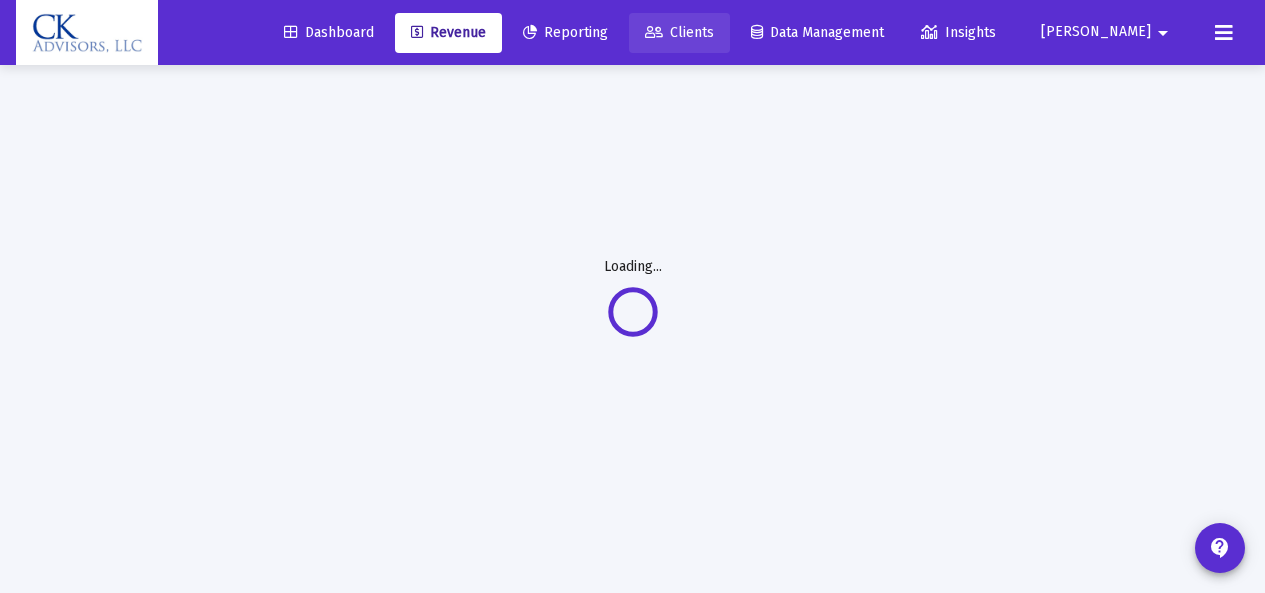 scroll, scrollTop: 65, scrollLeft: 0, axis: vertical 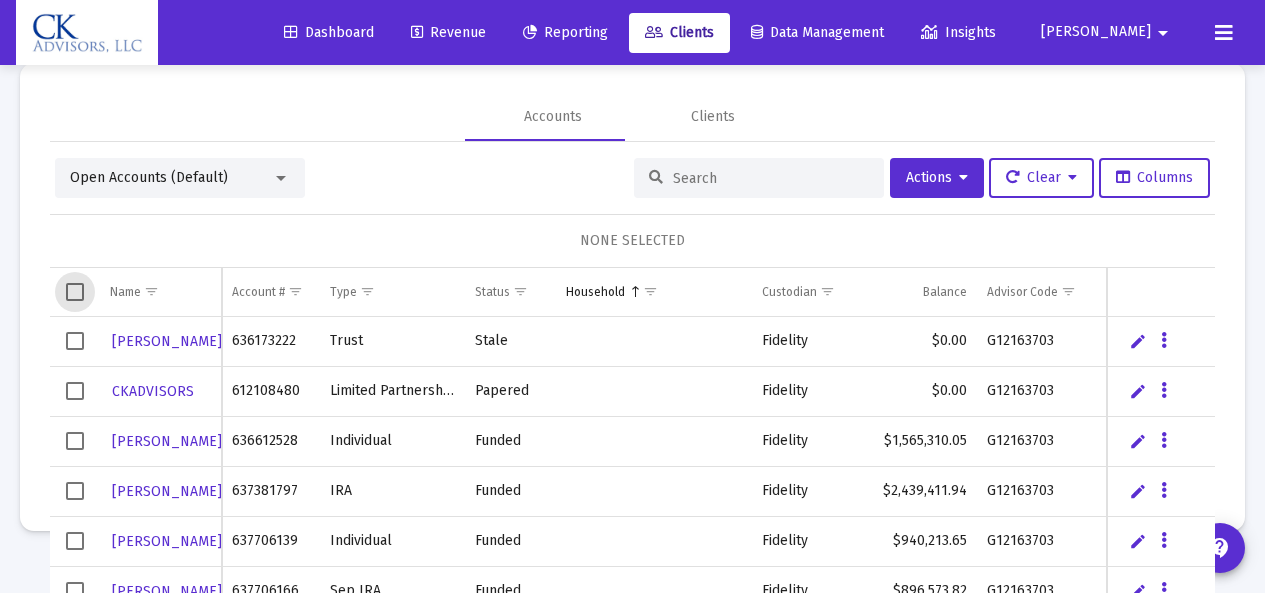 click at bounding box center (75, 292) 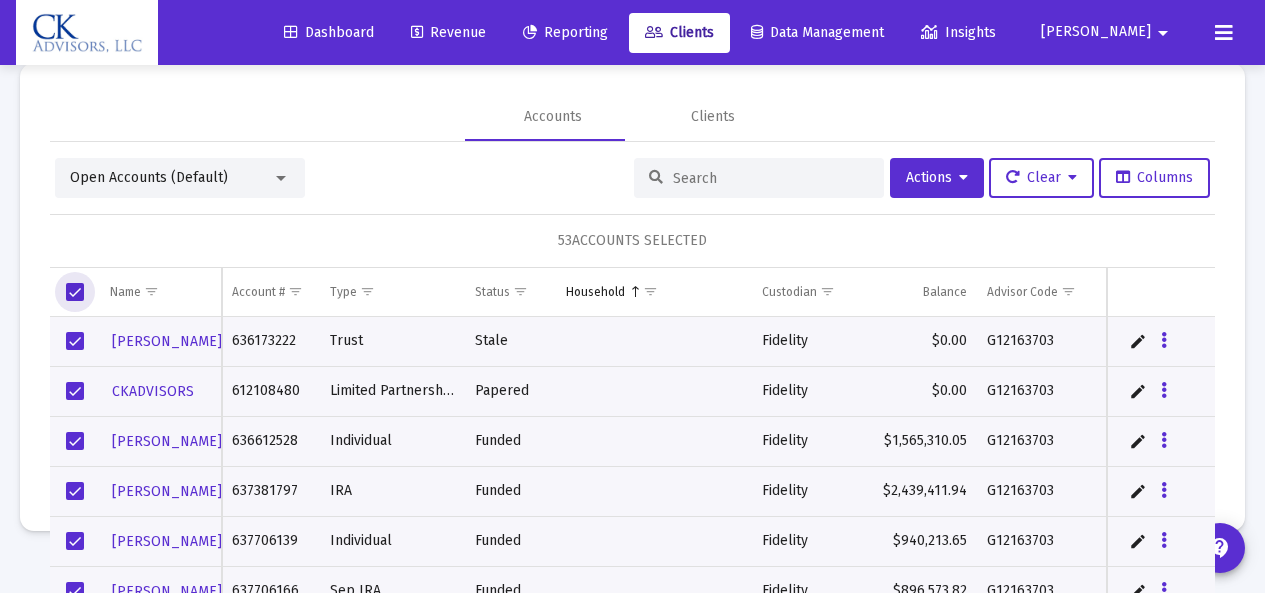 click at bounding box center [75, 341] 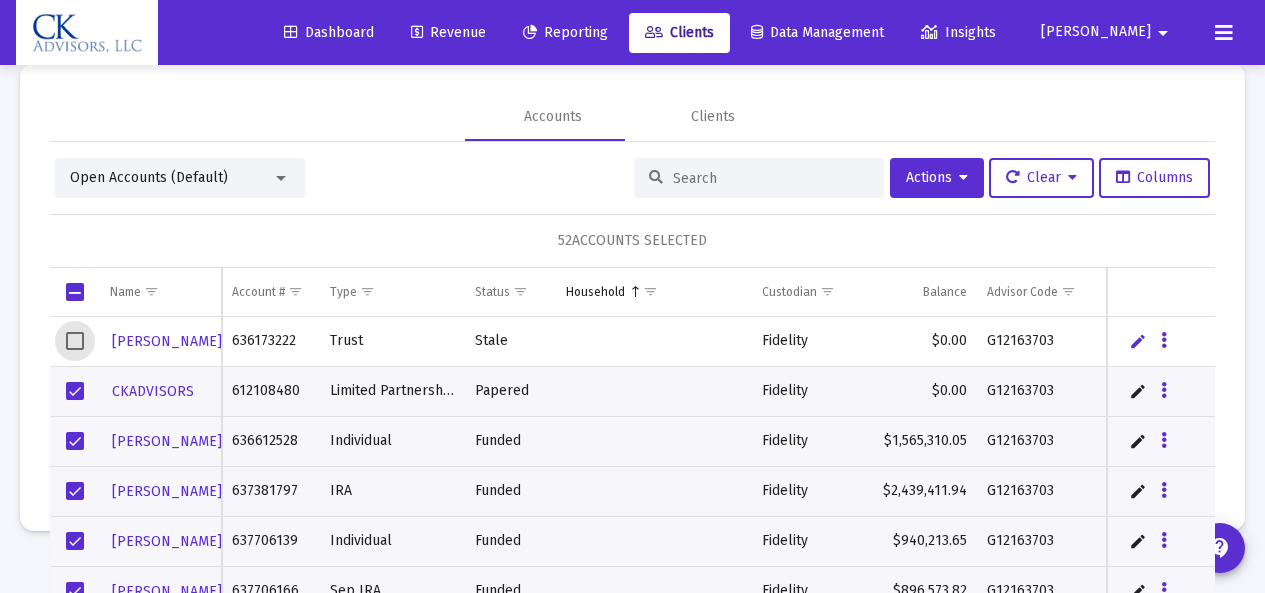 click at bounding box center [75, 391] 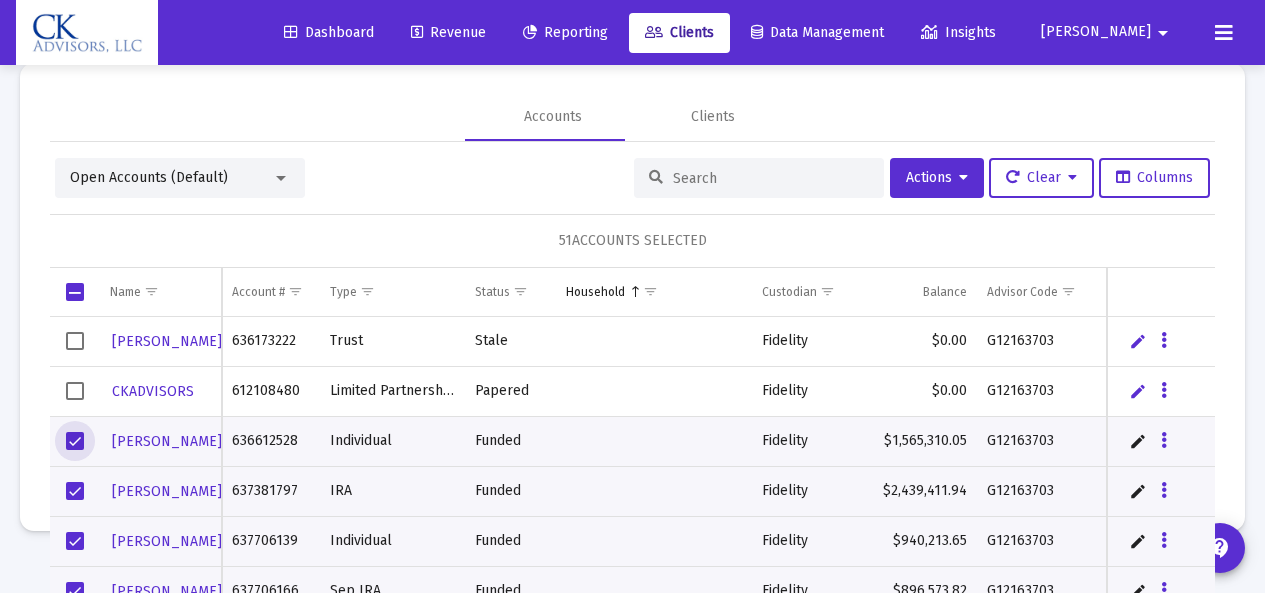 click at bounding box center (75, 441) 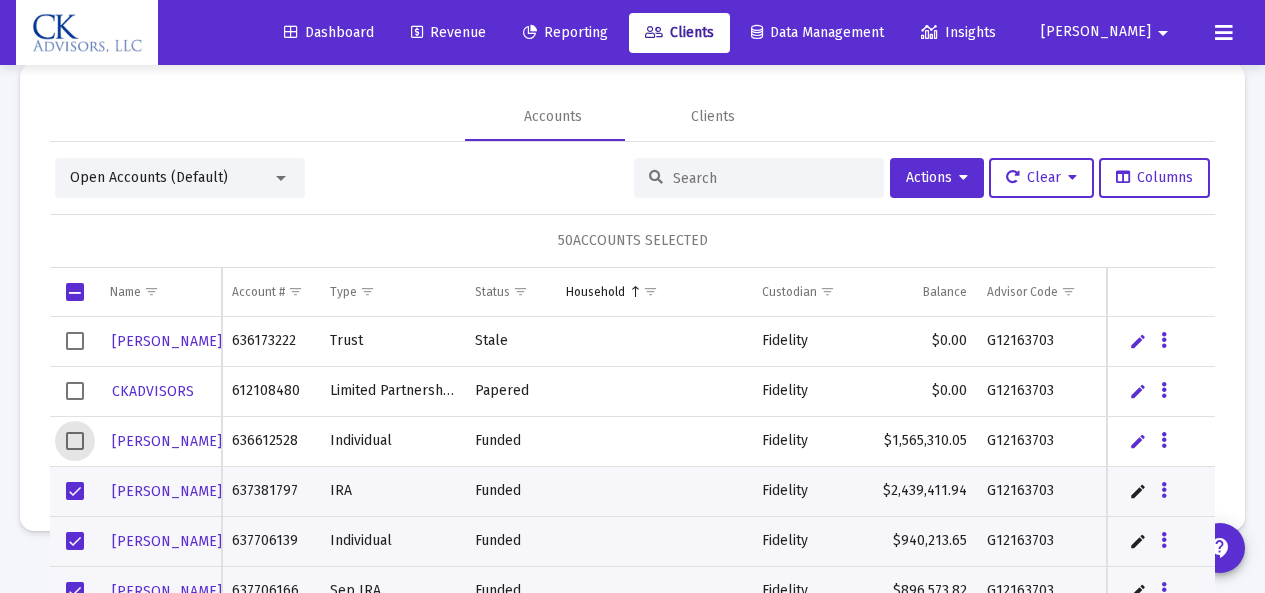 click at bounding box center [75, 491] 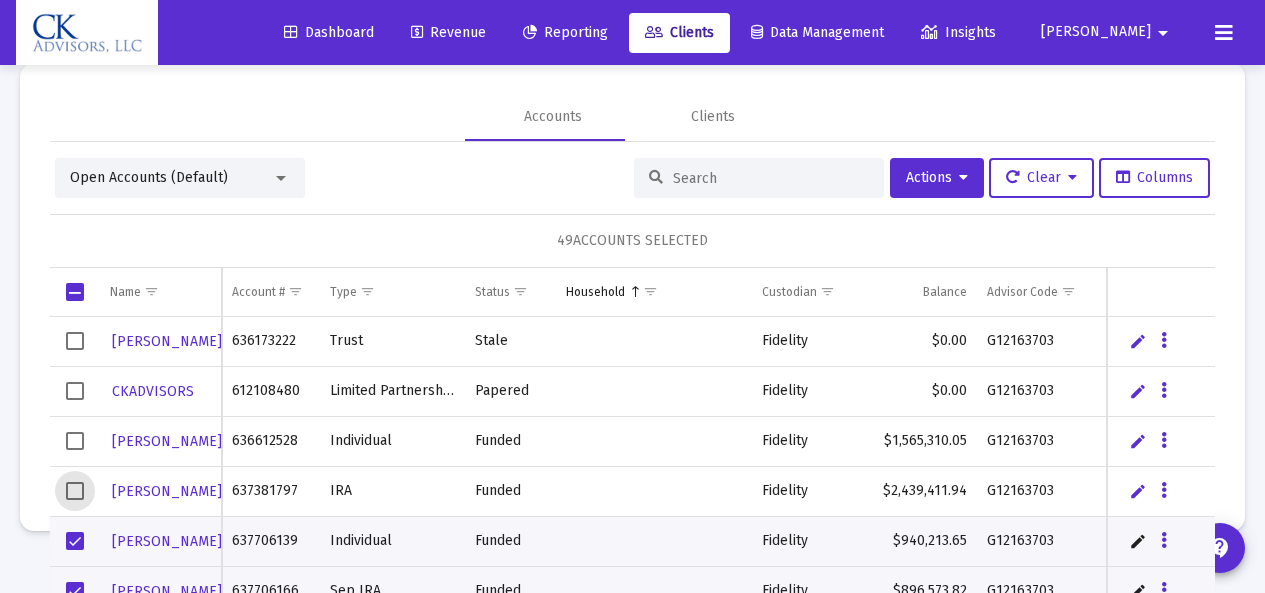 click at bounding box center (75, 541) 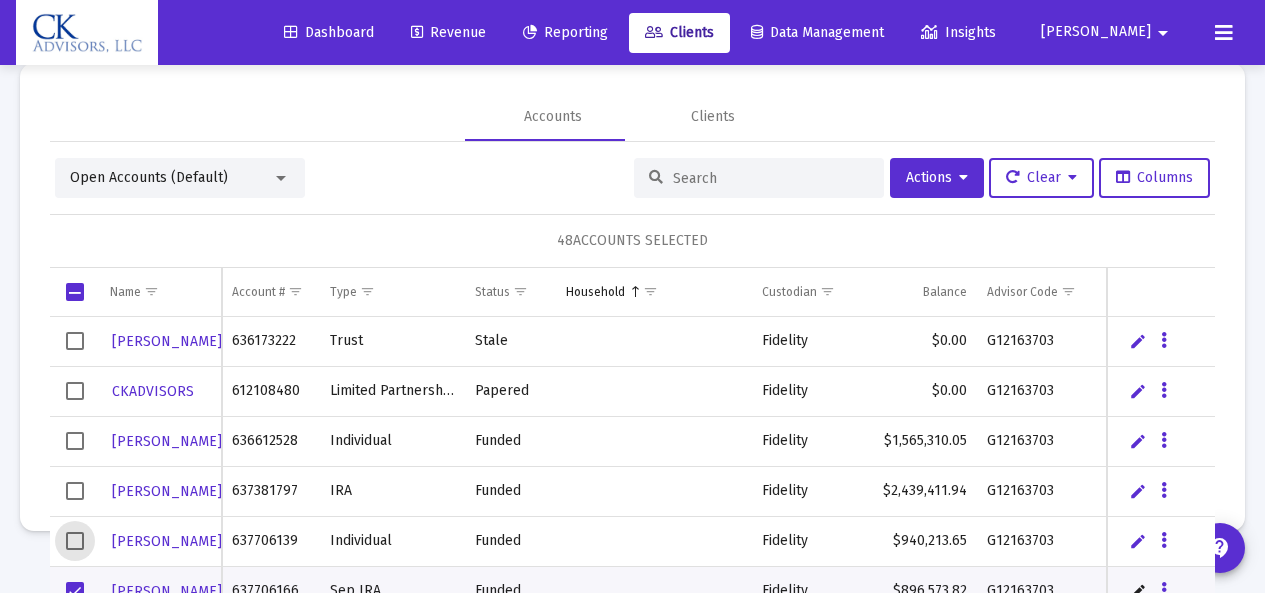 click at bounding box center [75, 591] 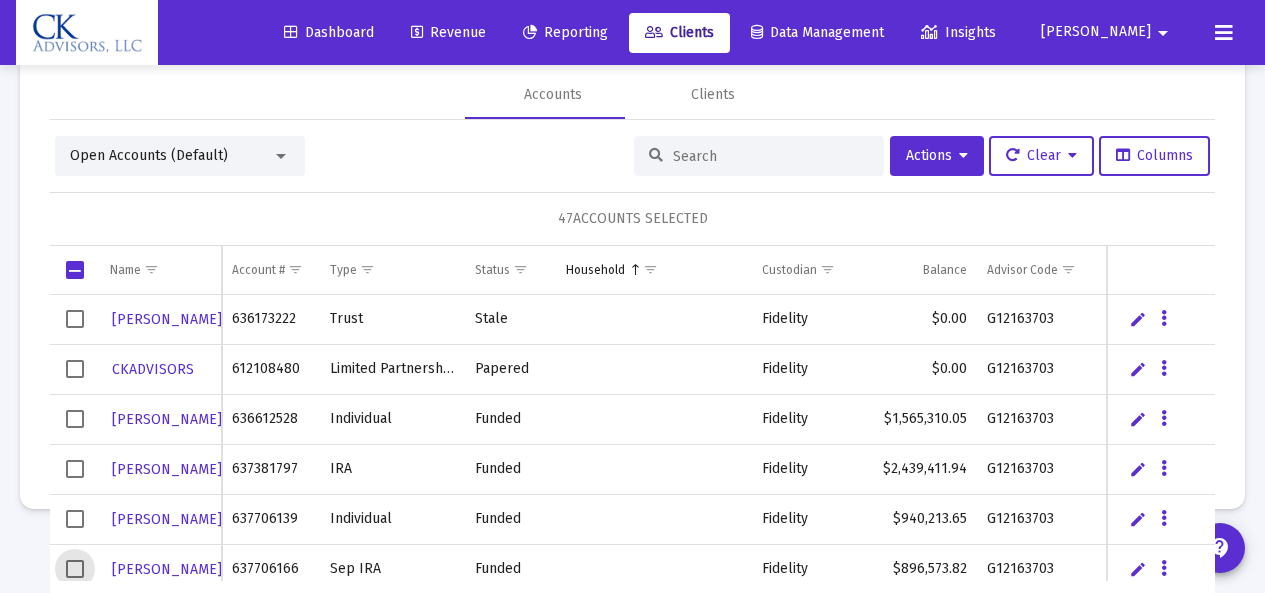 scroll, scrollTop: 69, scrollLeft: 0, axis: vertical 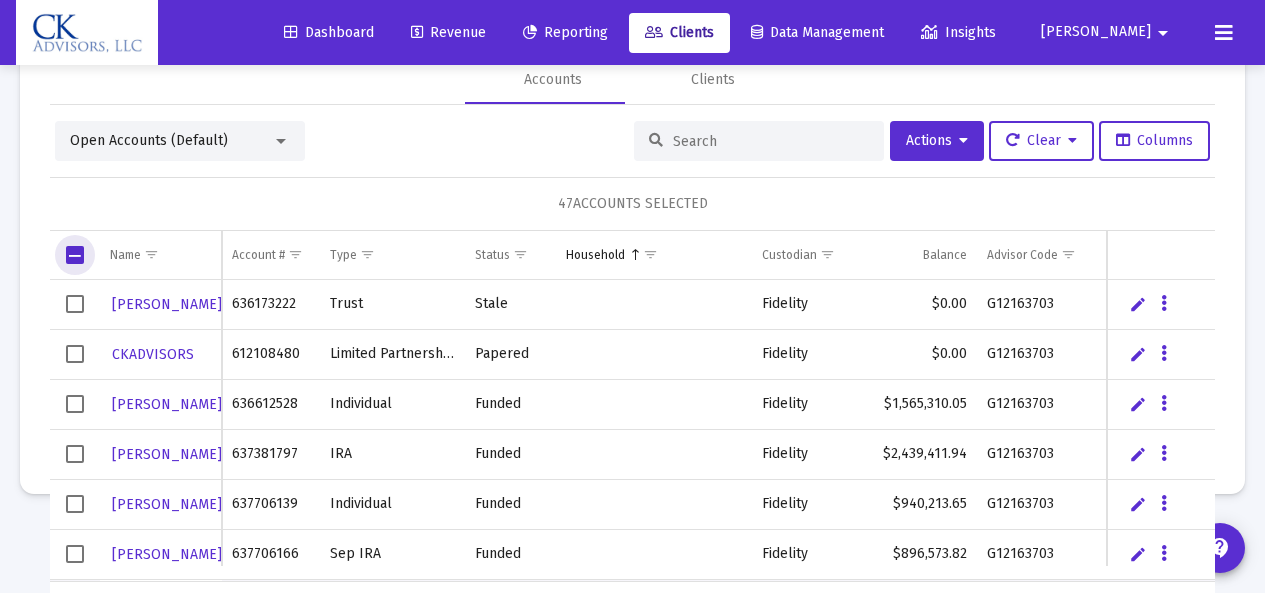 click at bounding box center [75, 255] 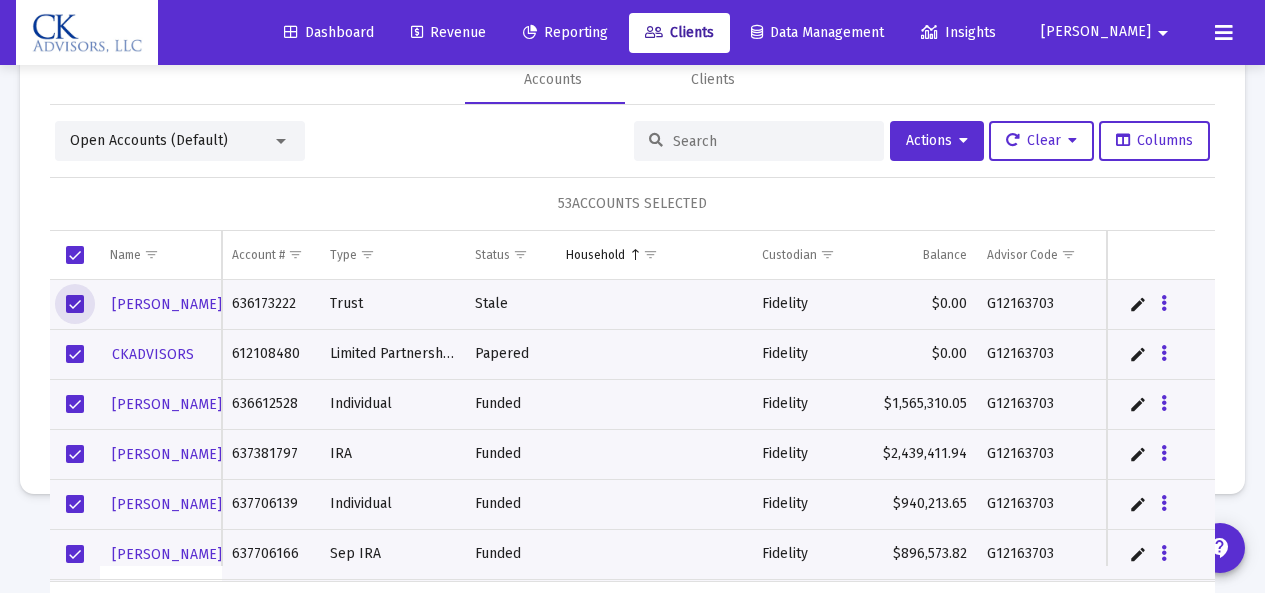 click at bounding box center [75, 304] 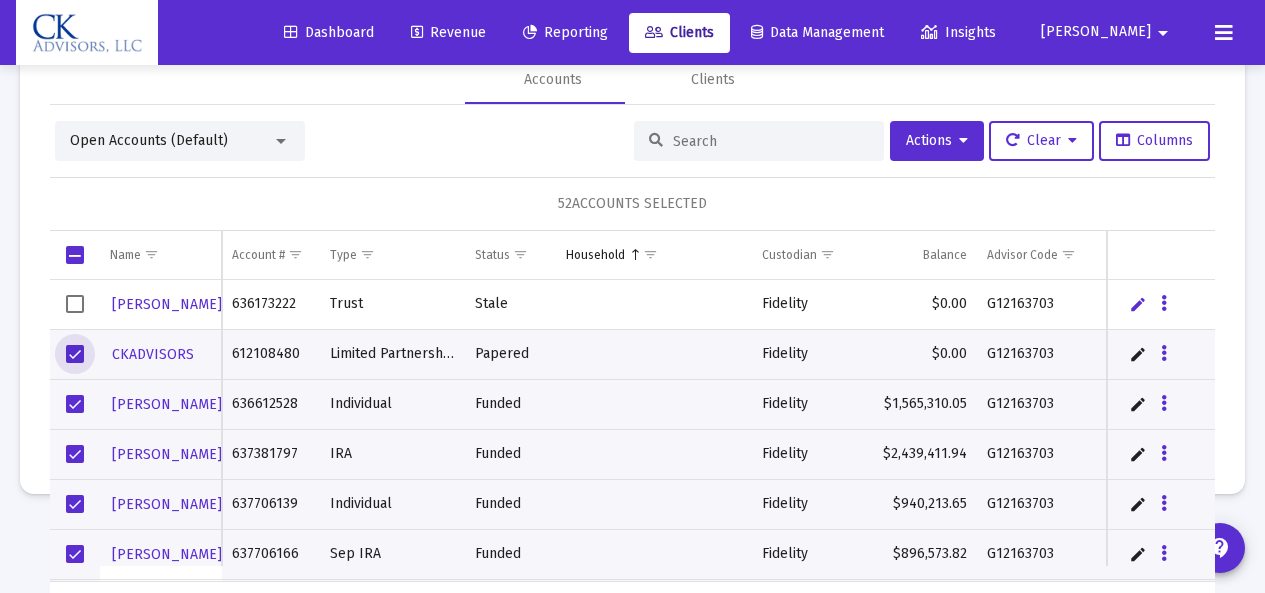 click at bounding box center [75, 354] 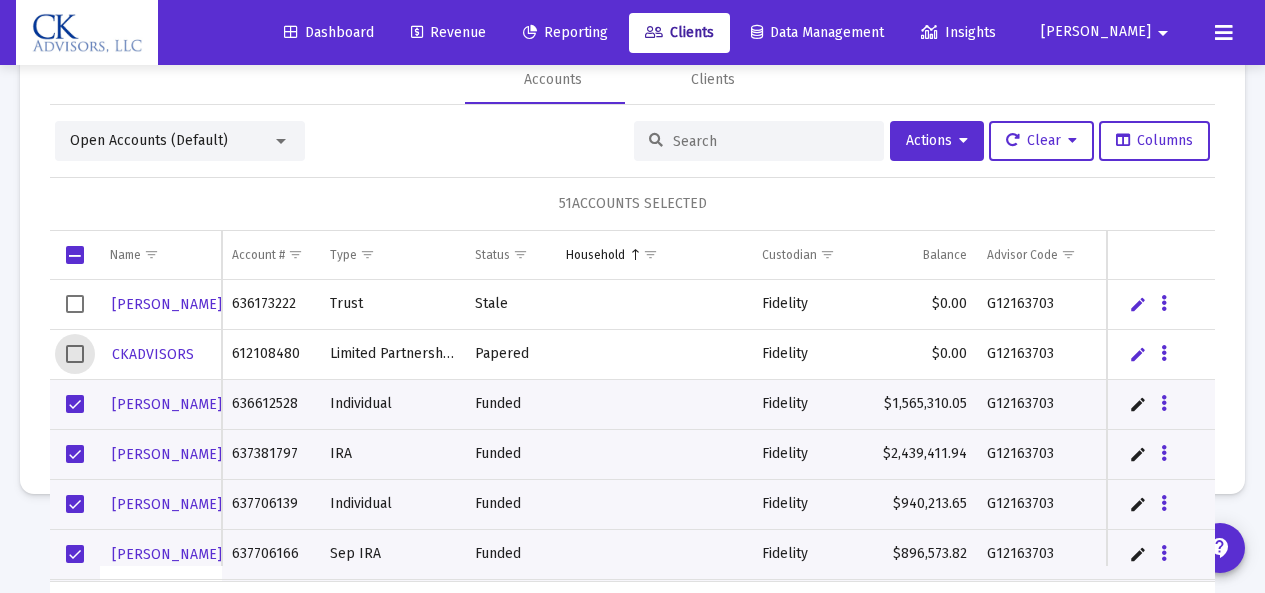 click at bounding box center (75, 404) 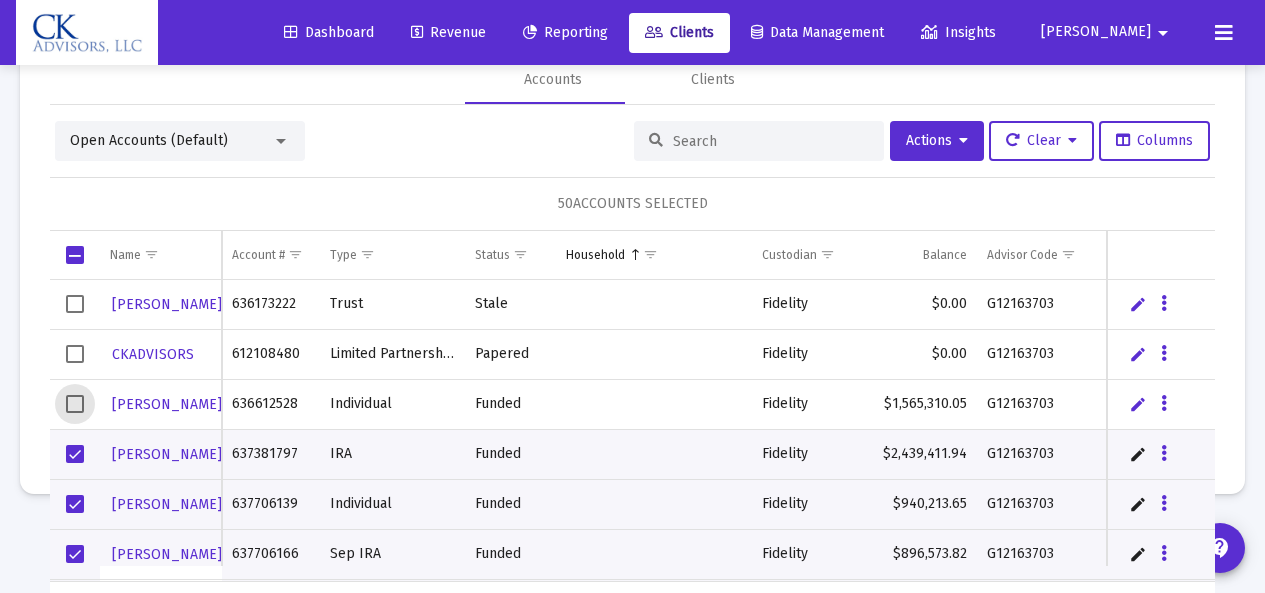 click at bounding box center [75, 454] 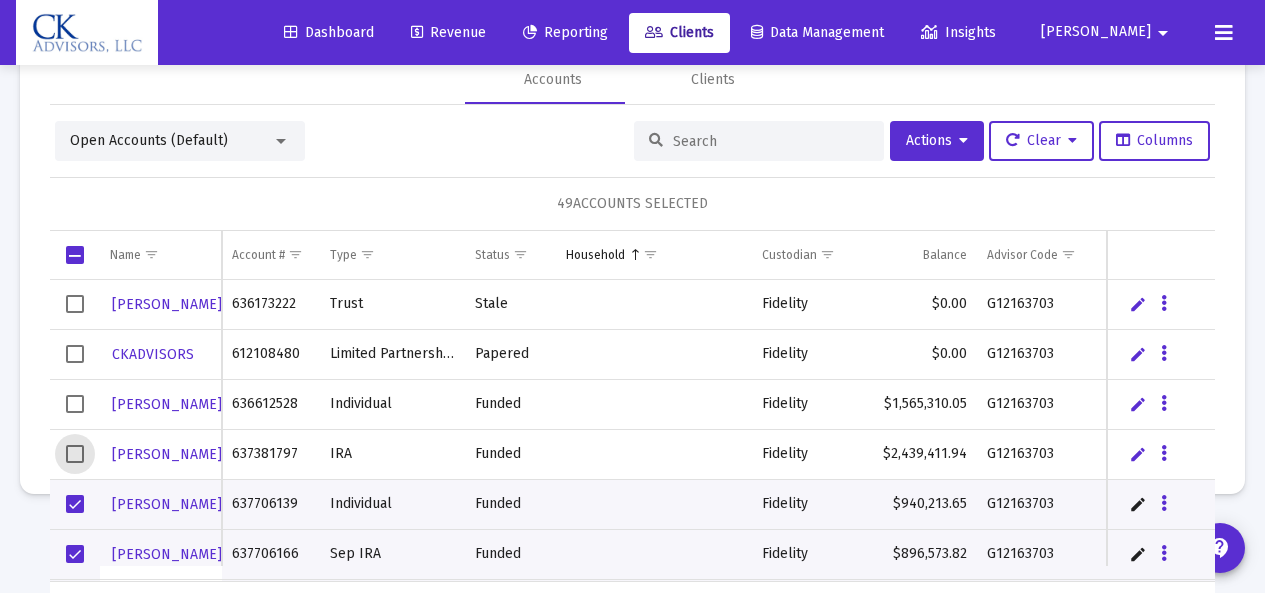 click at bounding box center [75, 504] 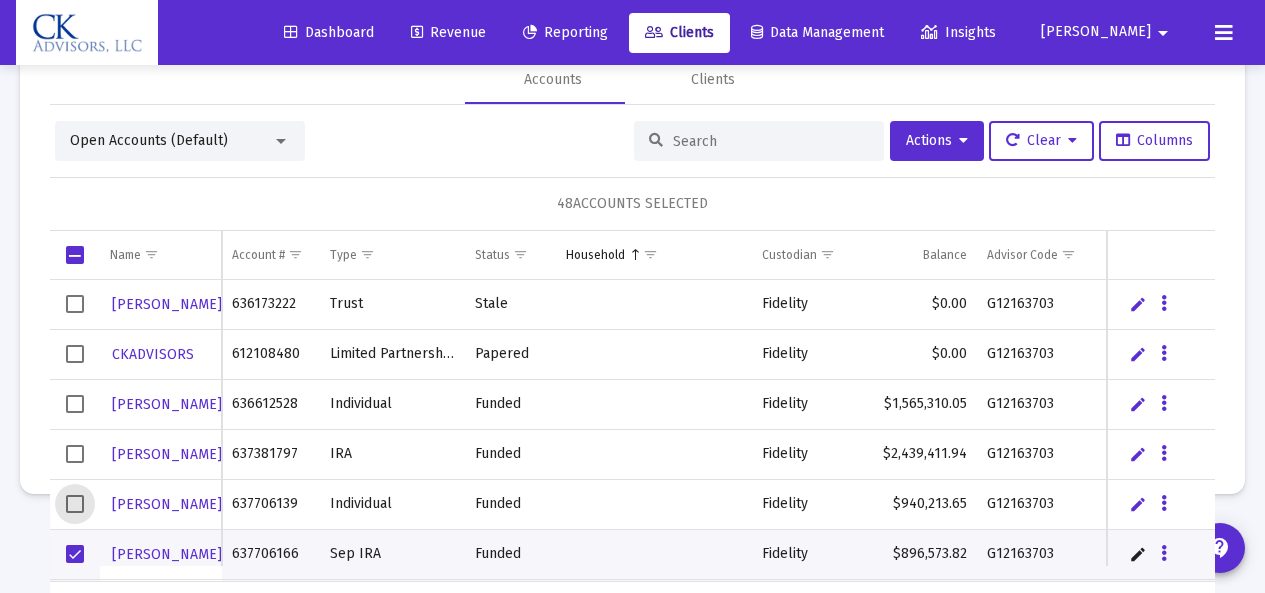 click at bounding box center [75, 554] 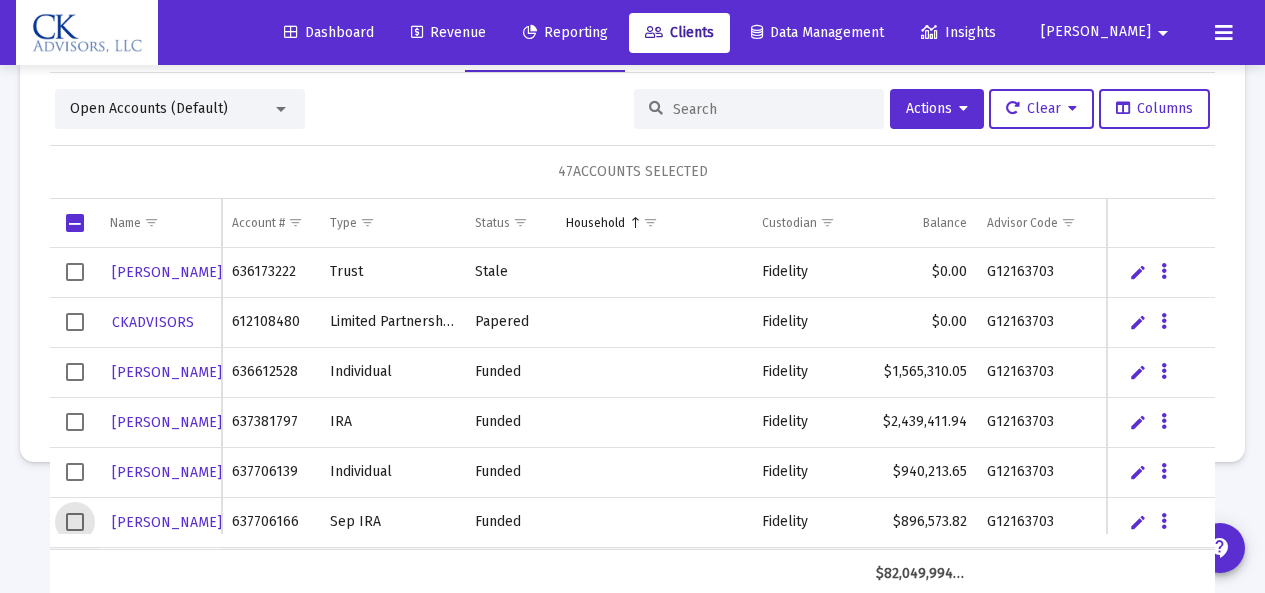 scroll, scrollTop: 107, scrollLeft: 0, axis: vertical 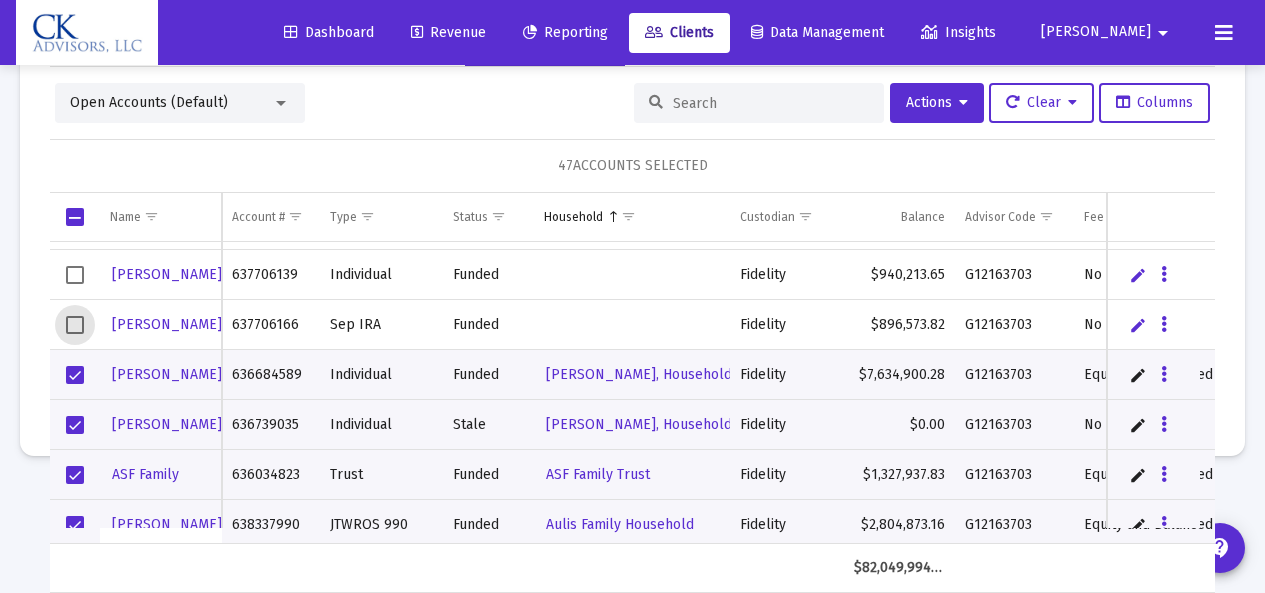 click at bounding box center [75, 425] 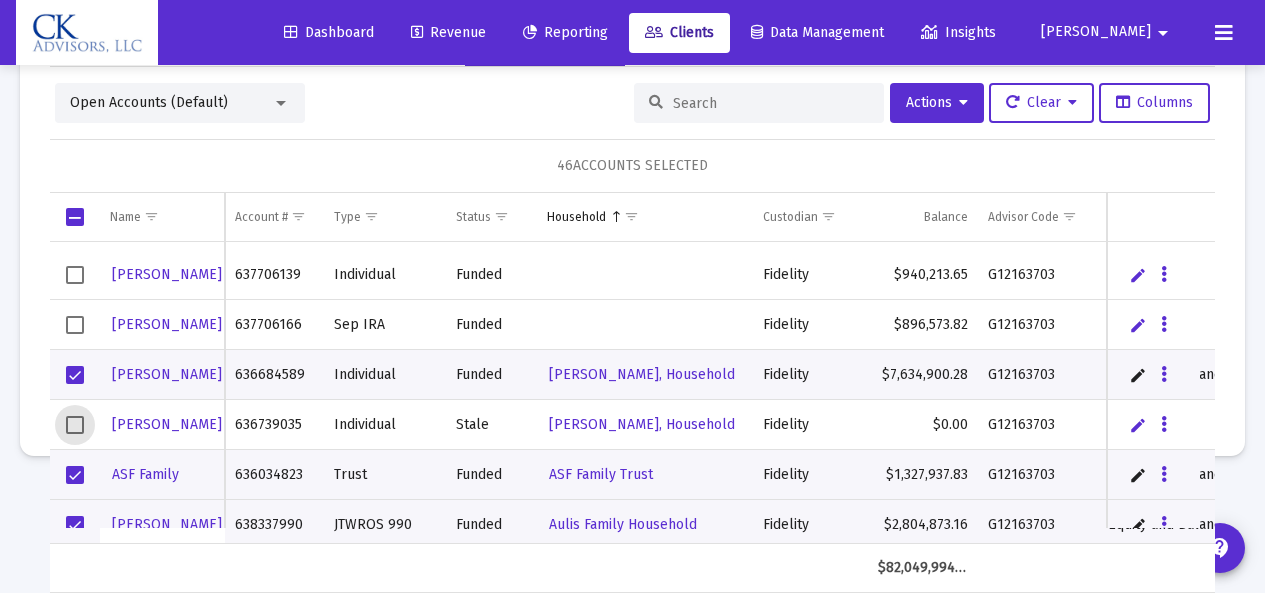 scroll, scrollTop: 265, scrollLeft: 0, axis: vertical 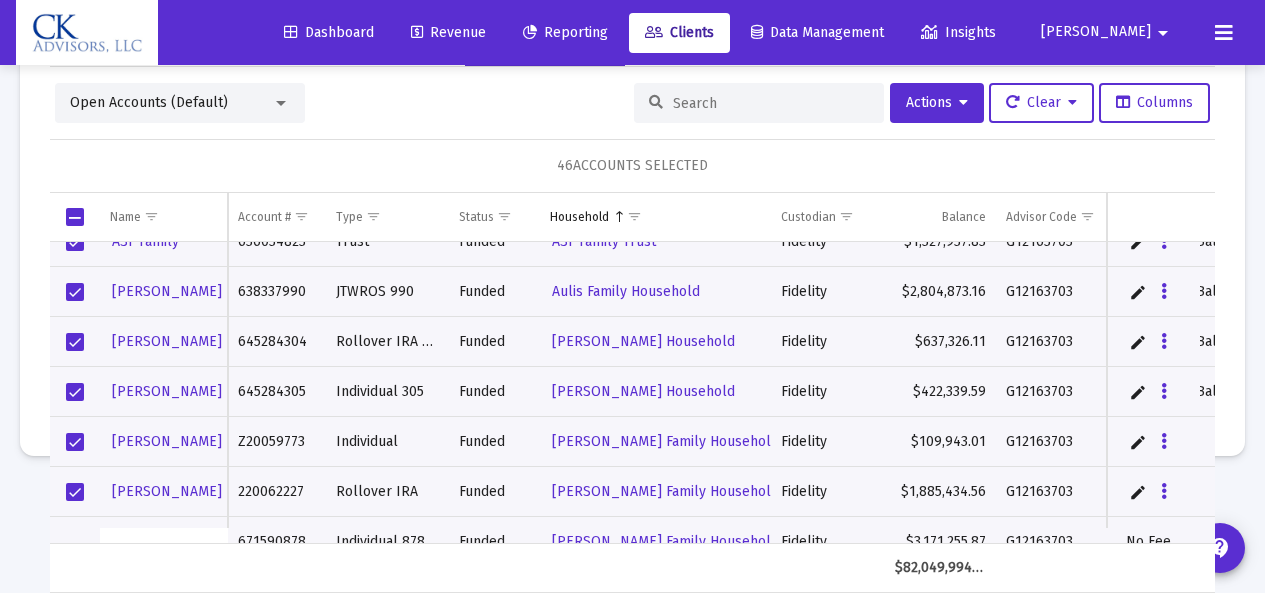 click at bounding box center (75, 442) 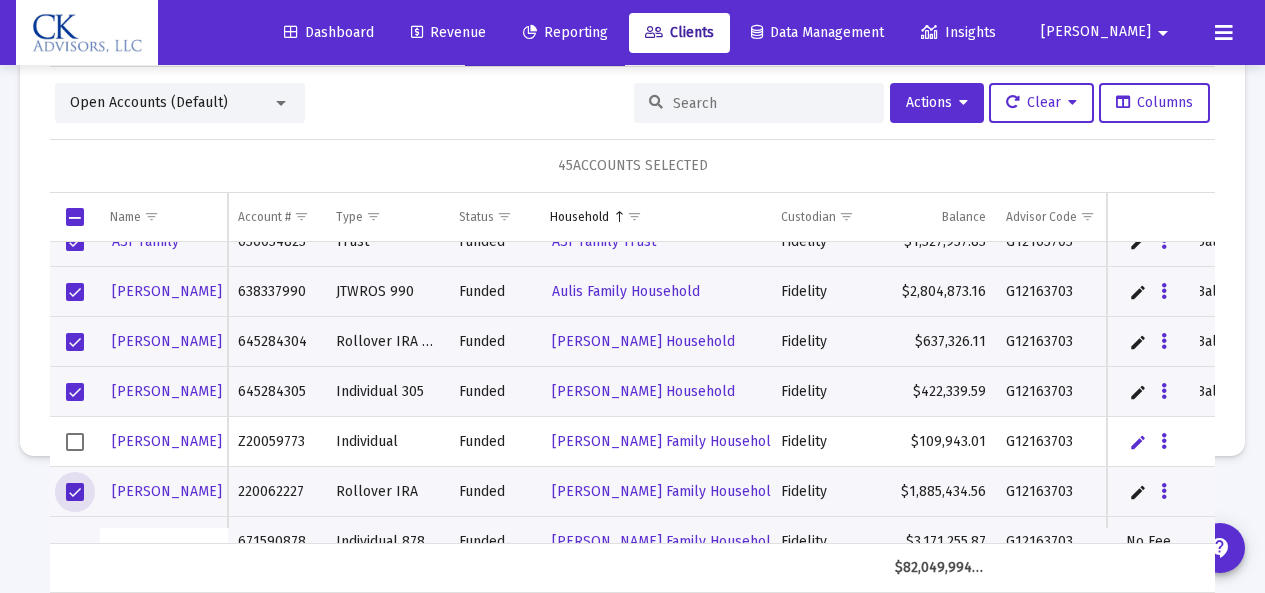 click at bounding box center [75, 492] 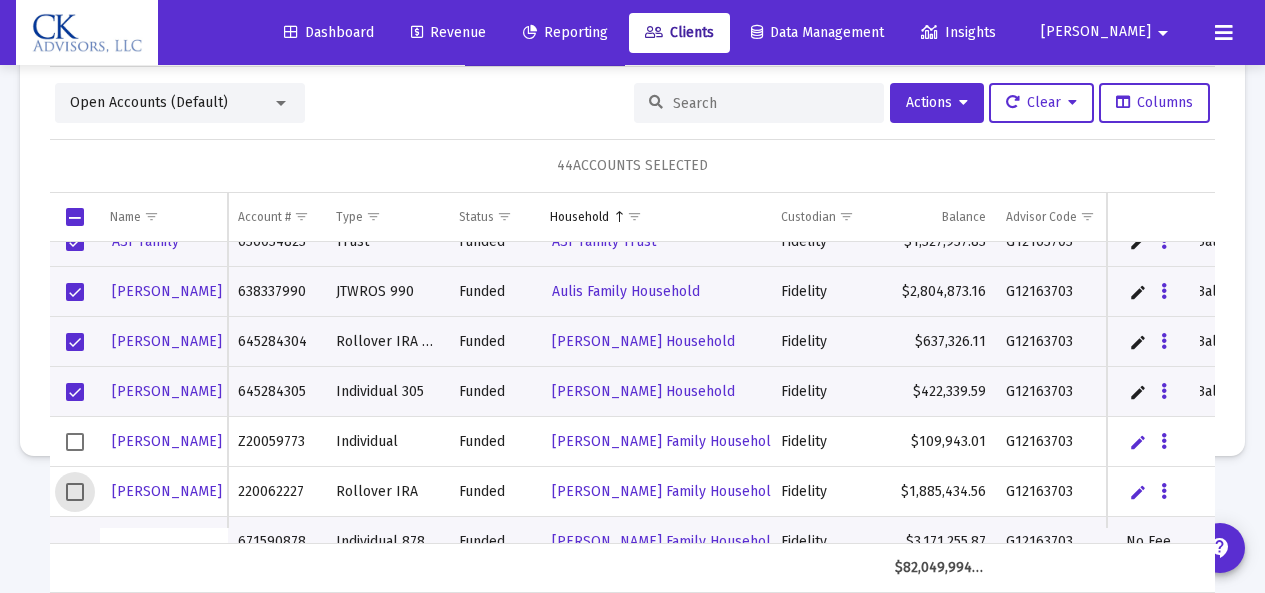 scroll, scrollTop: 466, scrollLeft: 0, axis: vertical 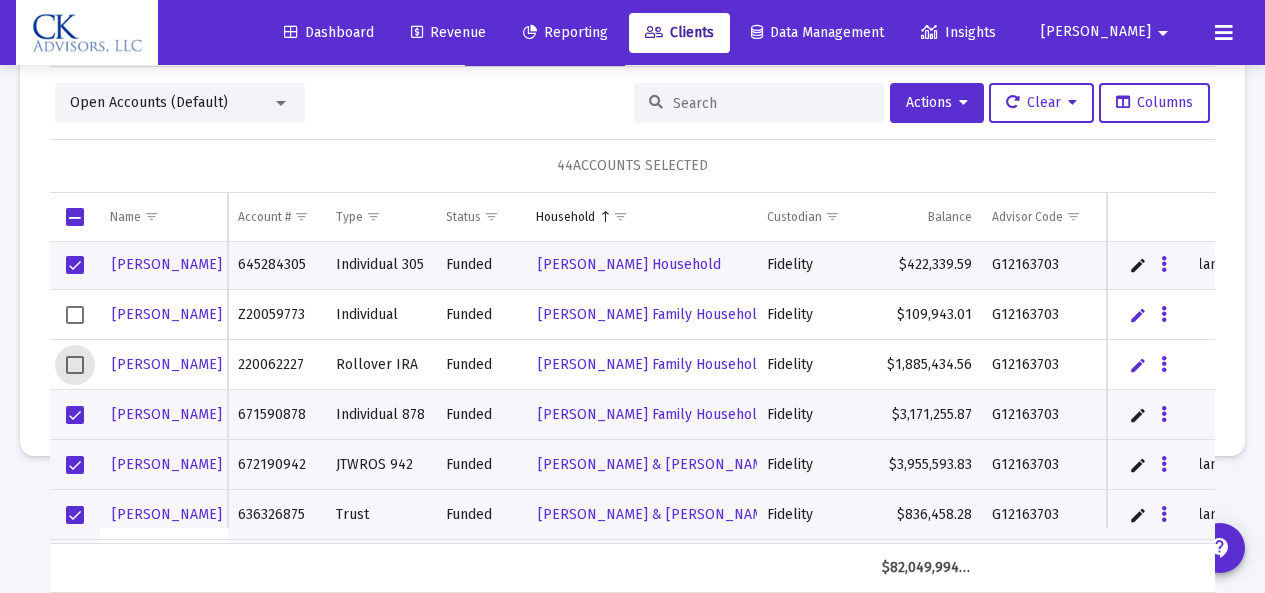 click at bounding box center [75, 415] 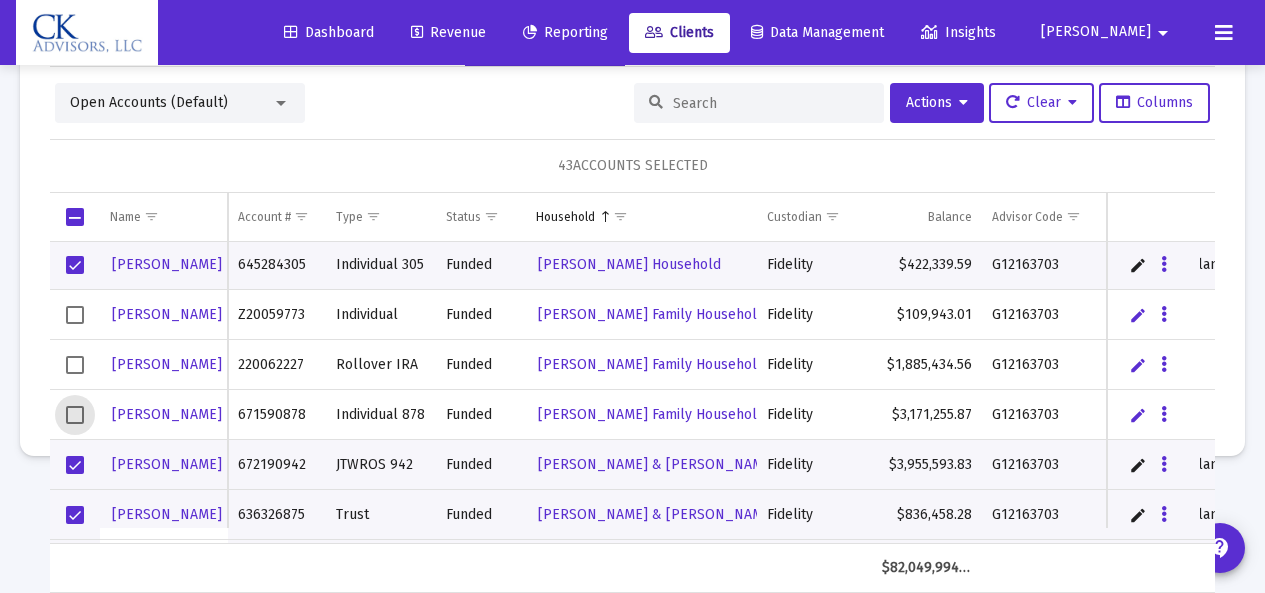 scroll, scrollTop: 572, scrollLeft: 0, axis: vertical 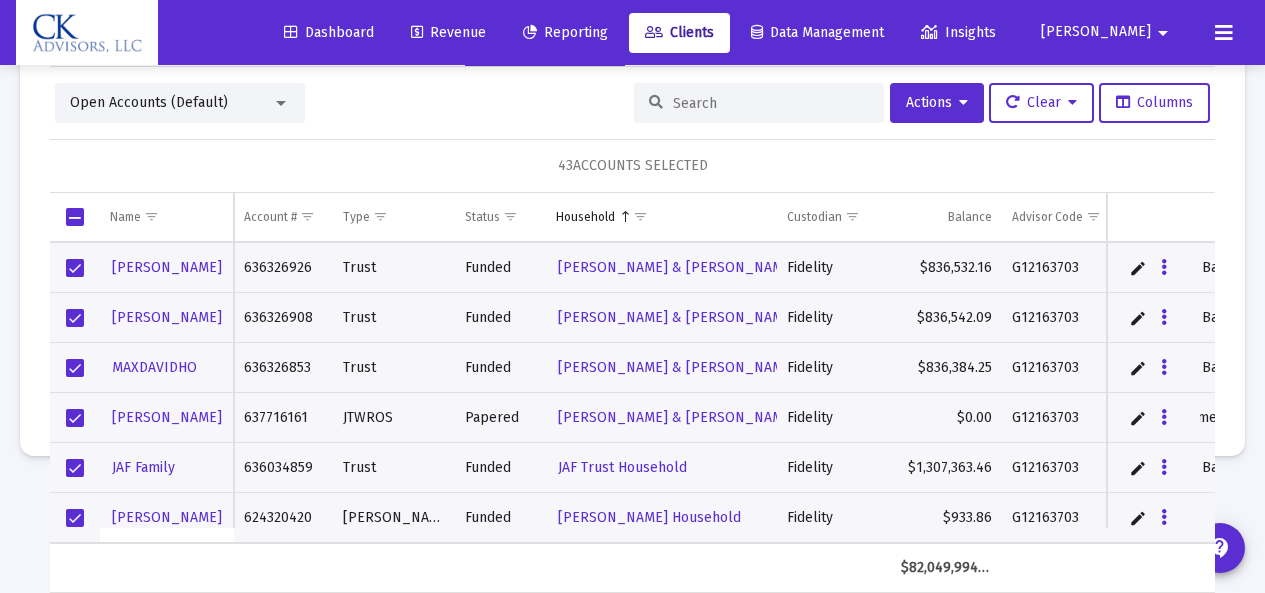 click at bounding box center [75, 418] 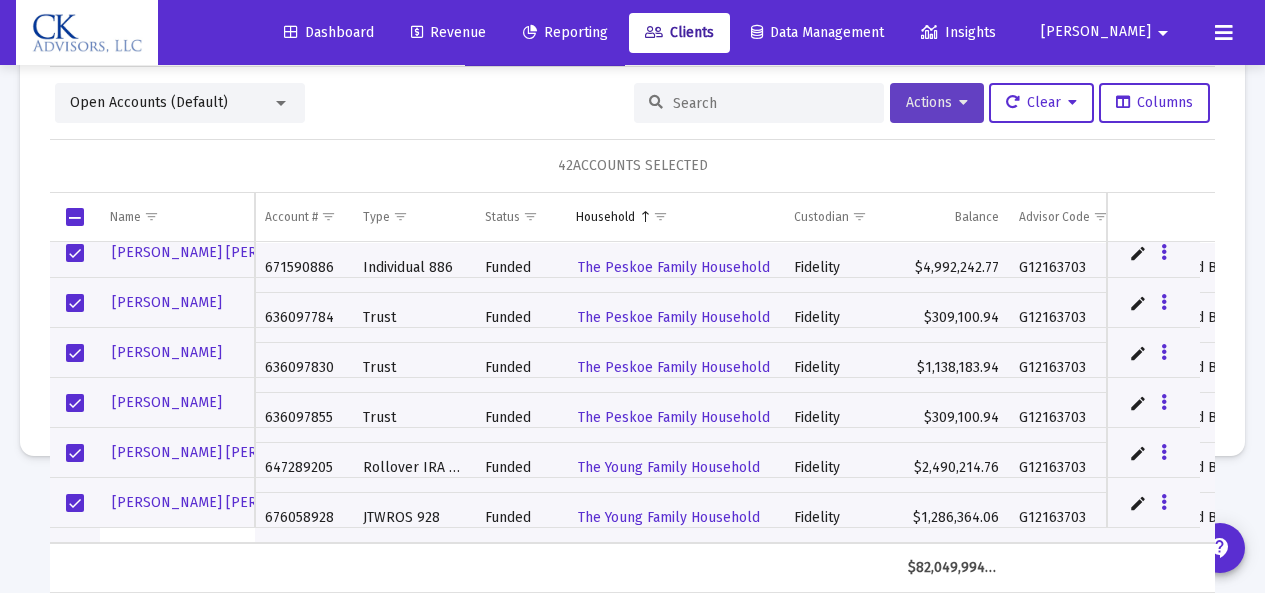 click on "Actions" at bounding box center [937, 103] 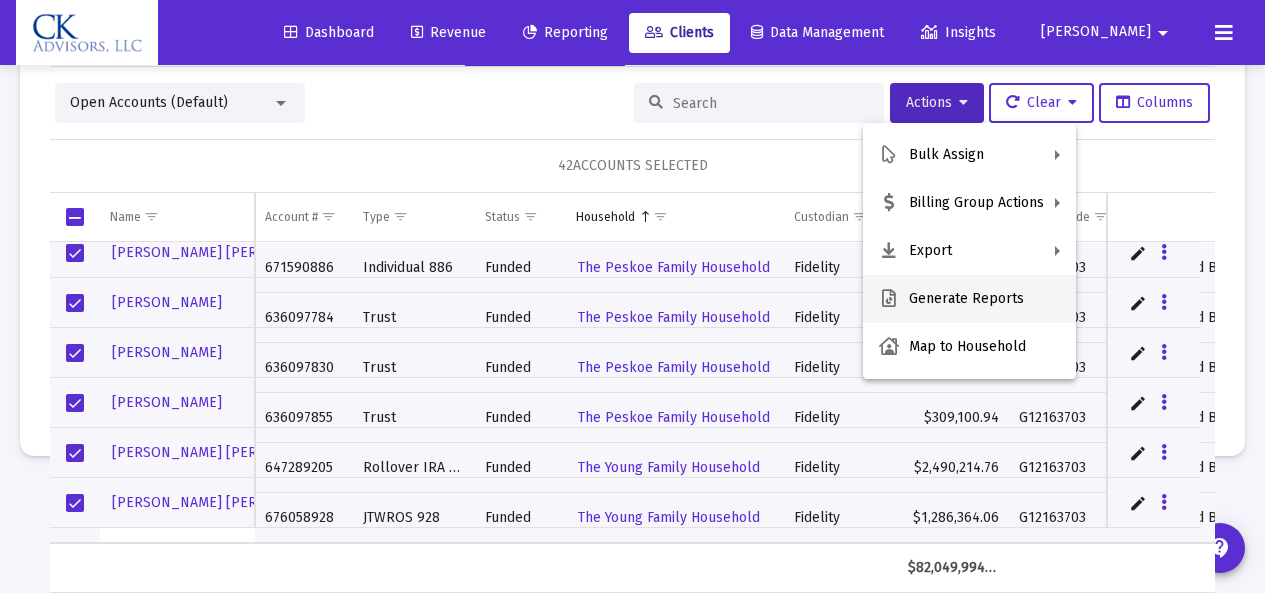 click on "Generate Reports" at bounding box center (969, 299) 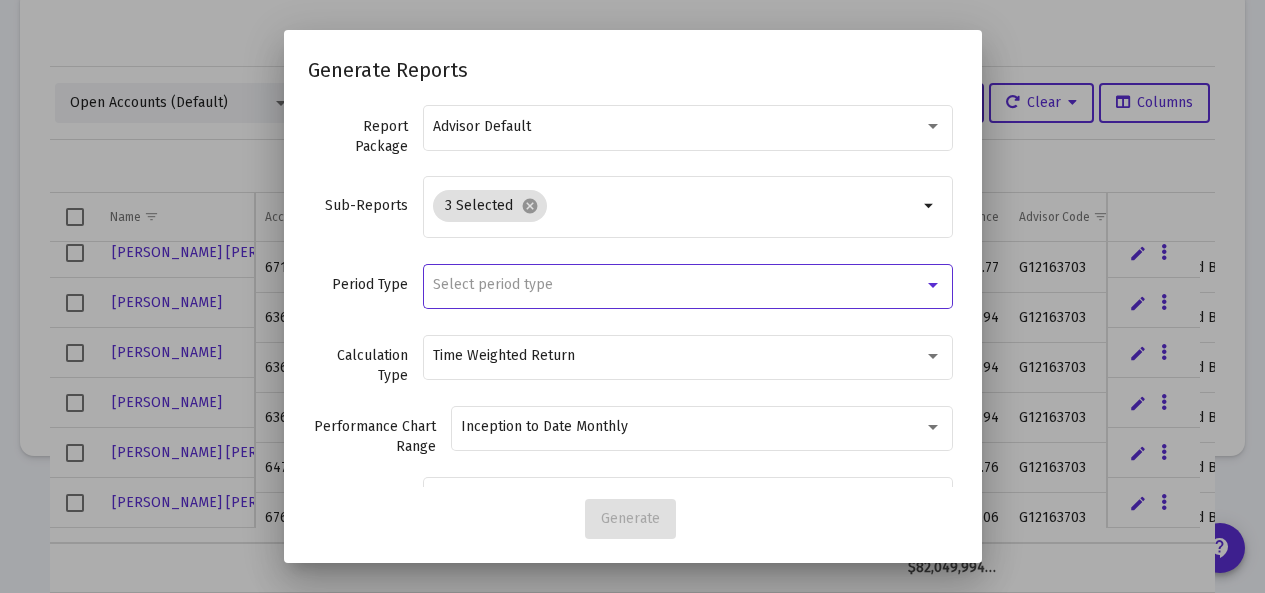 click at bounding box center [933, 285] 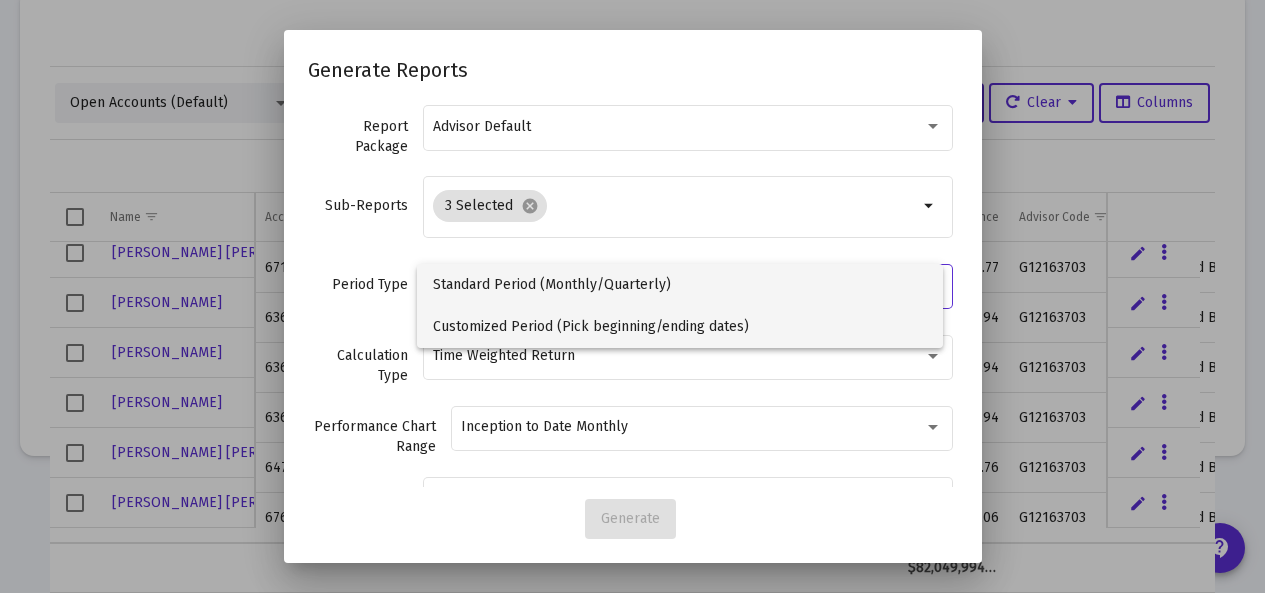 click on "Customized Period (Pick beginning/ending dates)" at bounding box center [680, 327] 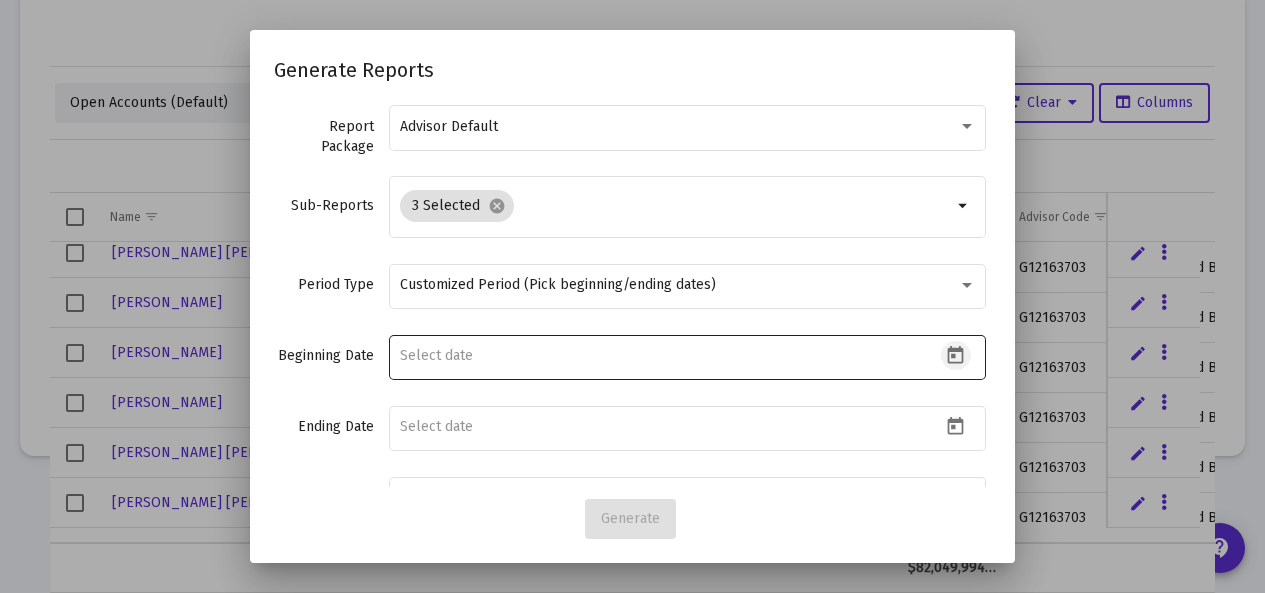 click 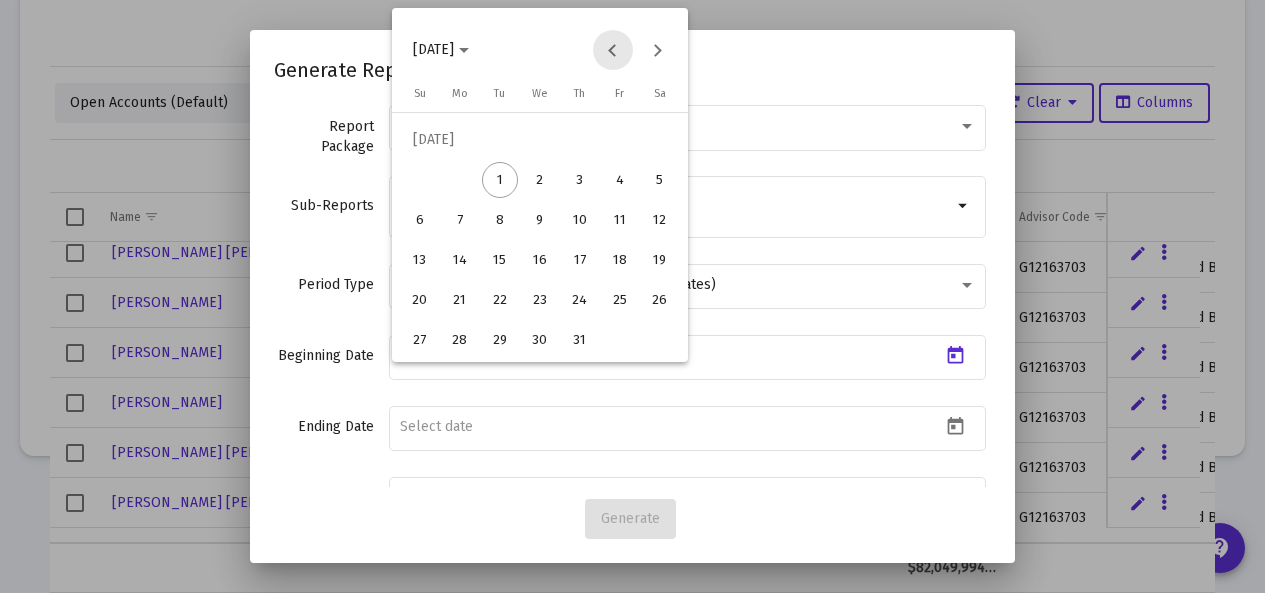 click at bounding box center [613, 50] 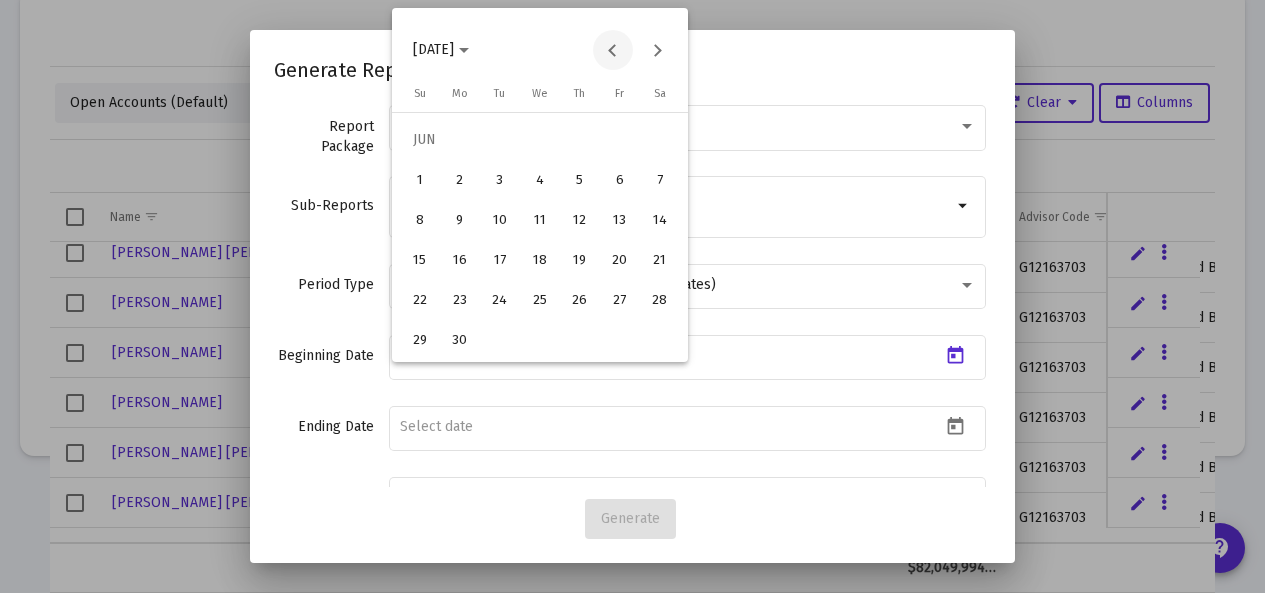 click at bounding box center (613, 50) 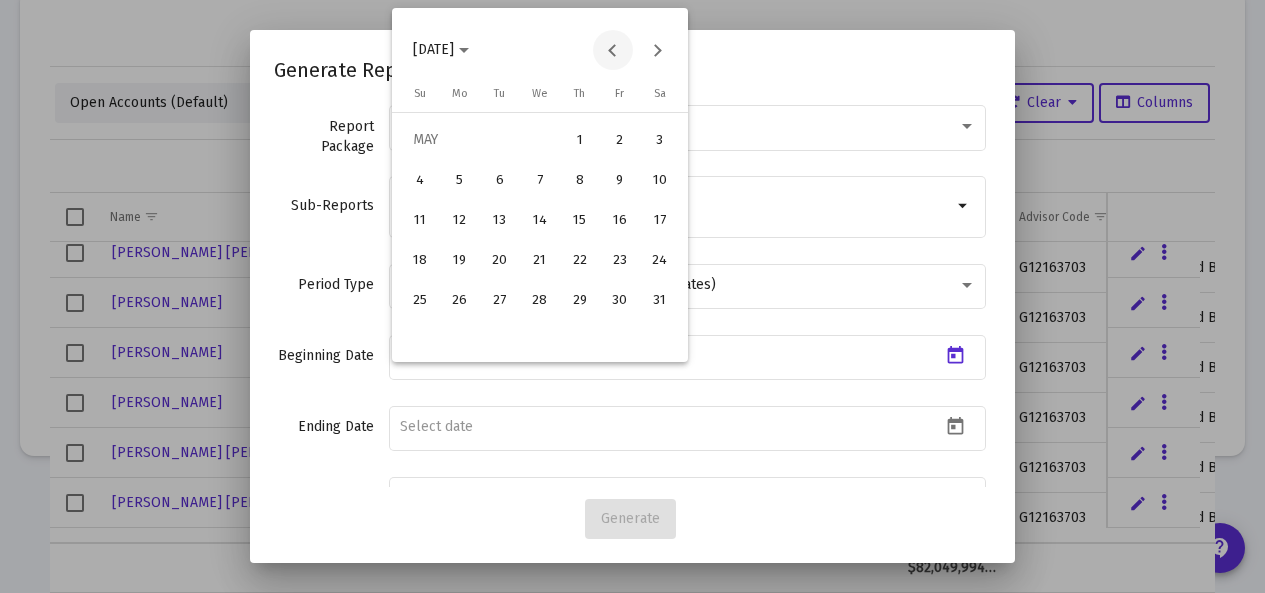 click at bounding box center (613, 50) 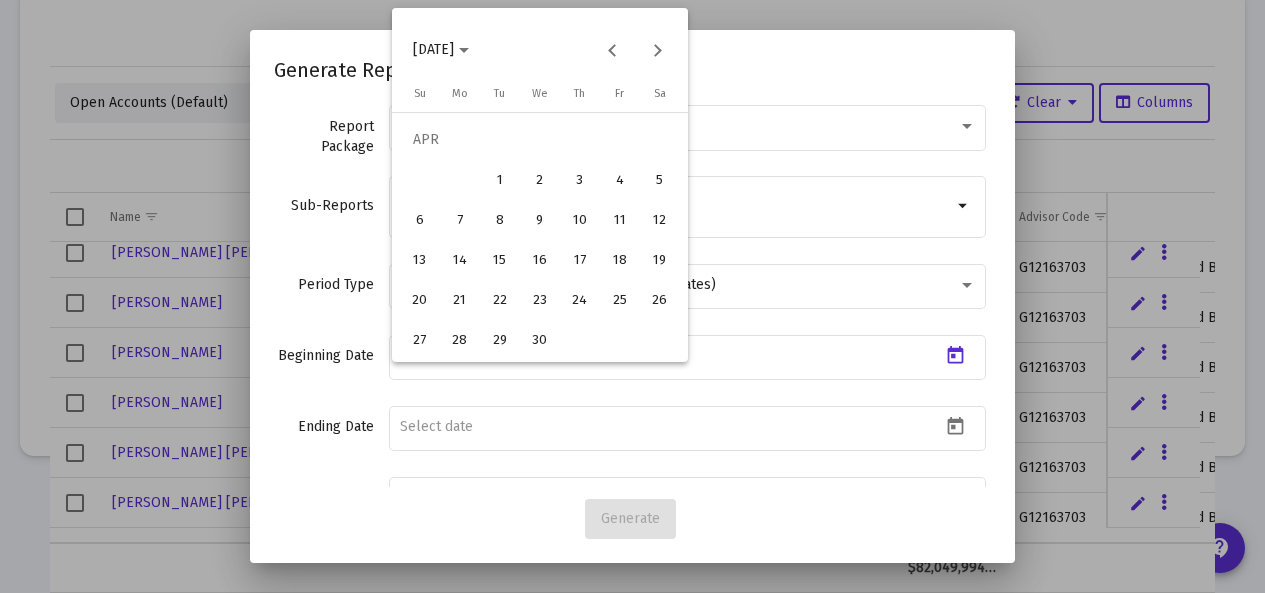 click on "1" at bounding box center (500, 180) 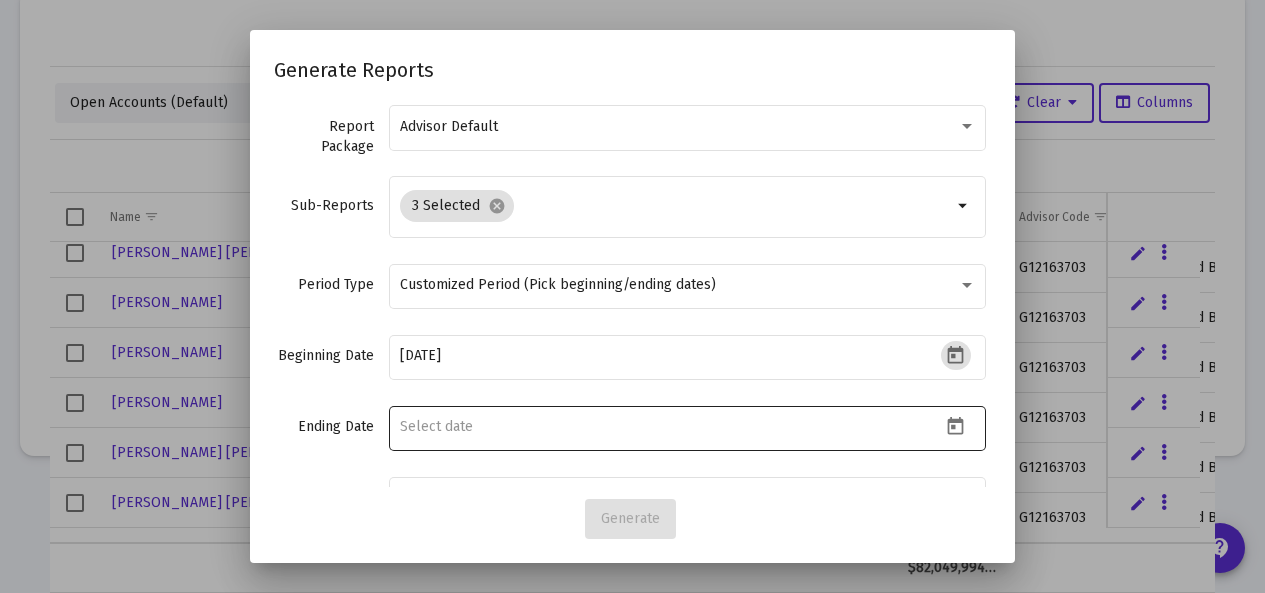 click 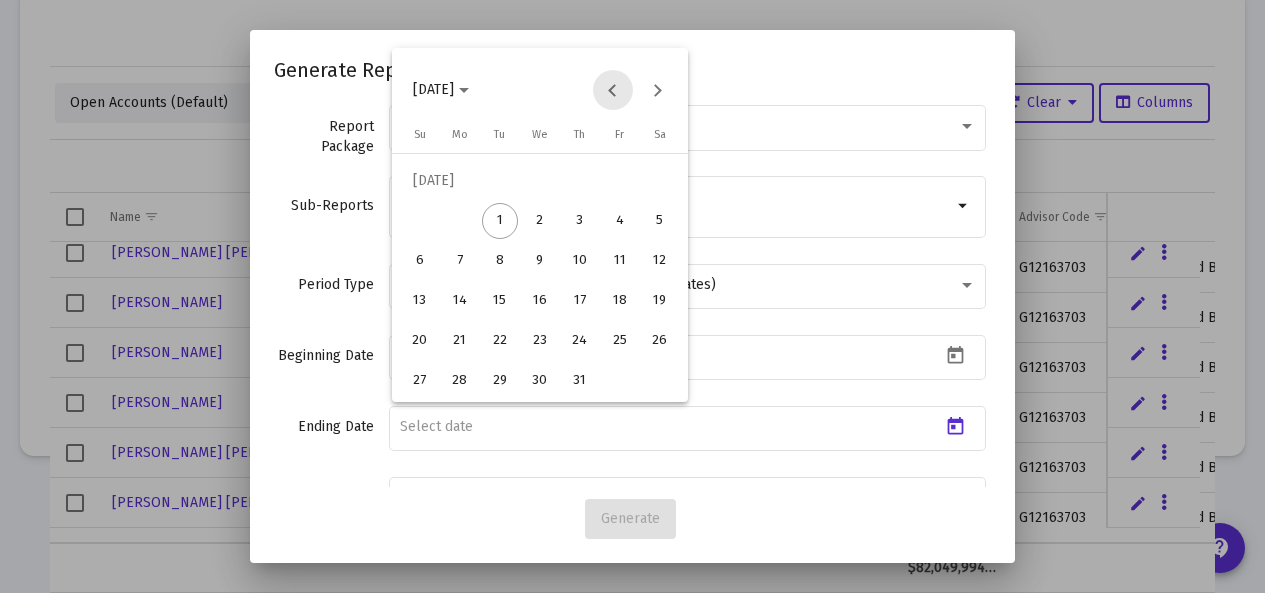 click at bounding box center [613, 90] 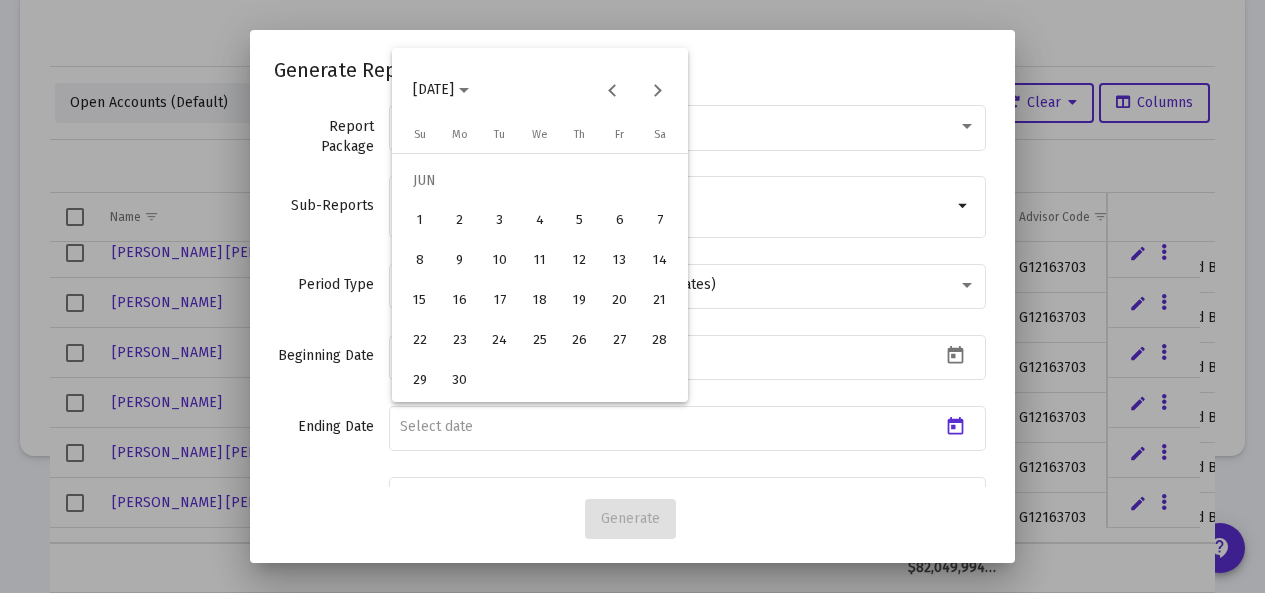 click on "30" at bounding box center (460, 381) 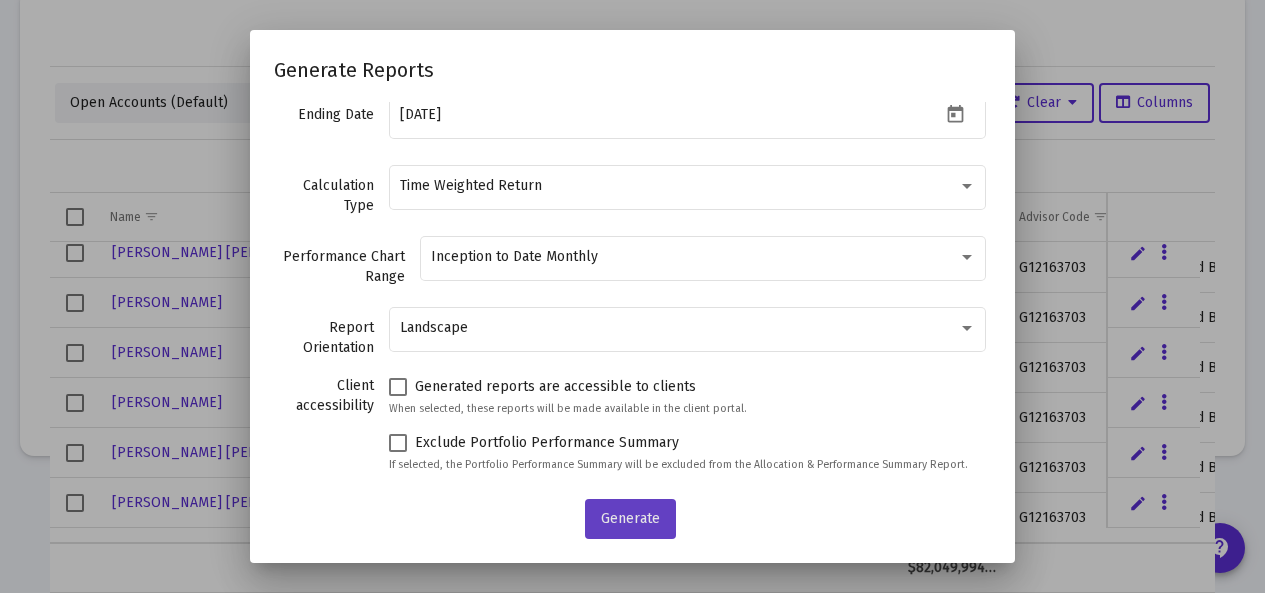 click on "Generate" at bounding box center (630, 518) 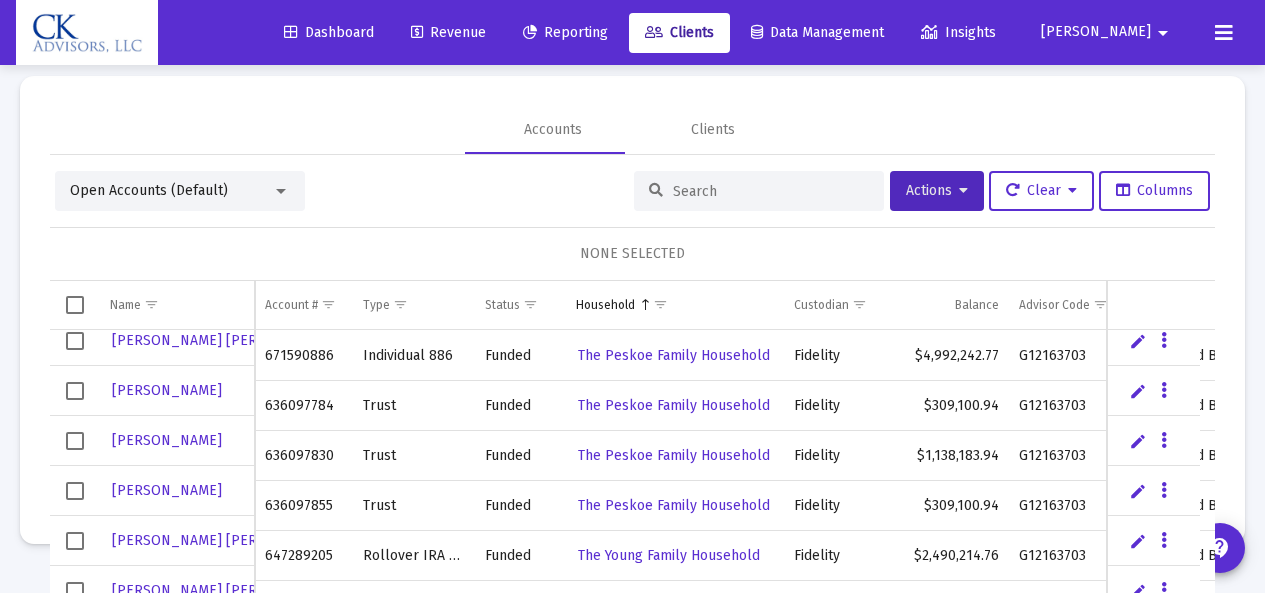 scroll, scrollTop: 0, scrollLeft: 0, axis: both 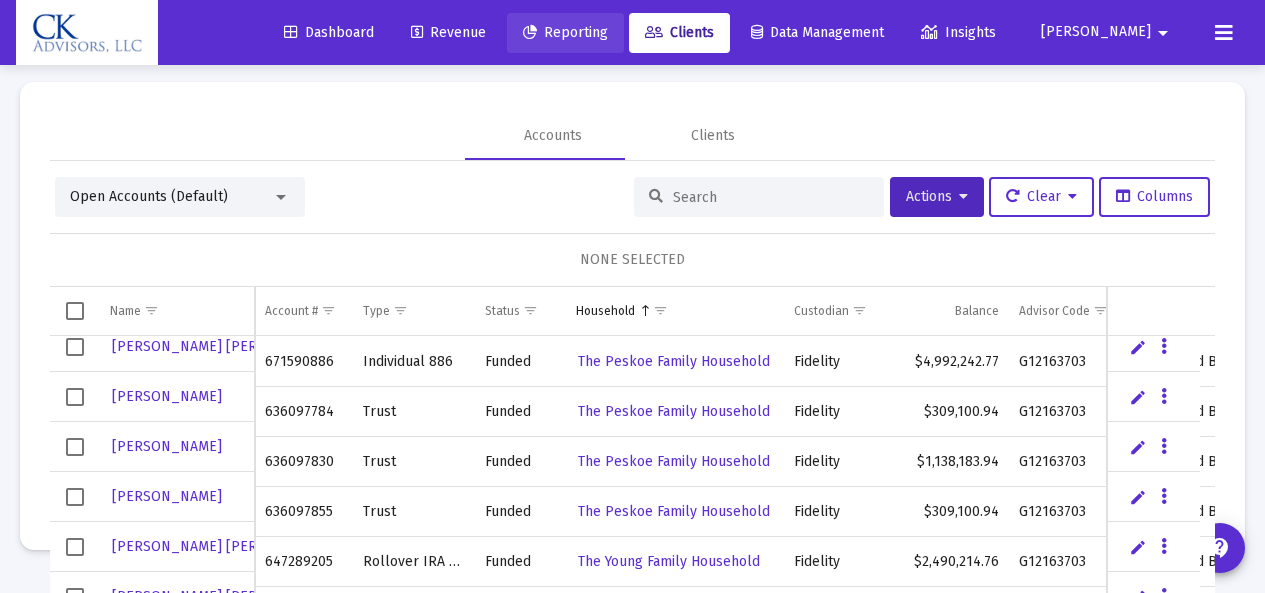 click on "Reporting" 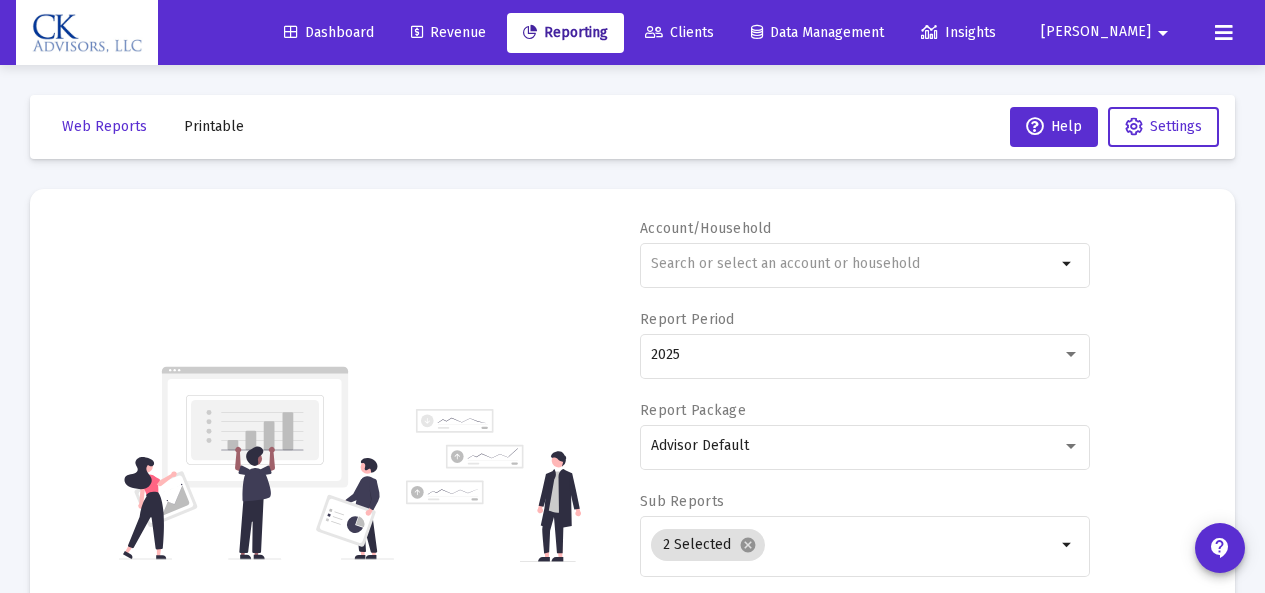 click on "Printable" 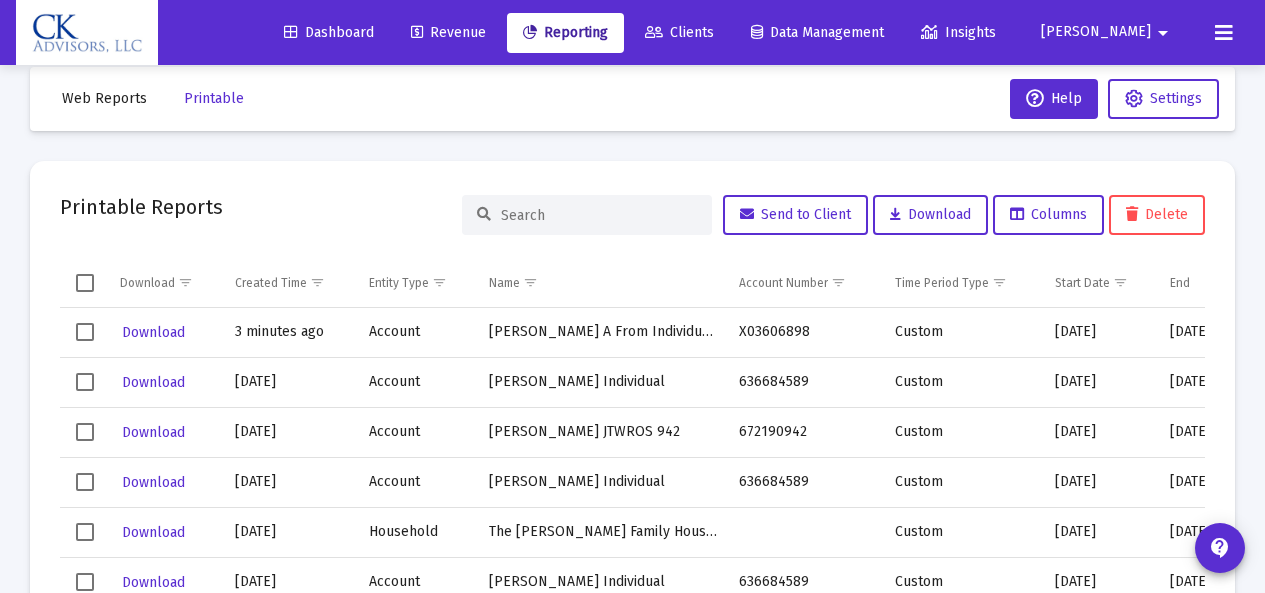 scroll, scrollTop: 31, scrollLeft: 0, axis: vertical 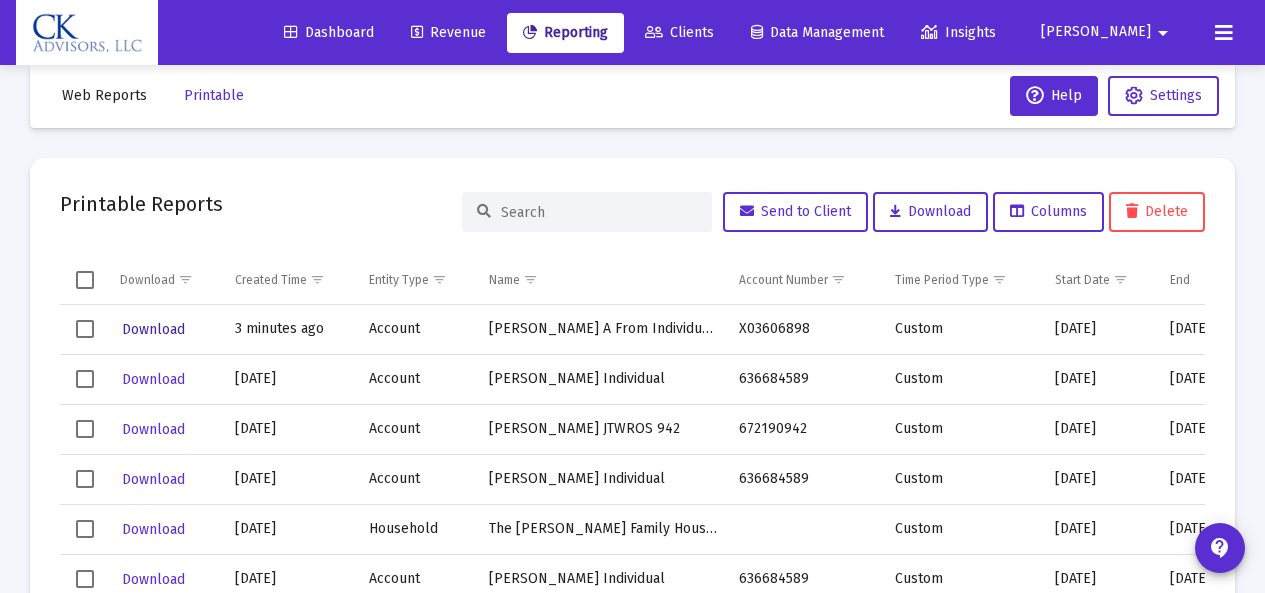 click on "Download" 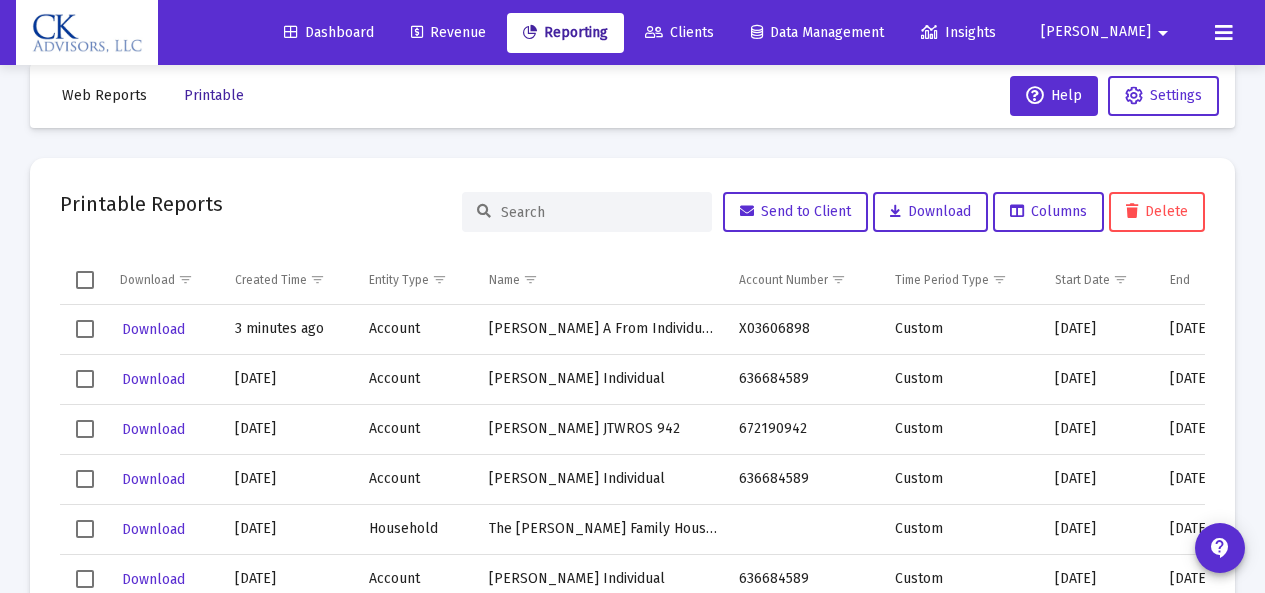 click on "Printable" 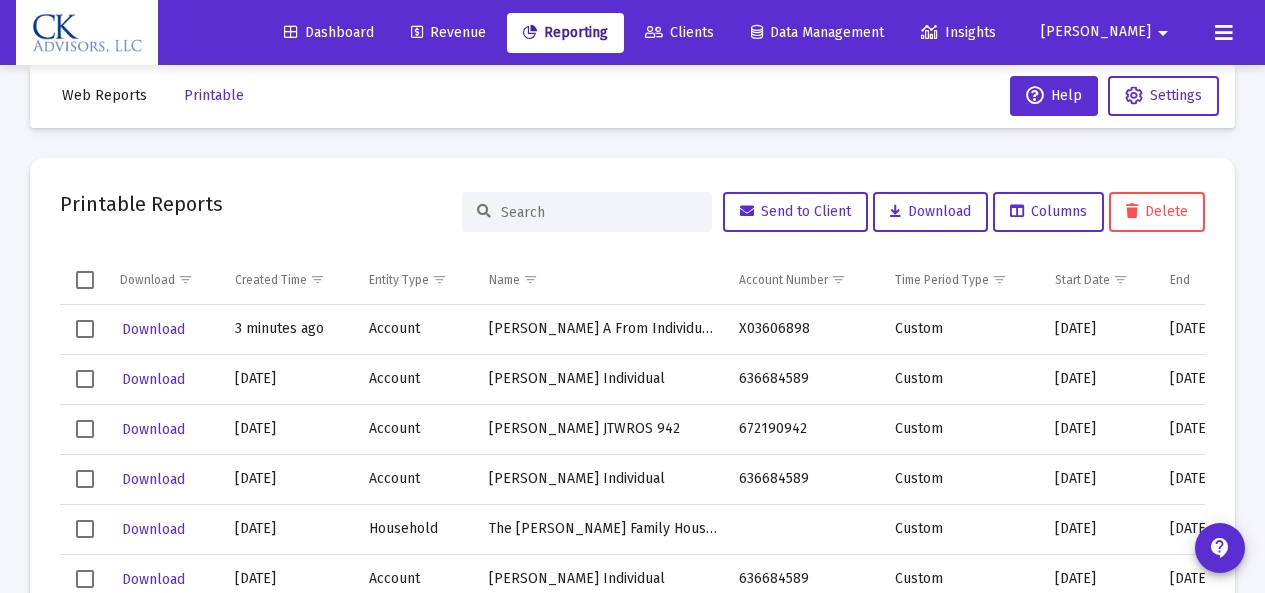 click on "Clients" 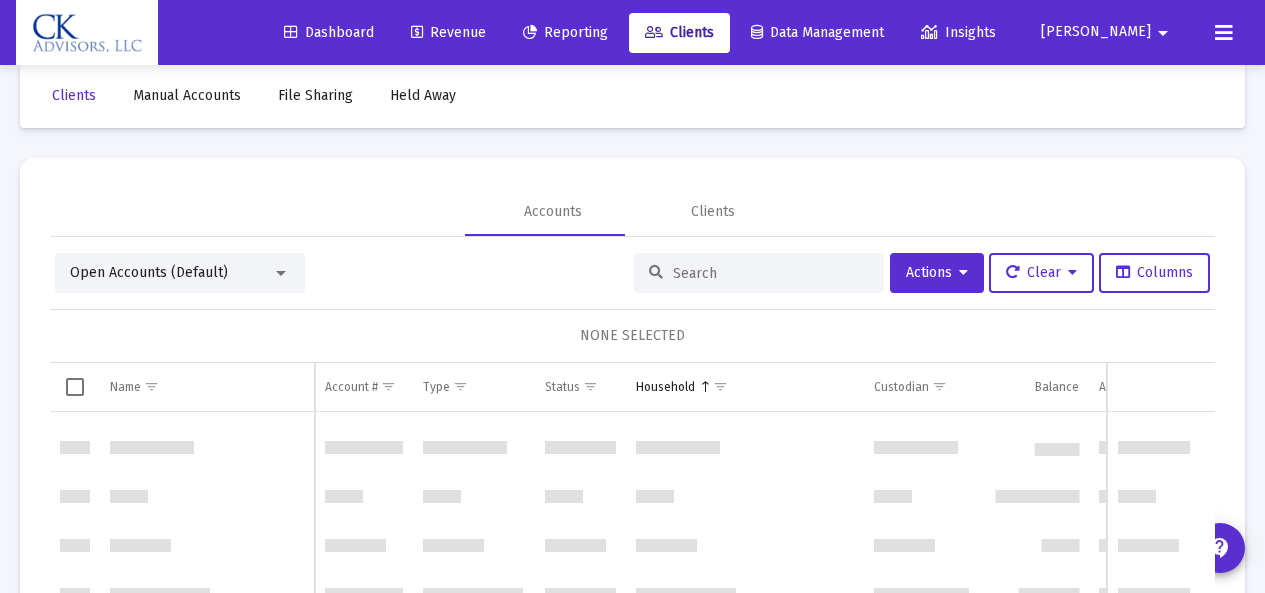 scroll, scrollTop: 2000, scrollLeft: 0, axis: vertical 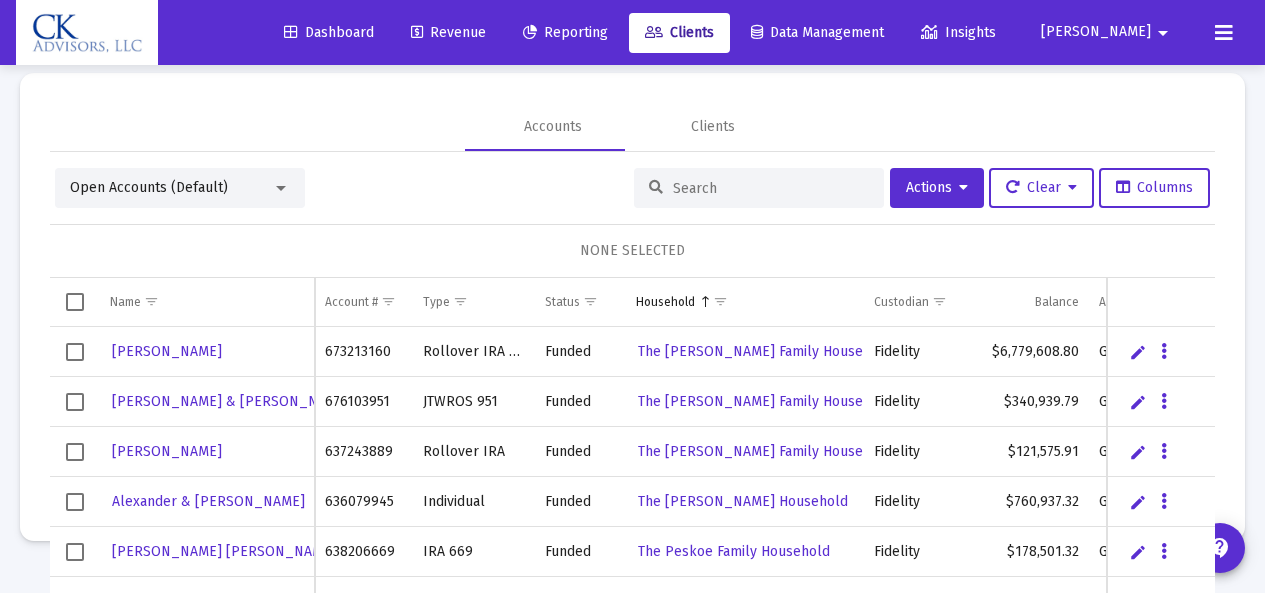 click at bounding box center (75, 352) 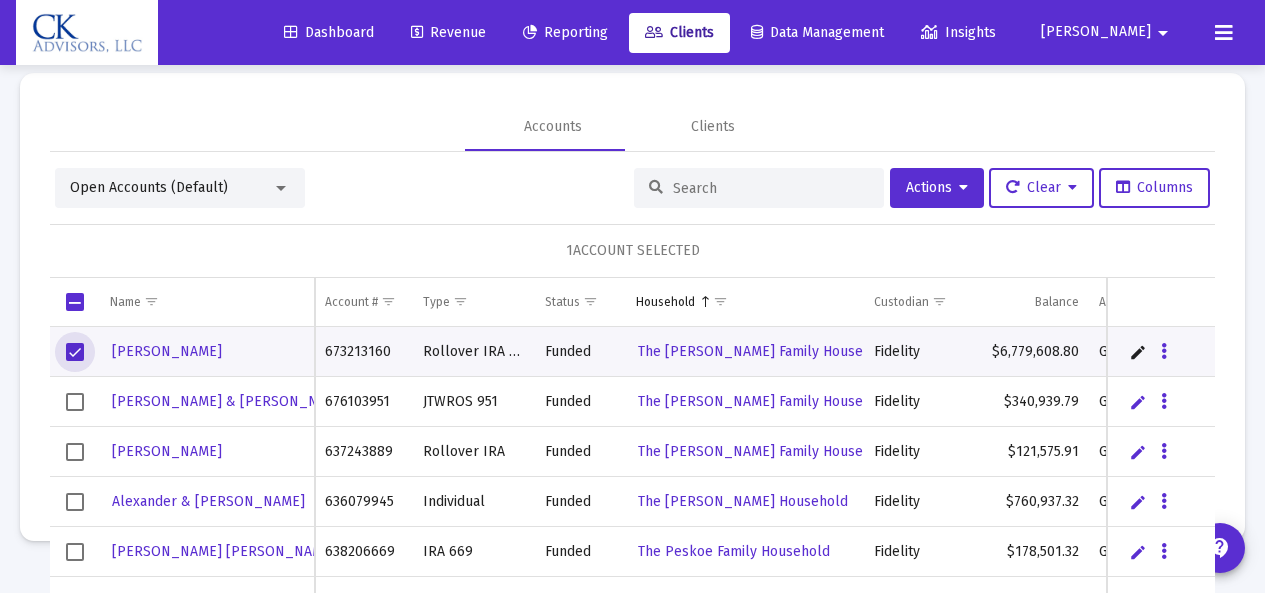 click at bounding box center (75, 402) 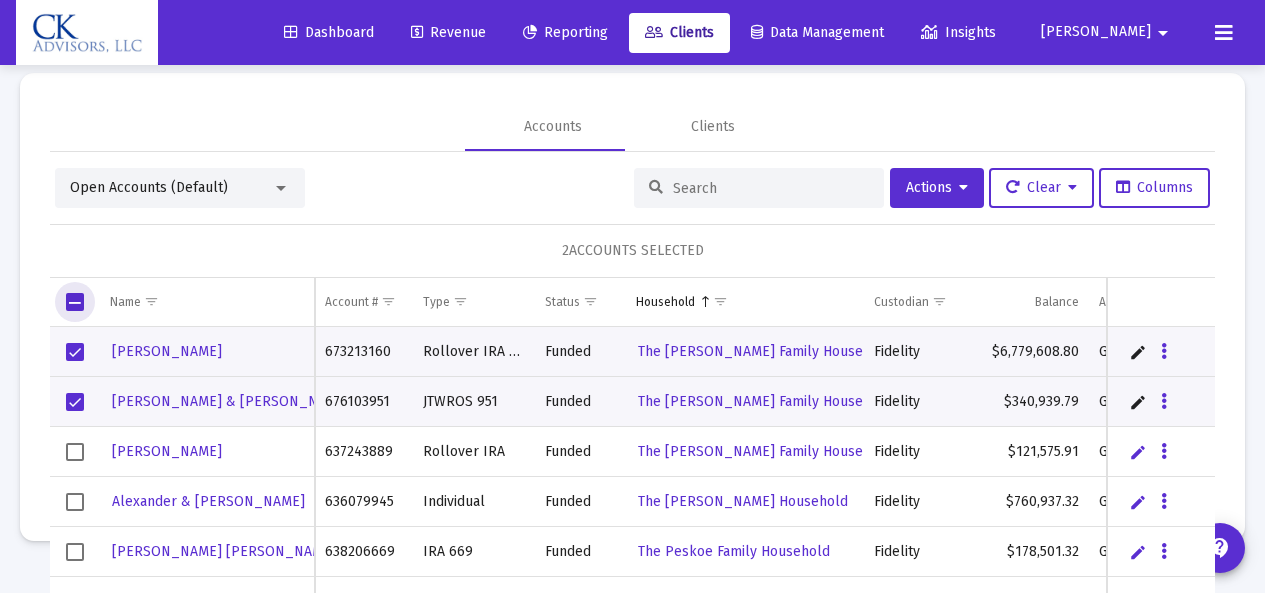 click at bounding box center (75, 302) 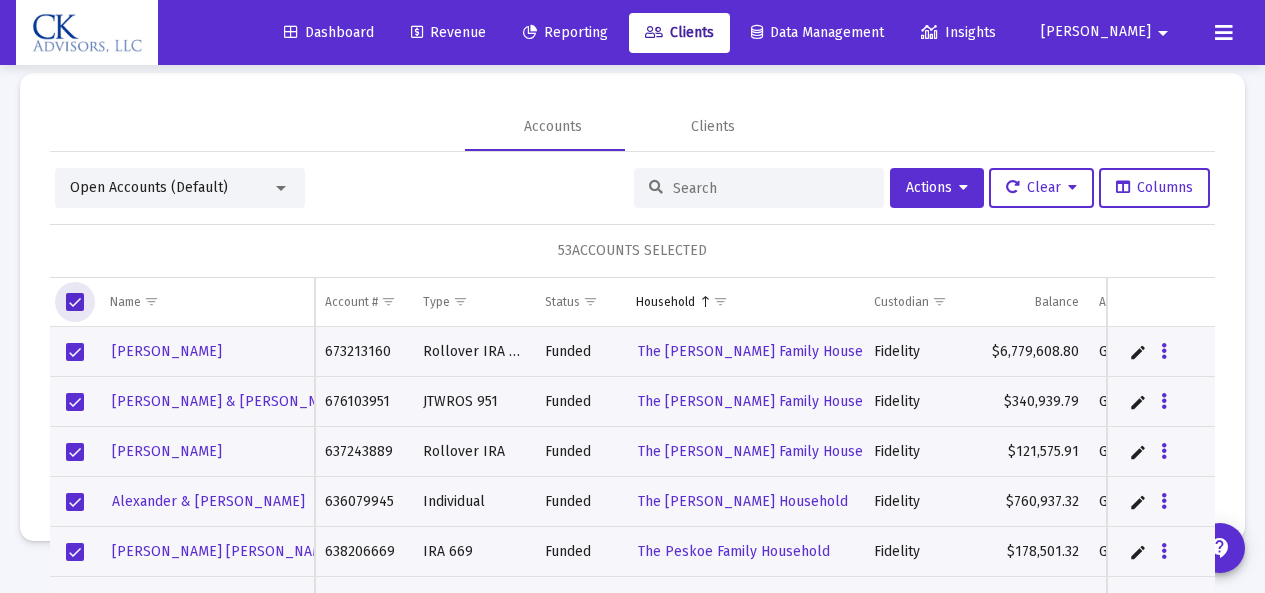 scroll, scrollTop: 107, scrollLeft: 0, axis: vertical 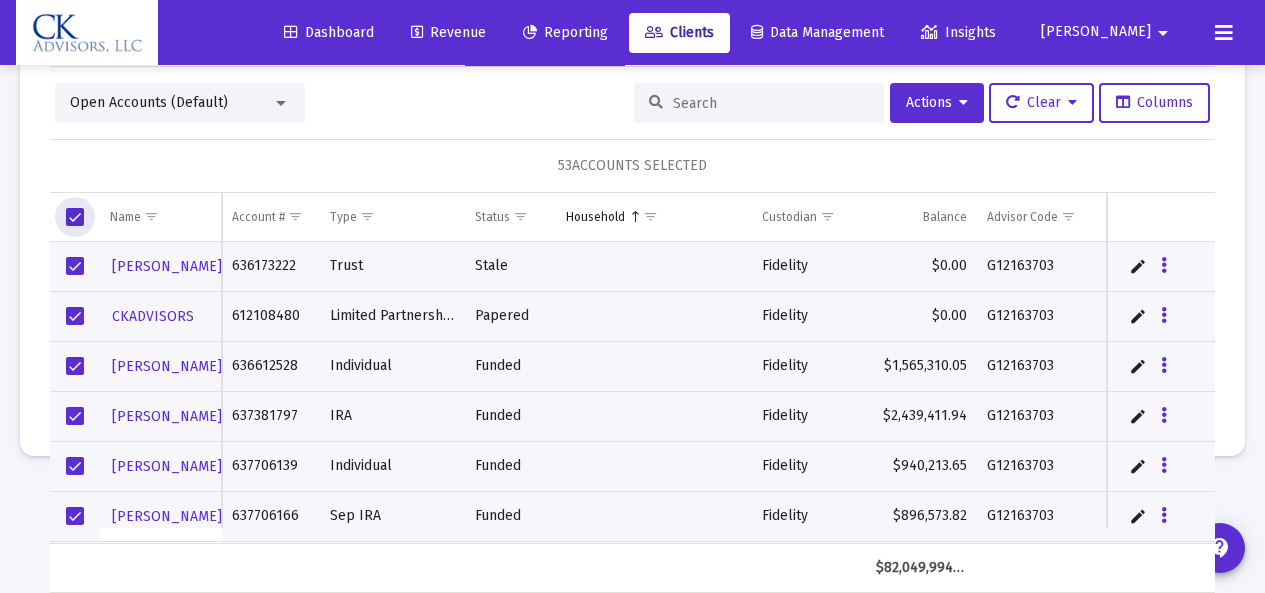 click at bounding box center [75, 266] 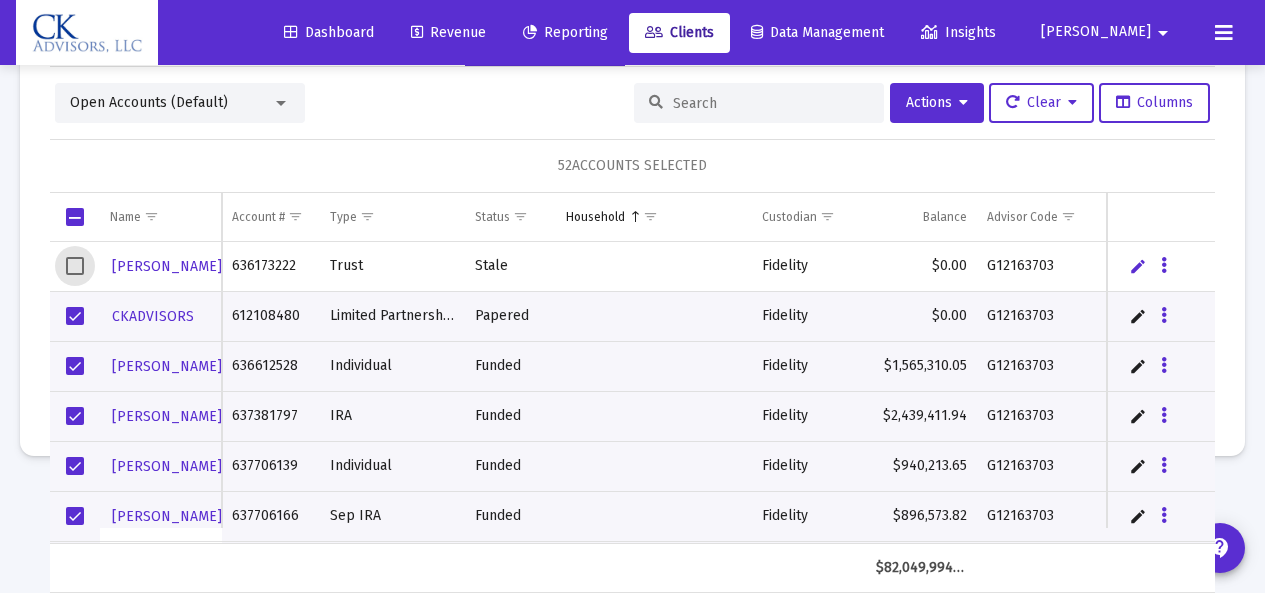 click at bounding box center (75, 316) 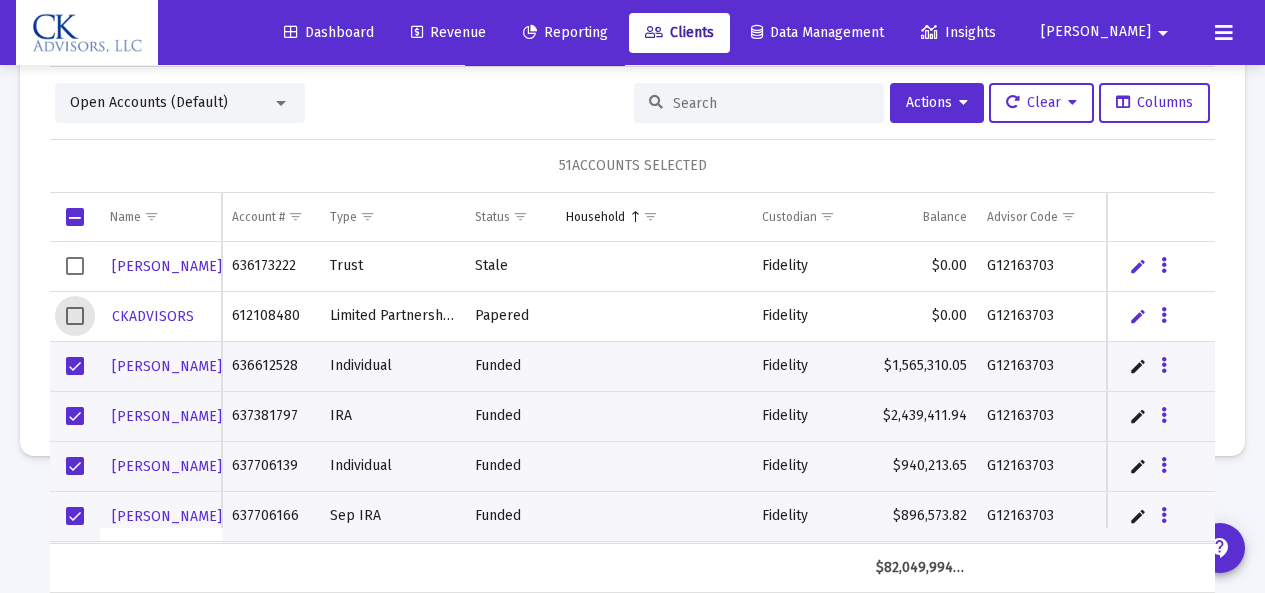click at bounding box center [75, 366] 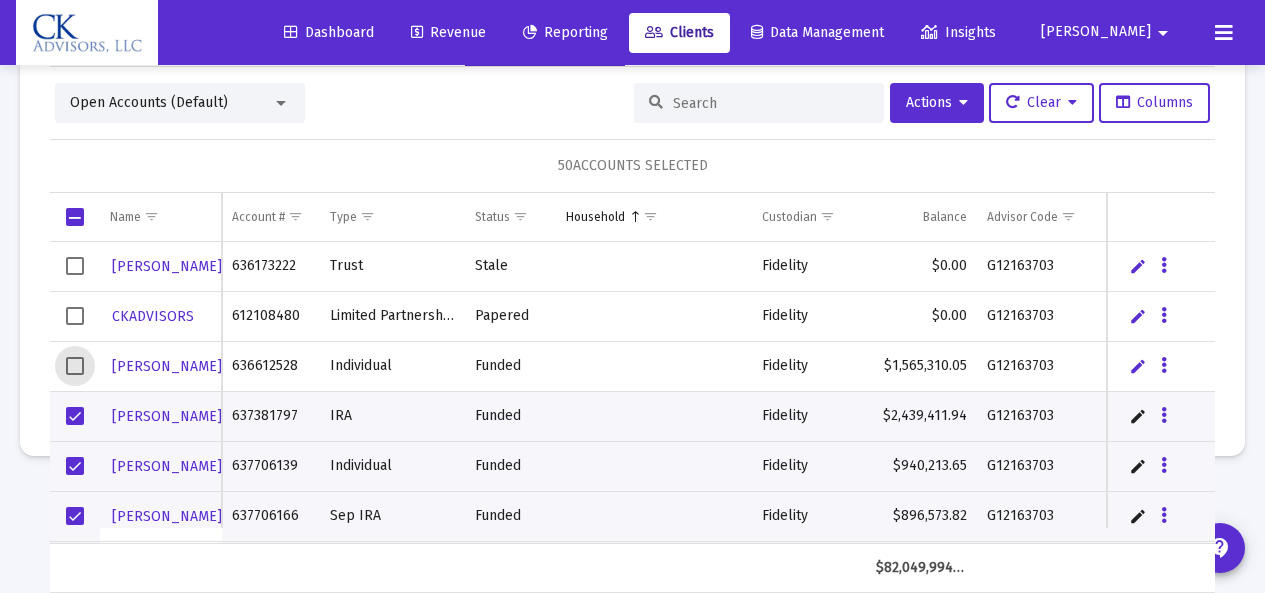 click at bounding box center [75, 416] 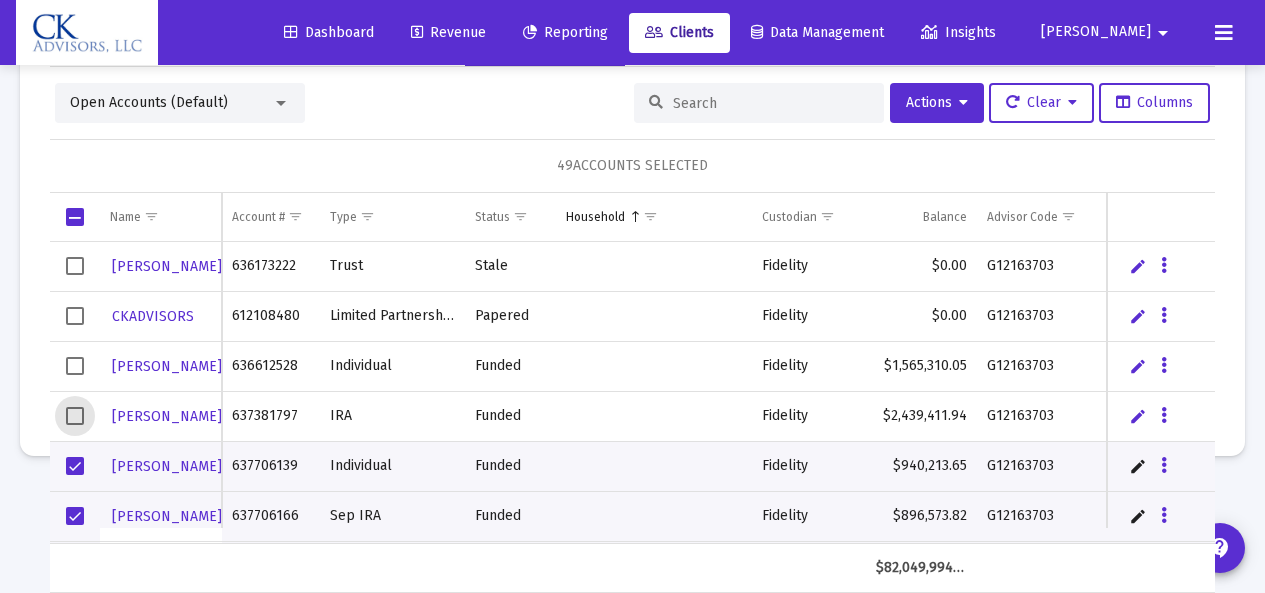 click at bounding box center (75, 466) 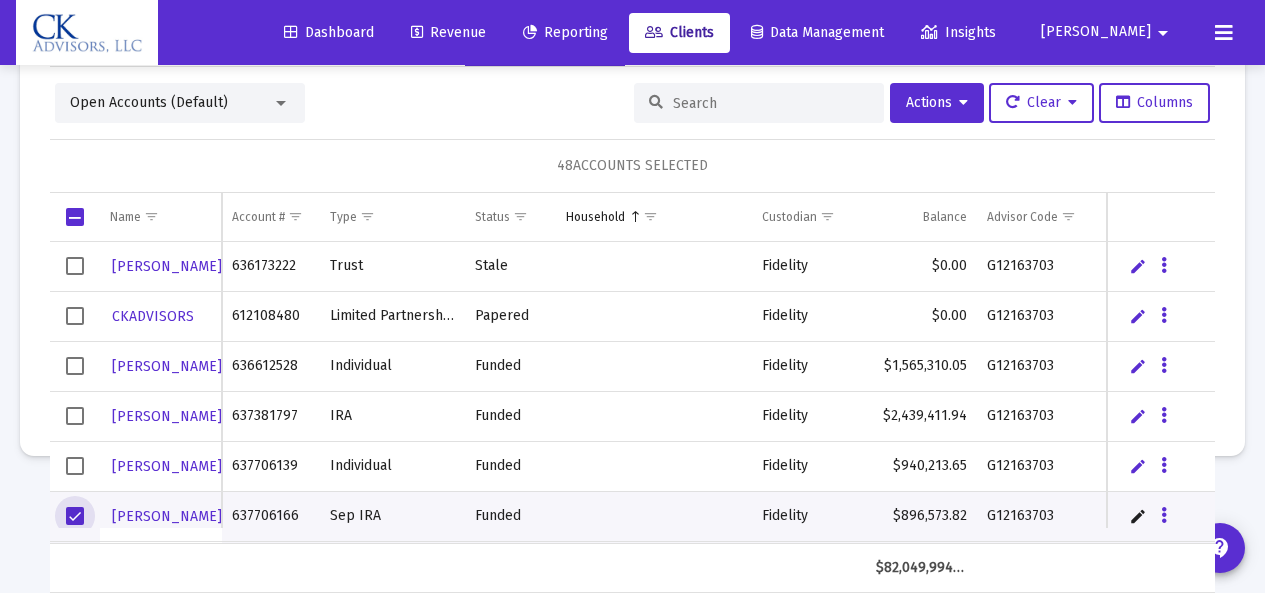 drag, startPoint x: 73, startPoint y: 513, endPoint x: 109, endPoint y: 503, distance: 37.363083 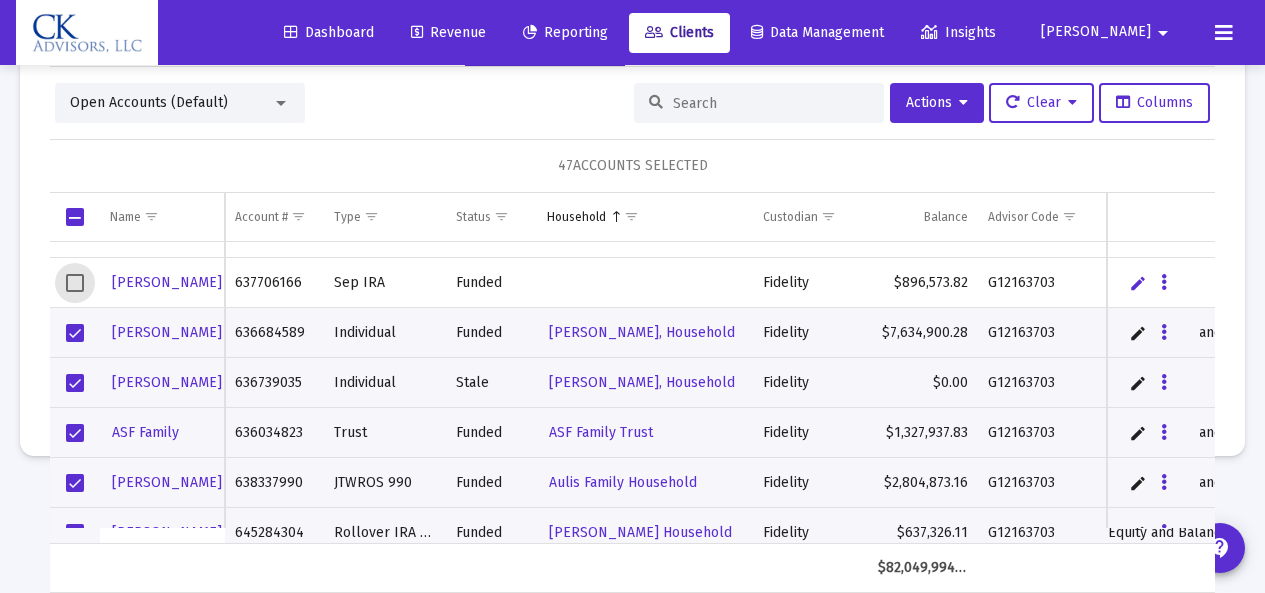 click at bounding box center (75, 383) 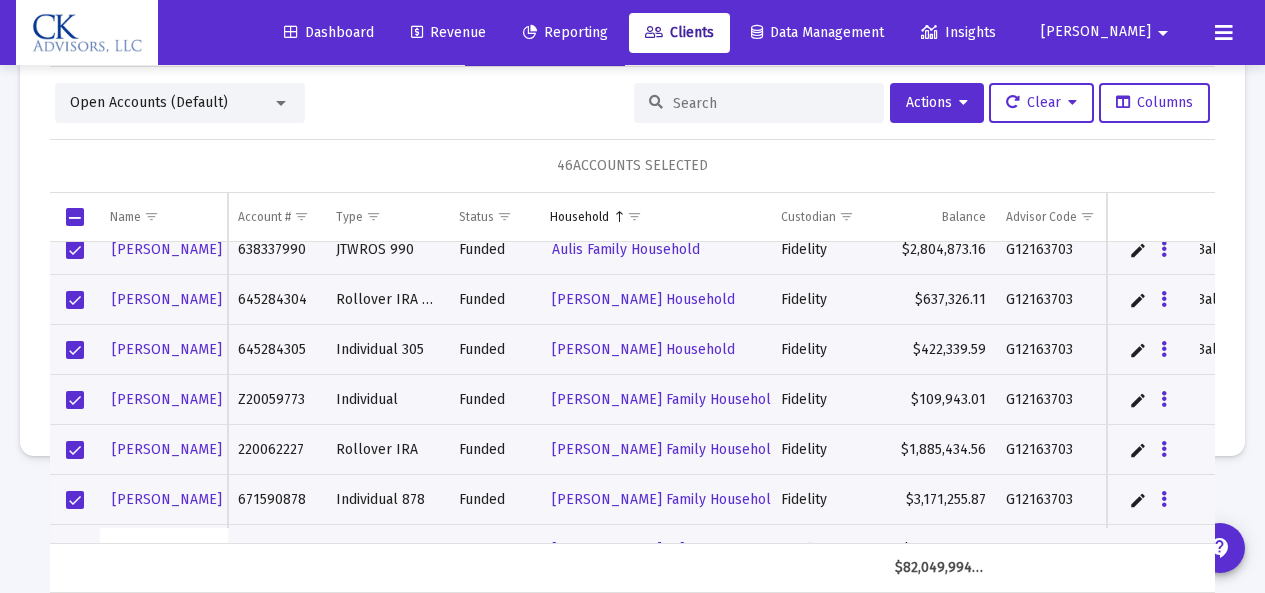 click at bounding box center (75, 400) 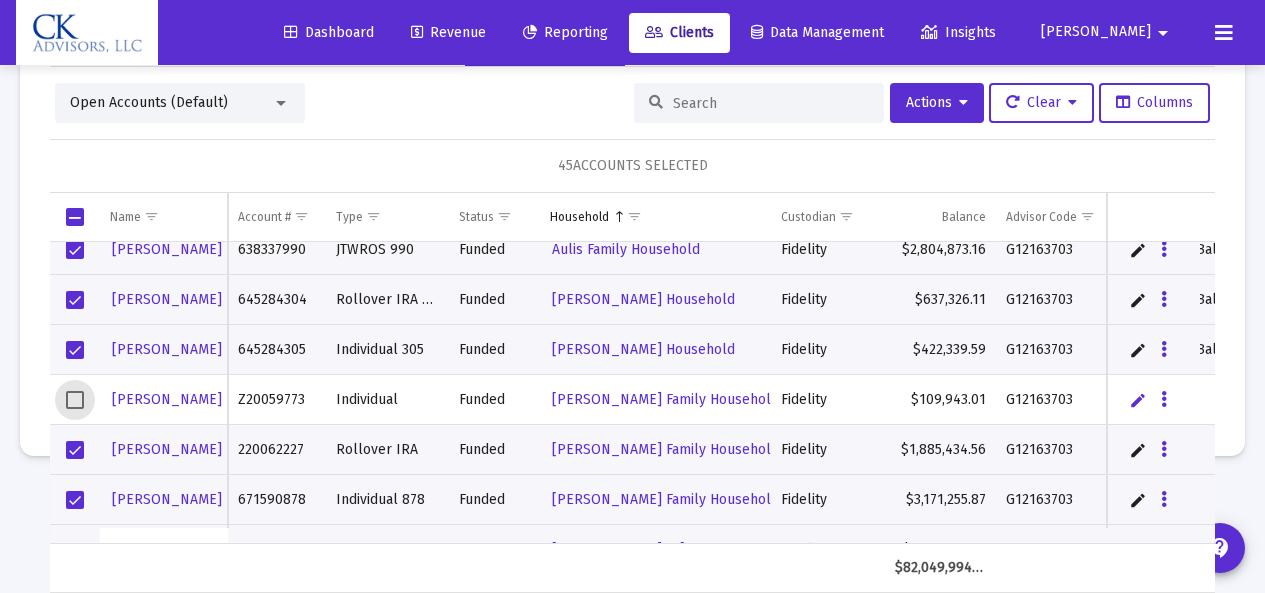 click at bounding box center (75, 450) 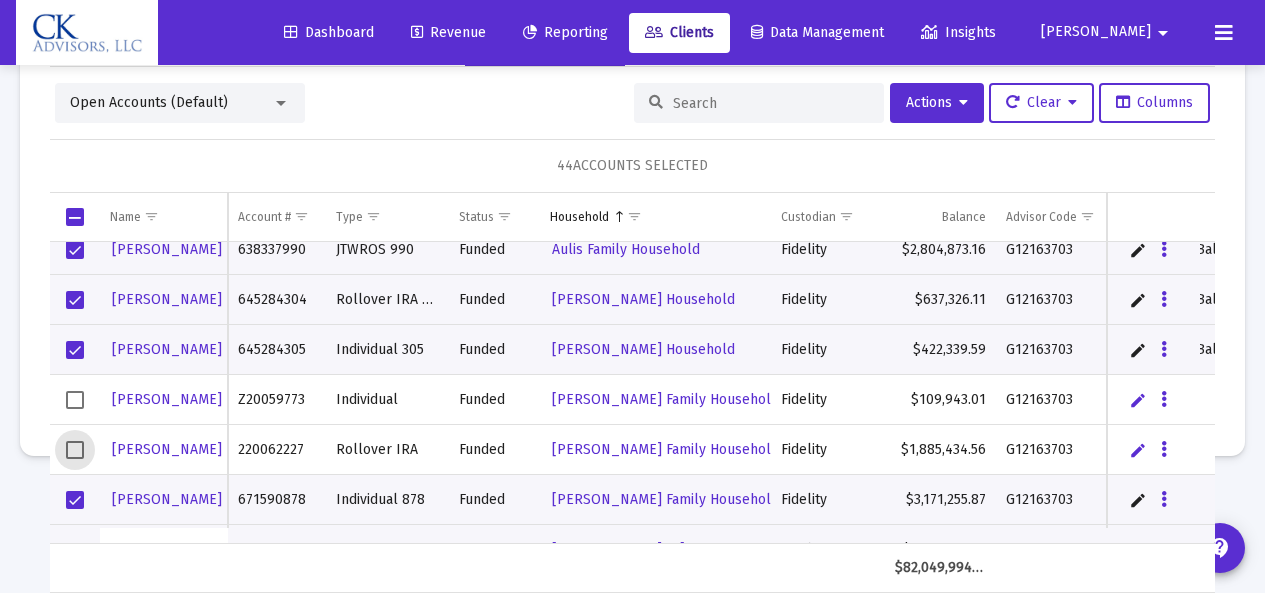 click at bounding box center (75, 500) 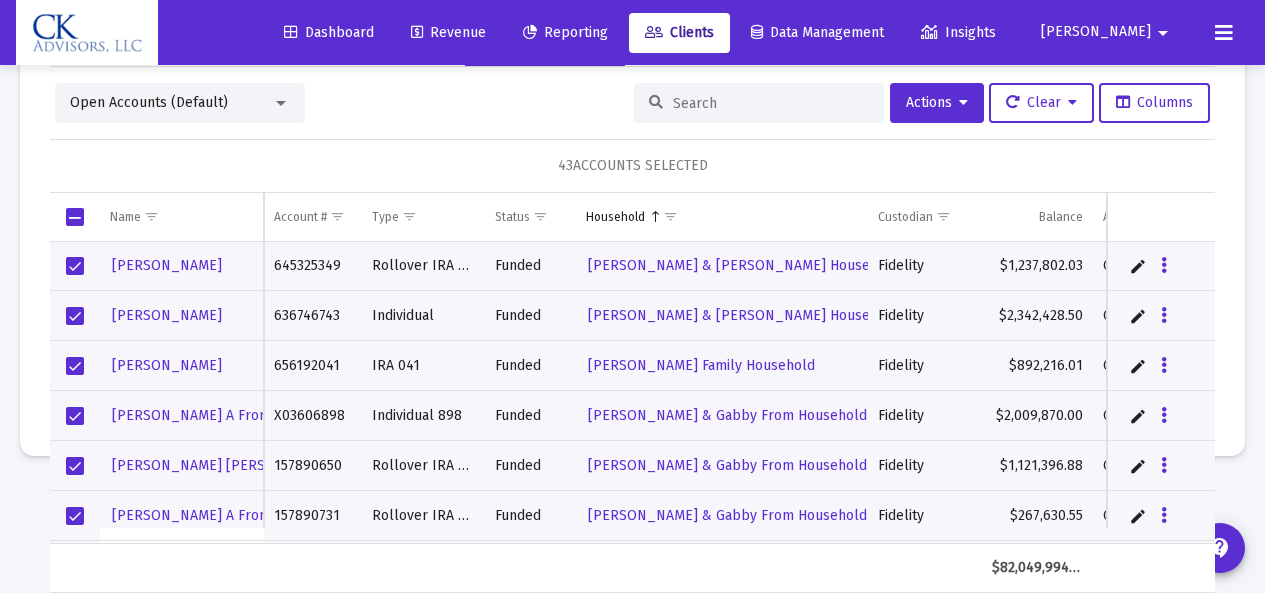 click at bounding box center [75, 416] 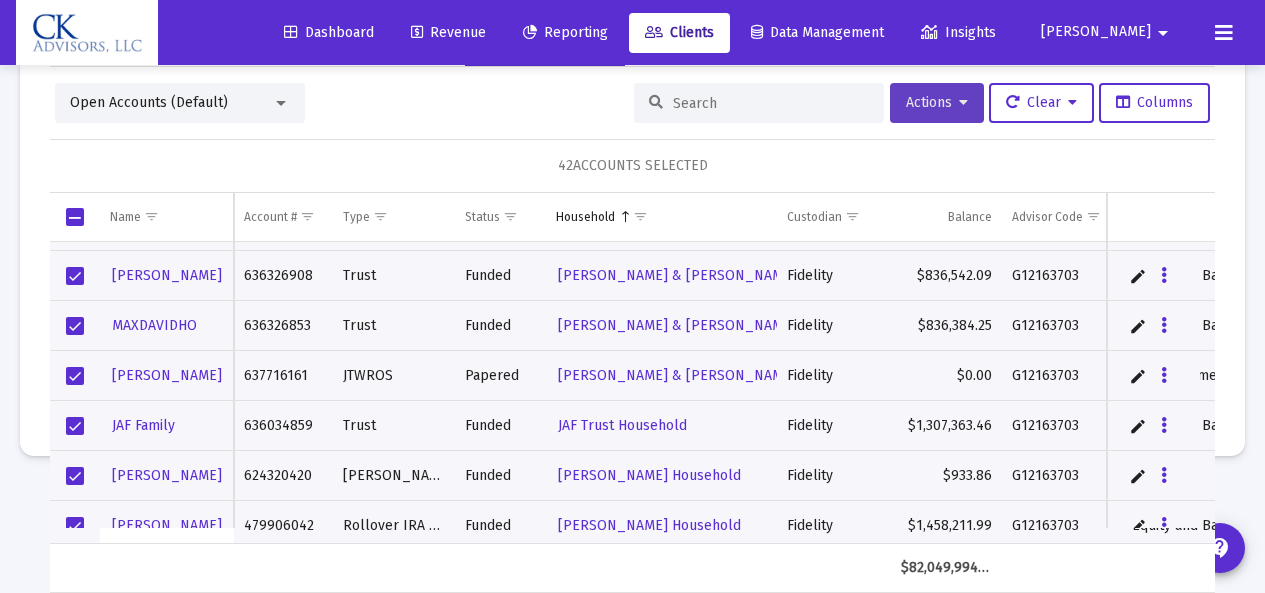 click on "Actions" at bounding box center [937, 102] 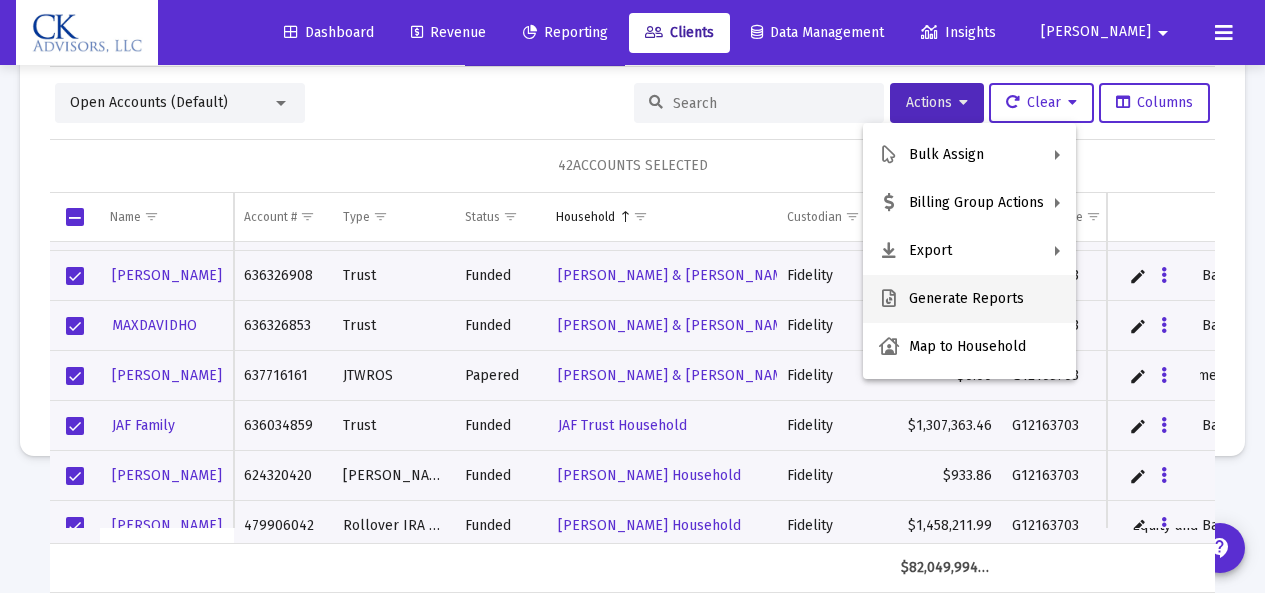 click on "Generate Reports" at bounding box center (969, 299) 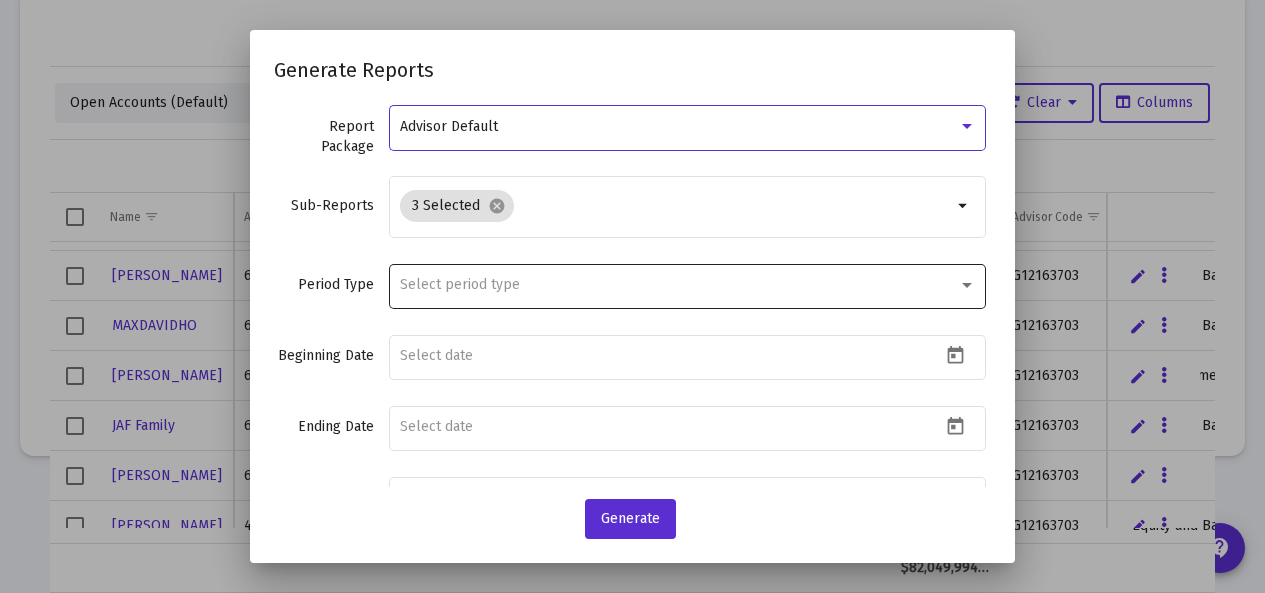 click at bounding box center [967, 285] 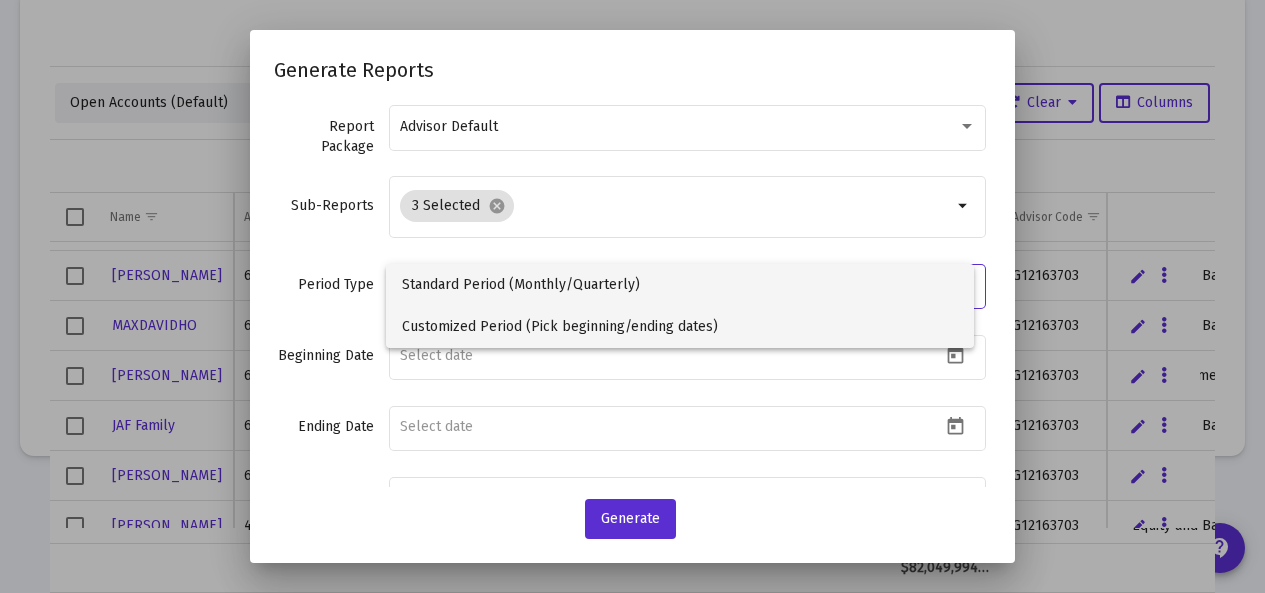 click on "Customized Period (Pick beginning/ending dates)" at bounding box center [679, 327] 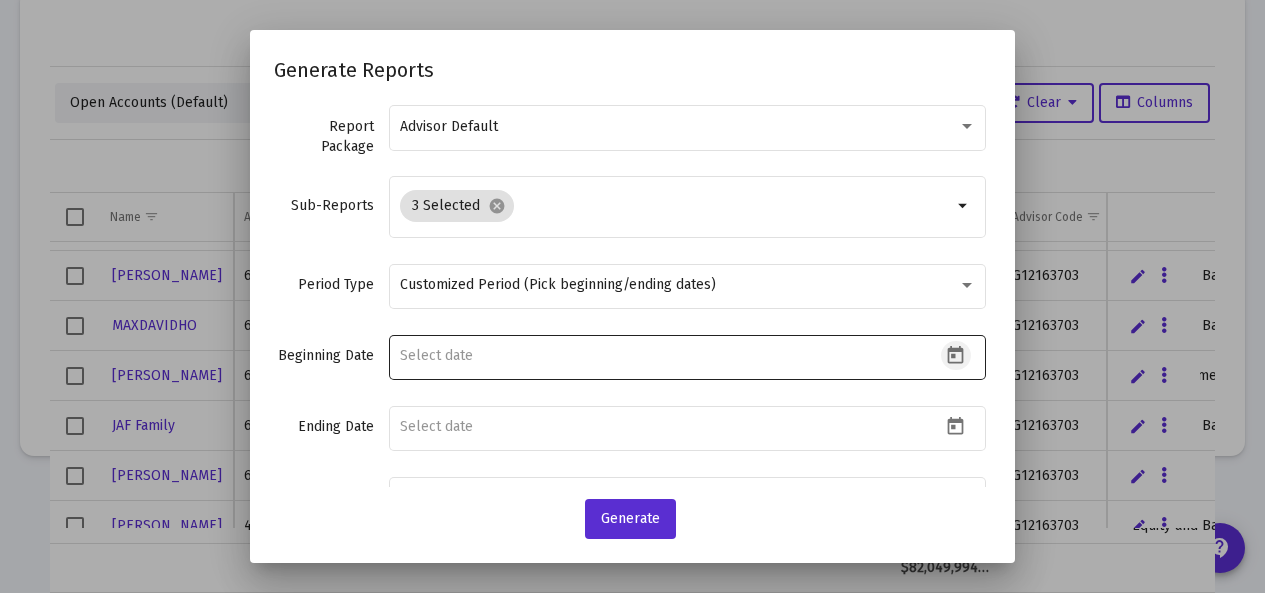 click 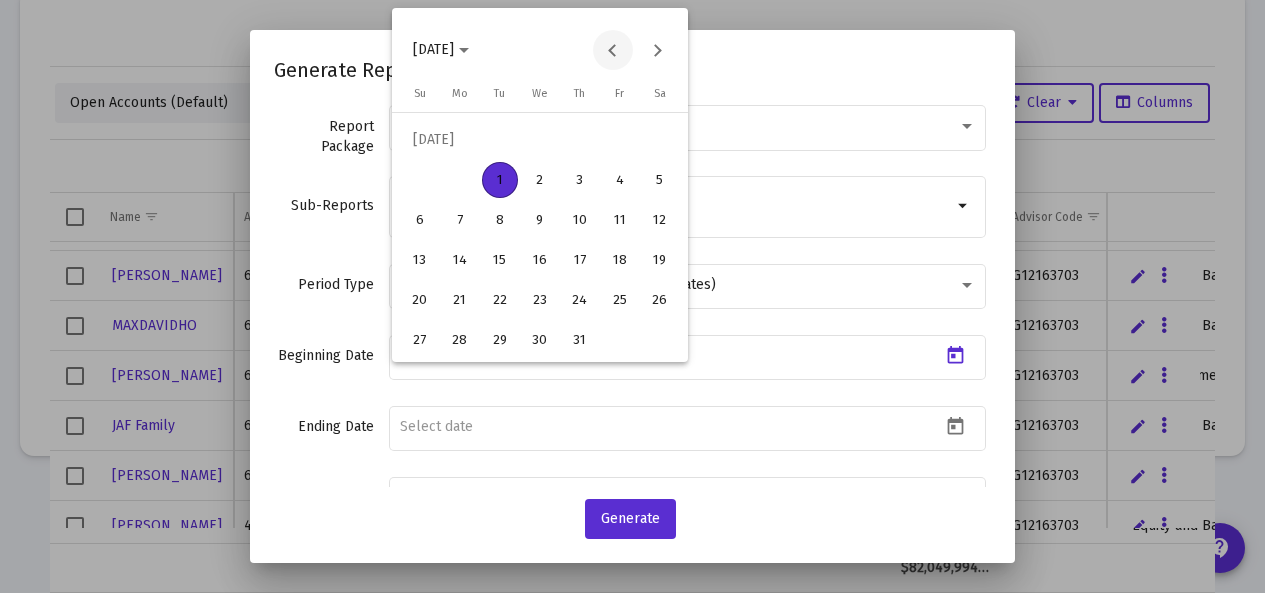 click at bounding box center [613, 50] 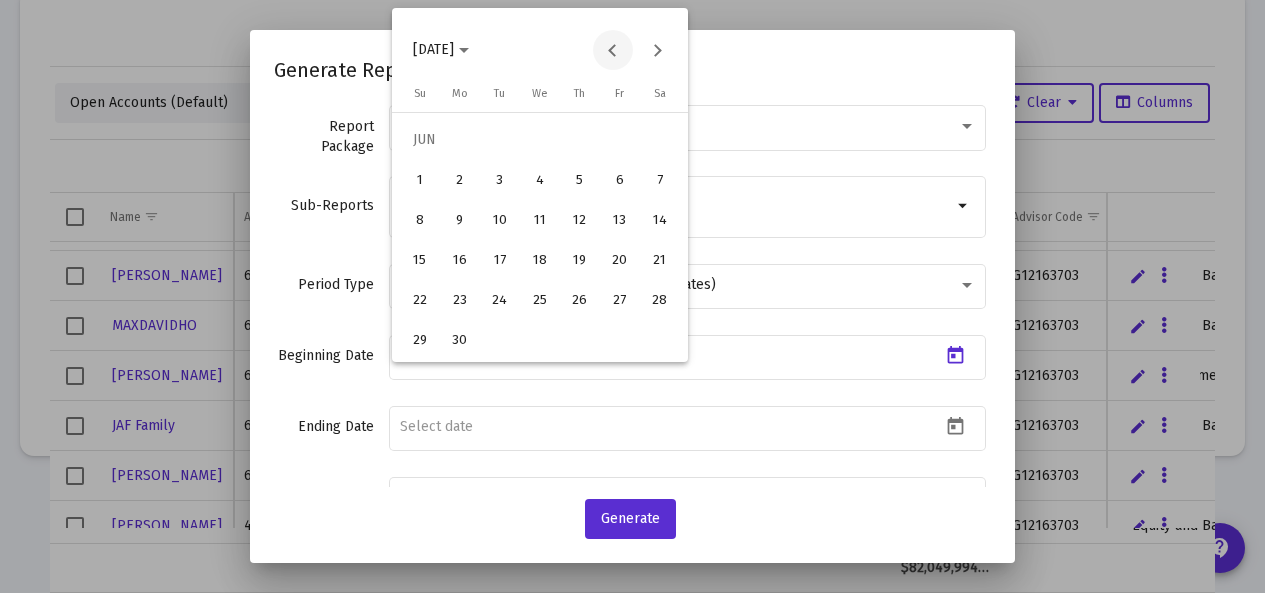 click at bounding box center (613, 50) 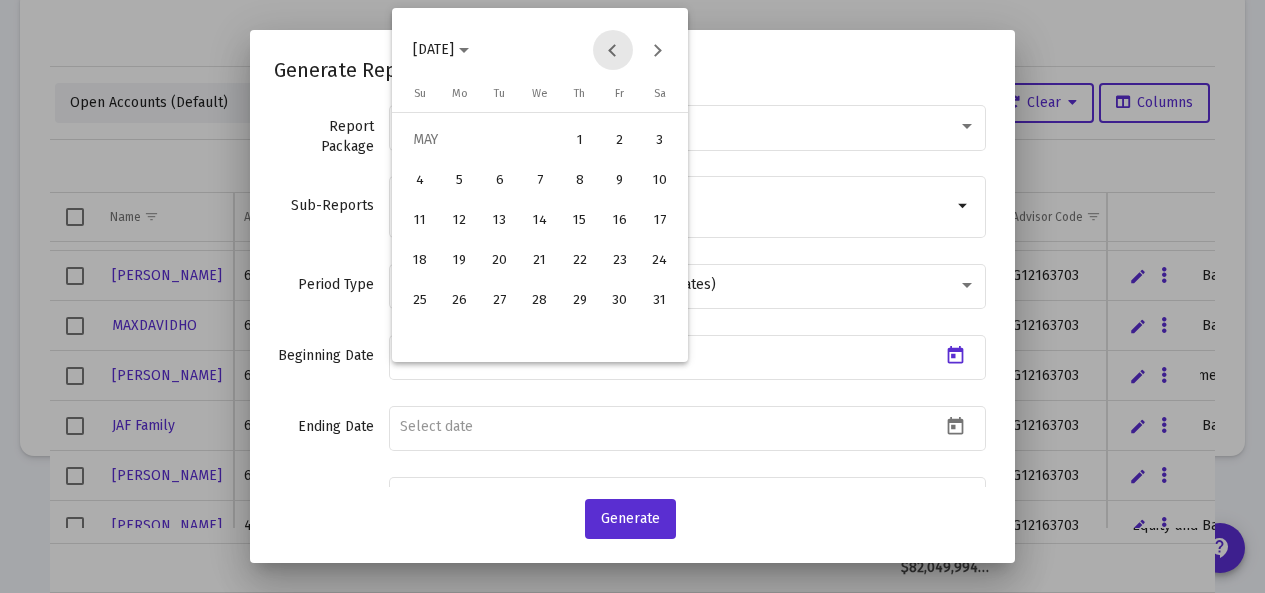 click at bounding box center (613, 50) 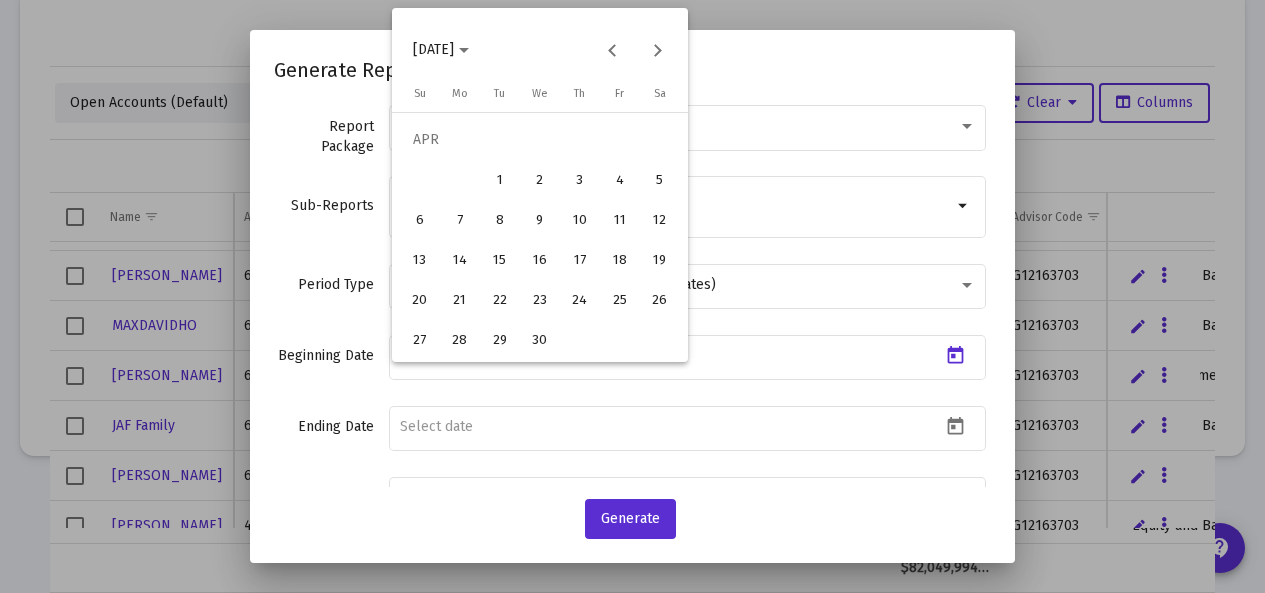 click on "1" at bounding box center [500, 180] 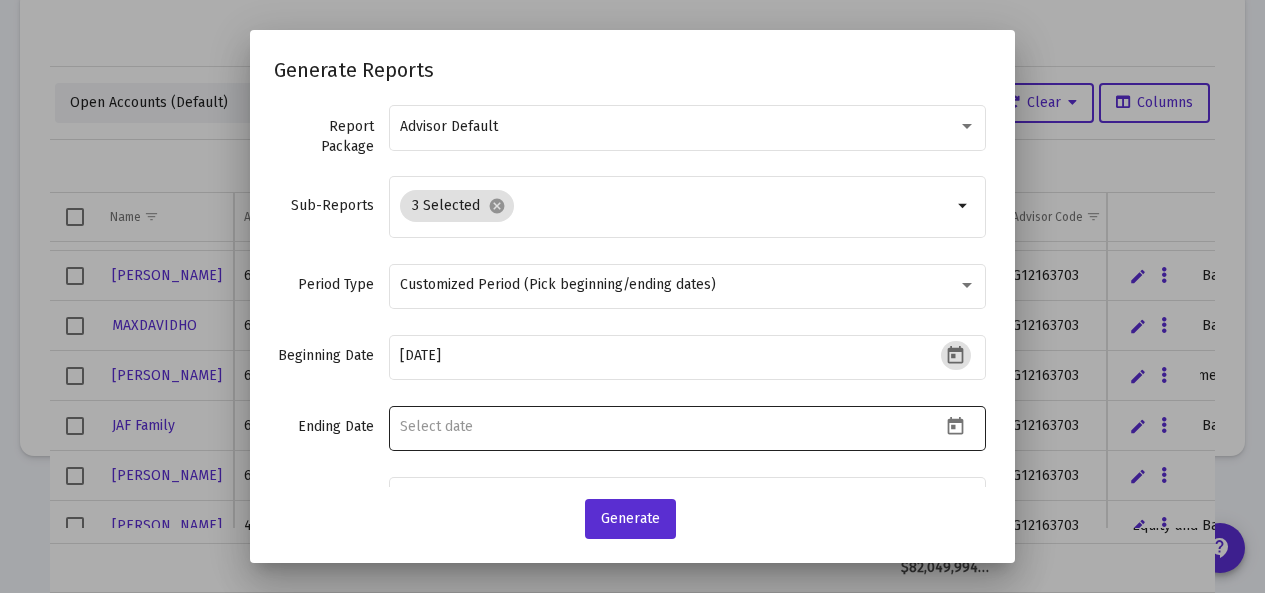 click 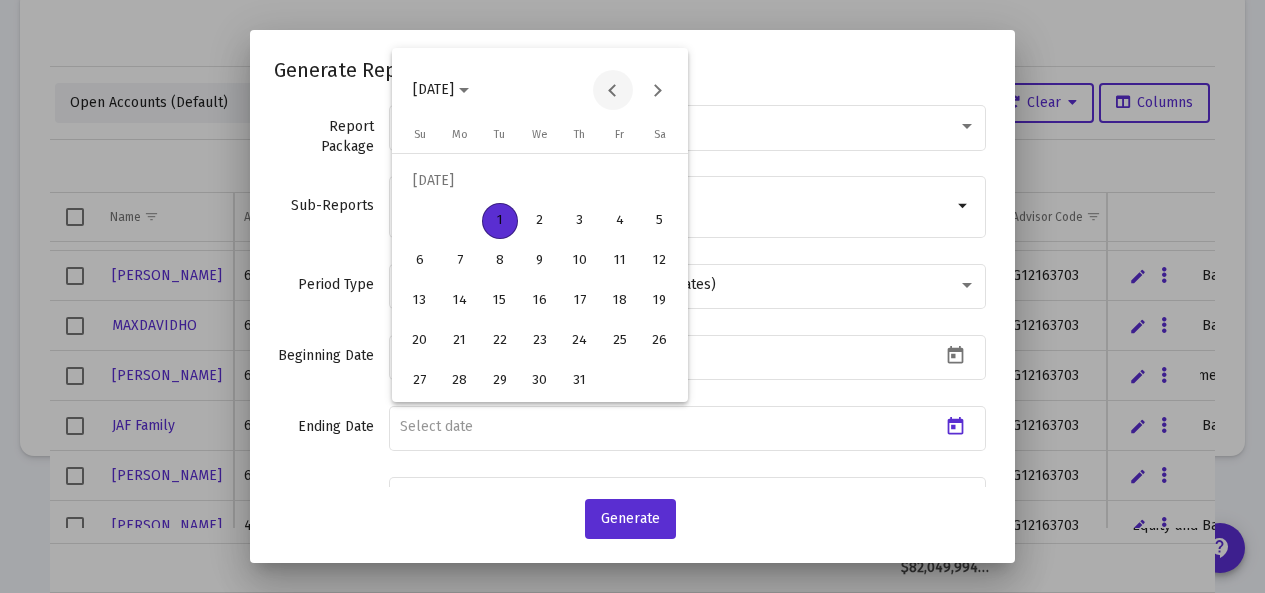 click at bounding box center (613, 90) 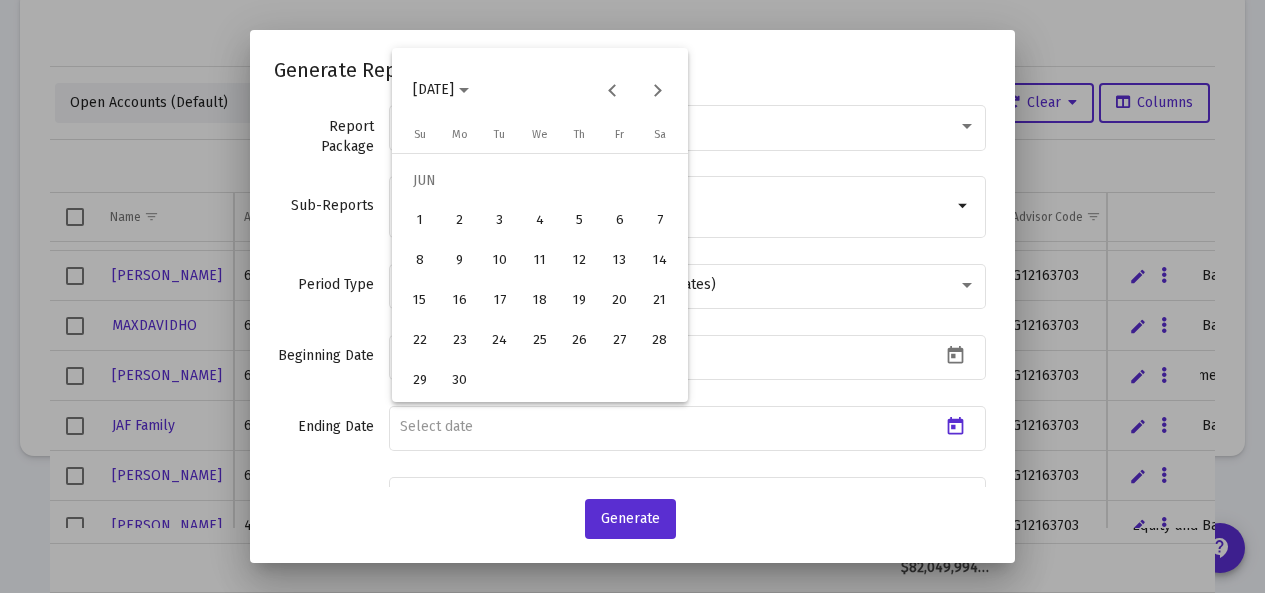 click on "30" at bounding box center [460, 381] 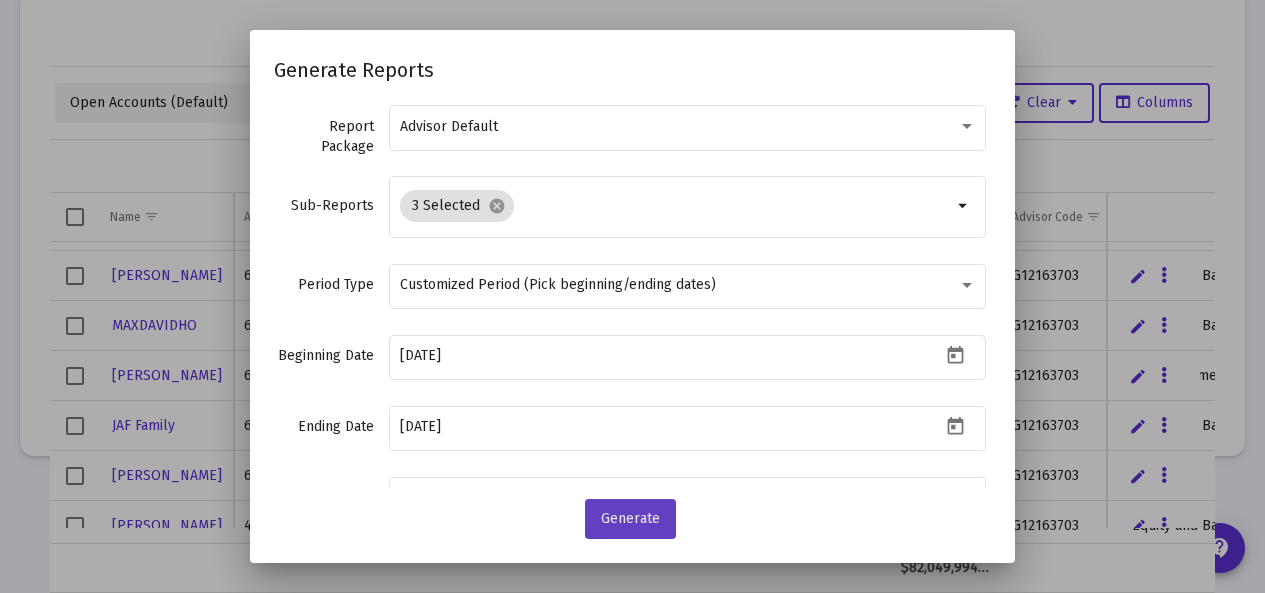click on "Generate" at bounding box center (630, 518) 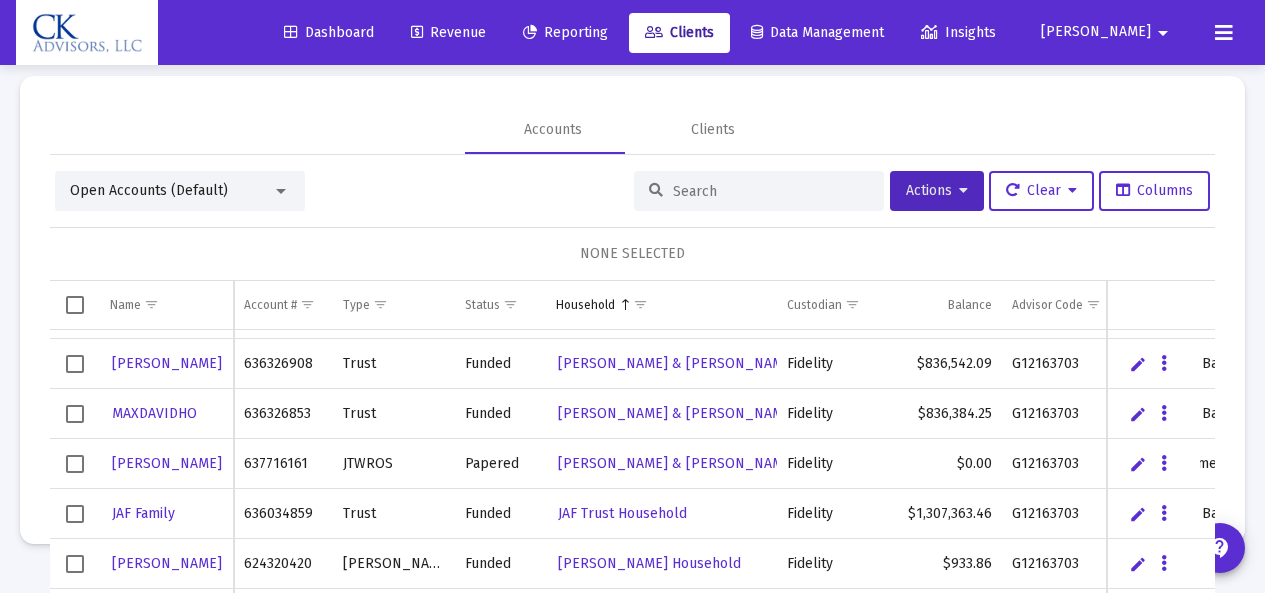 scroll, scrollTop: 5, scrollLeft: 0, axis: vertical 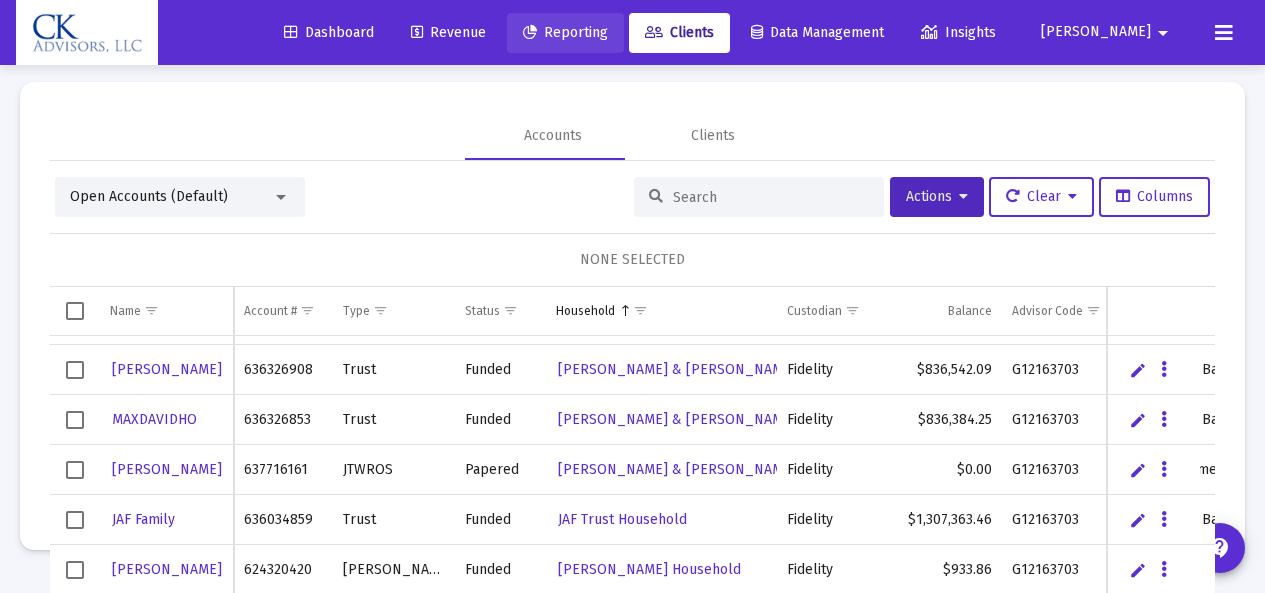 click on "Reporting" 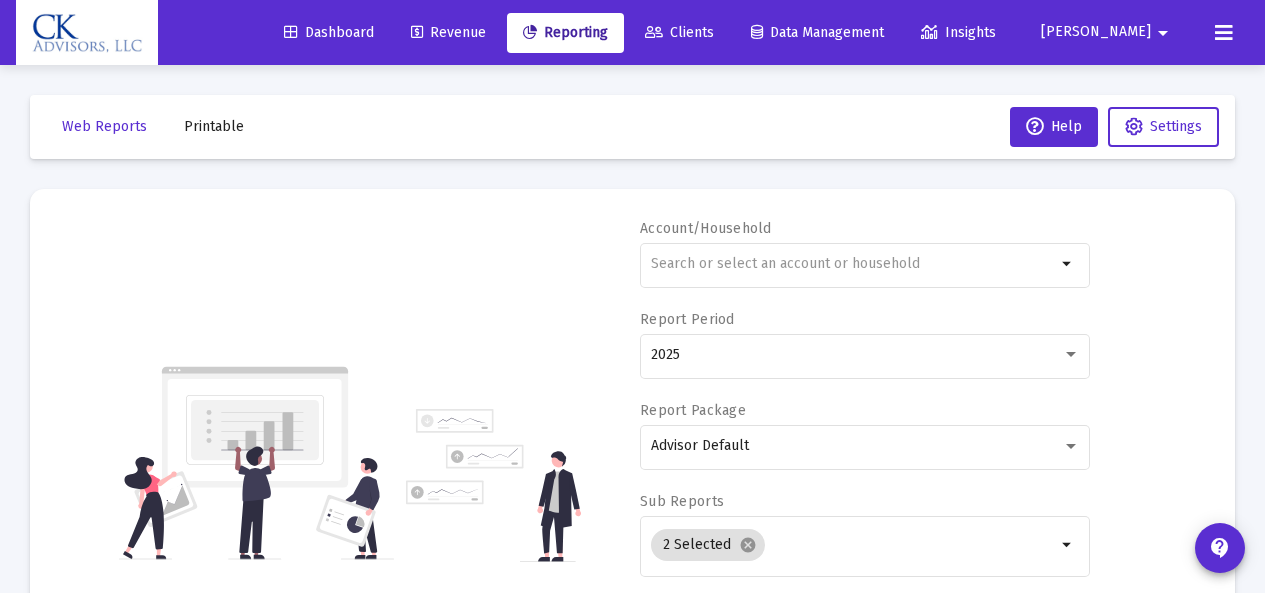 click on "Printable" 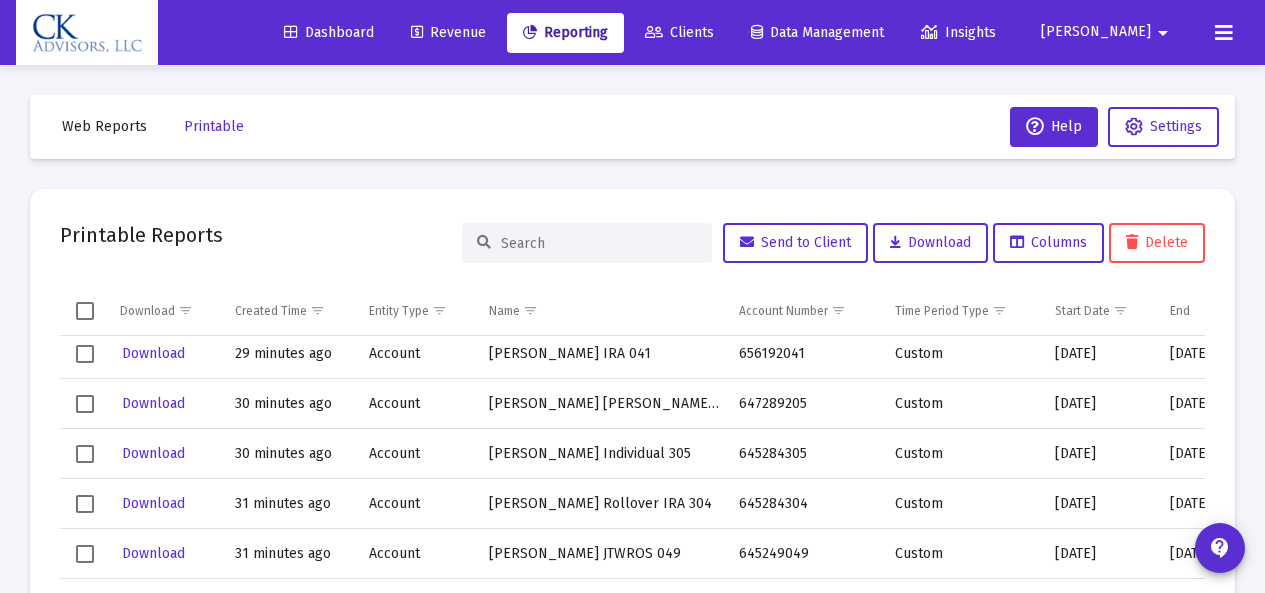 scroll, scrollTop: 0, scrollLeft: 0, axis: both 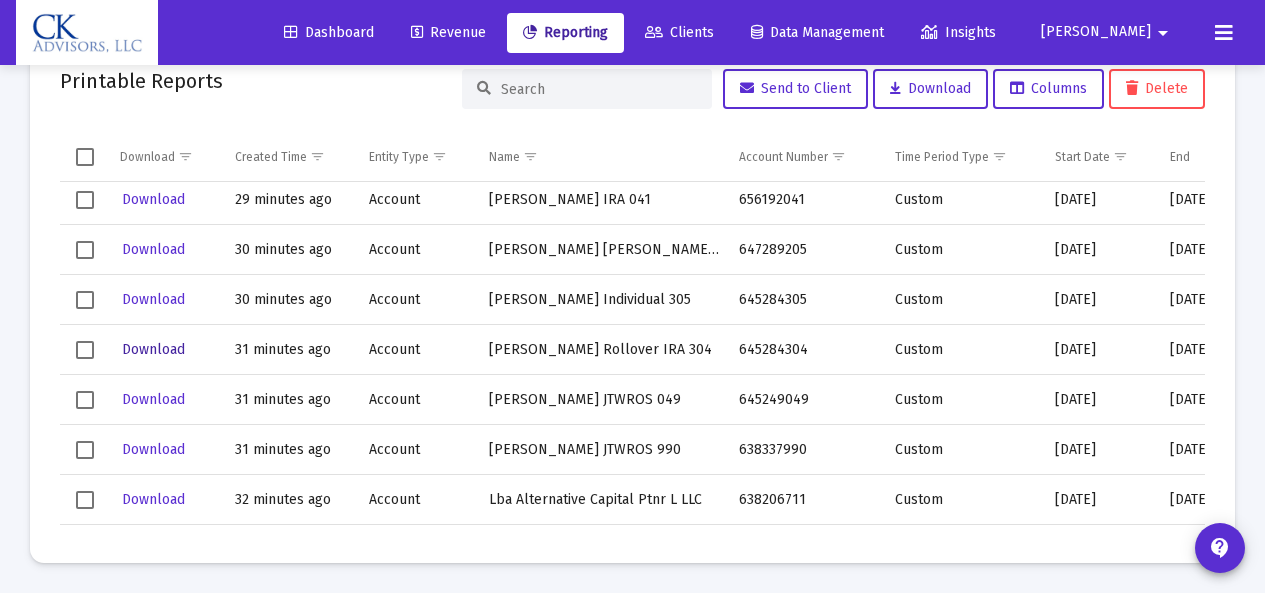 click on "Download" 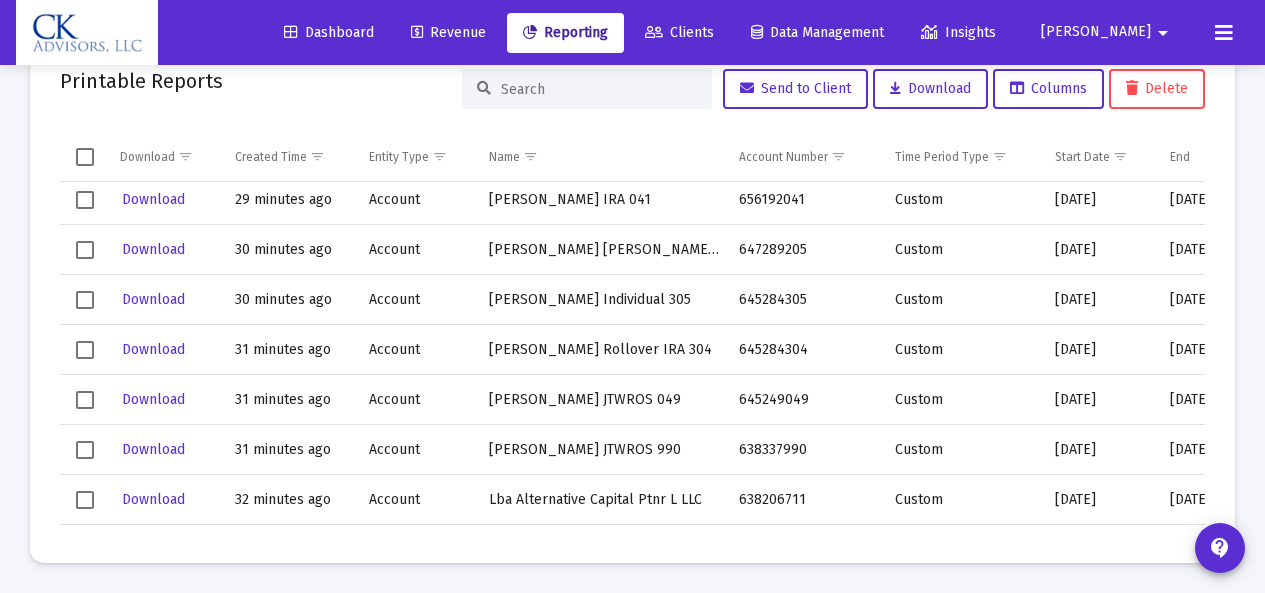click 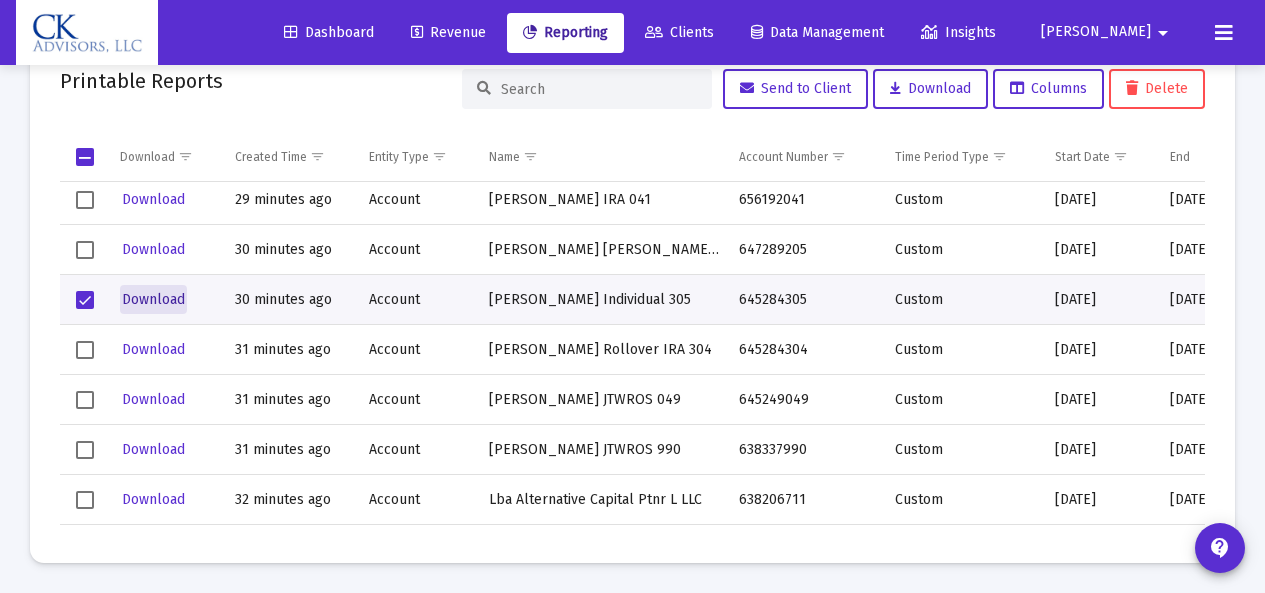 click on "Download" 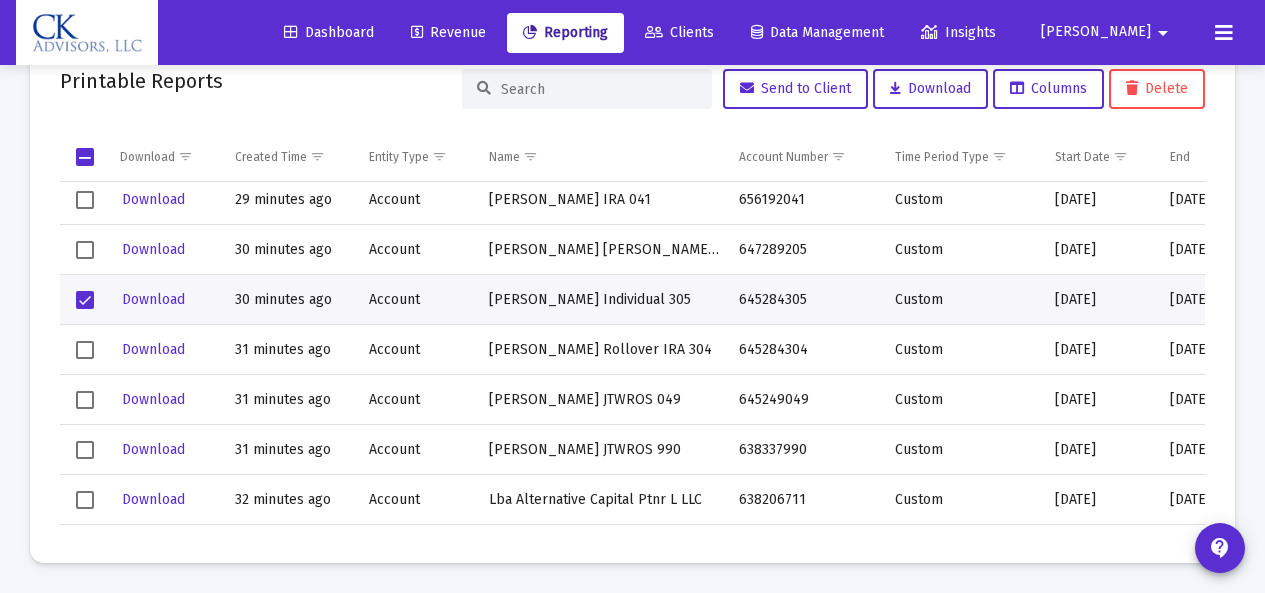 click 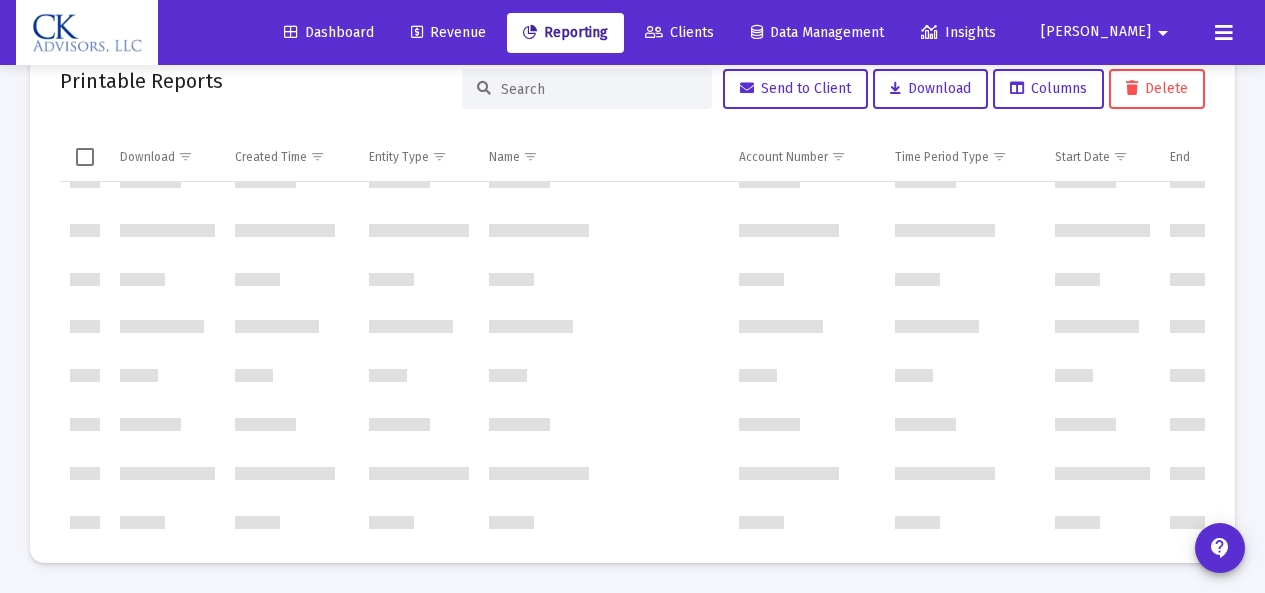 scroll, scrollTop: 0, scrollLeft: 0, axis: both 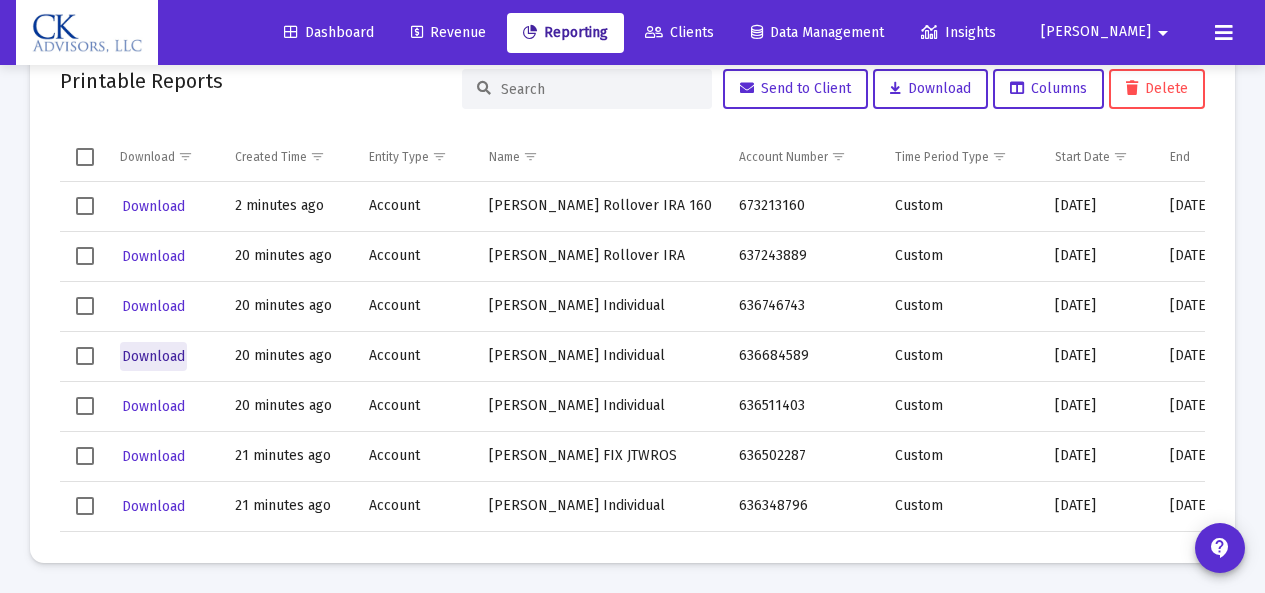 click on "Download" 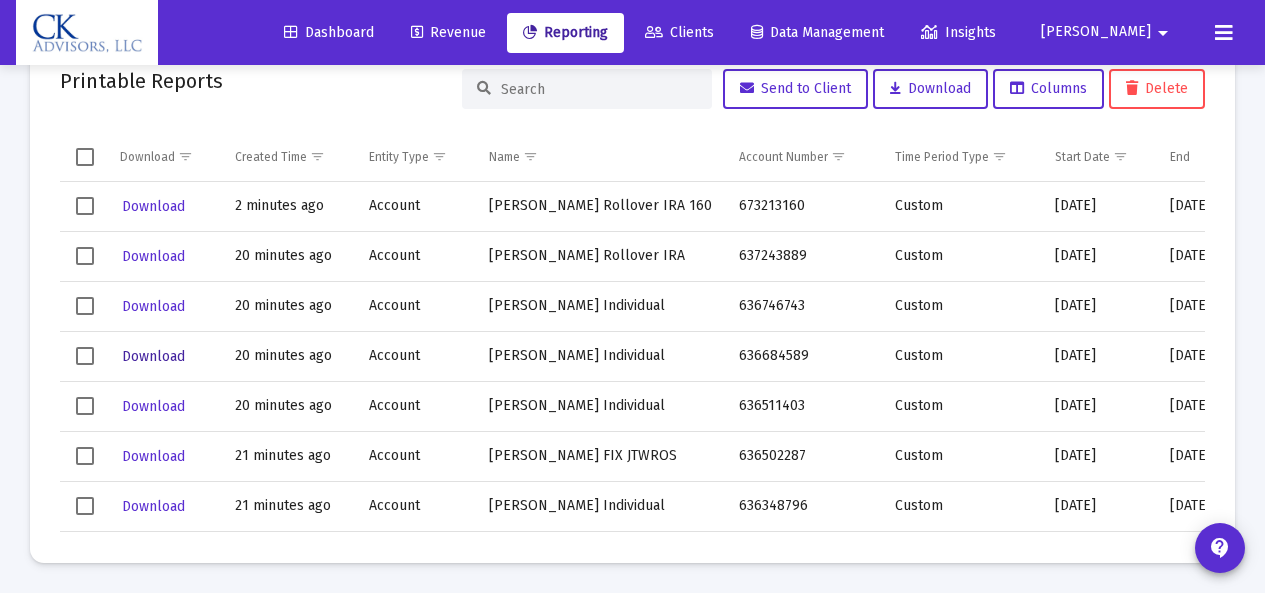 scroll, scrollTop: 125, scrollLeft: 0, axis: vertical 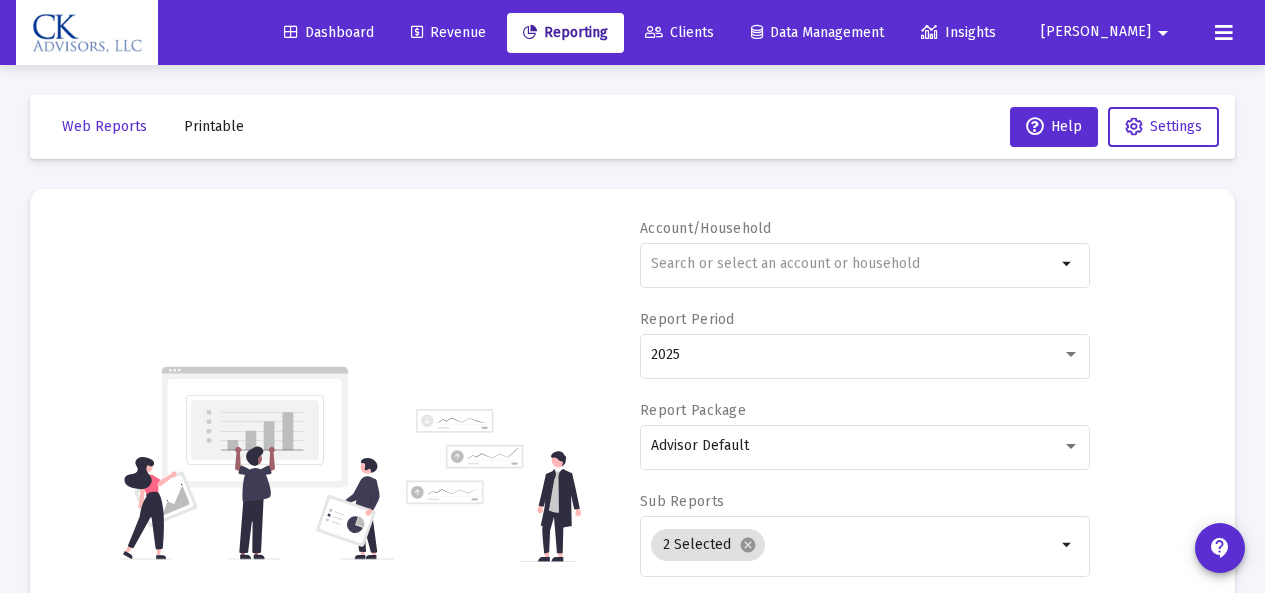 click on "Printable" 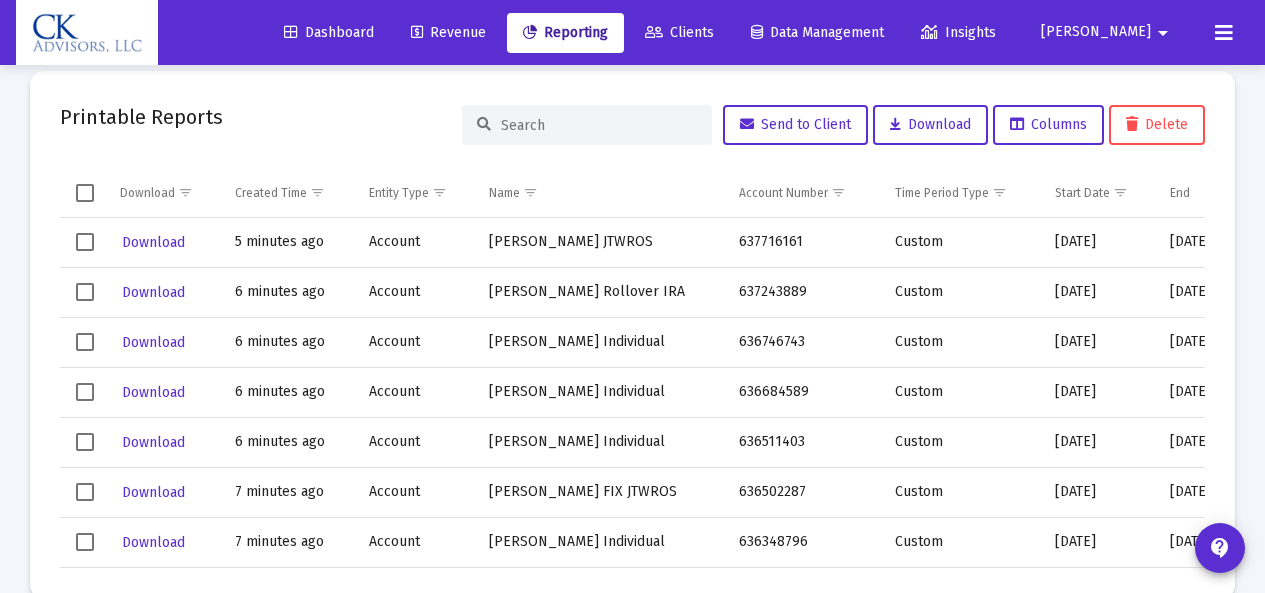 scroll, scrollTop: 119, scrollLeft: 0, axis: vertical 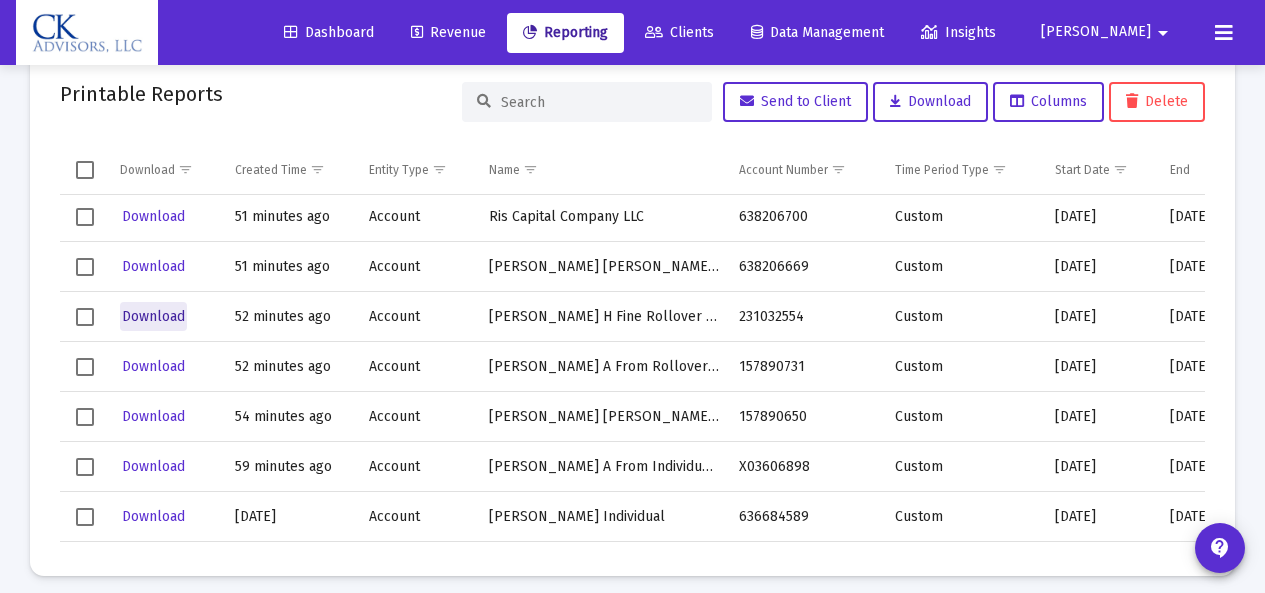 click on "Download" 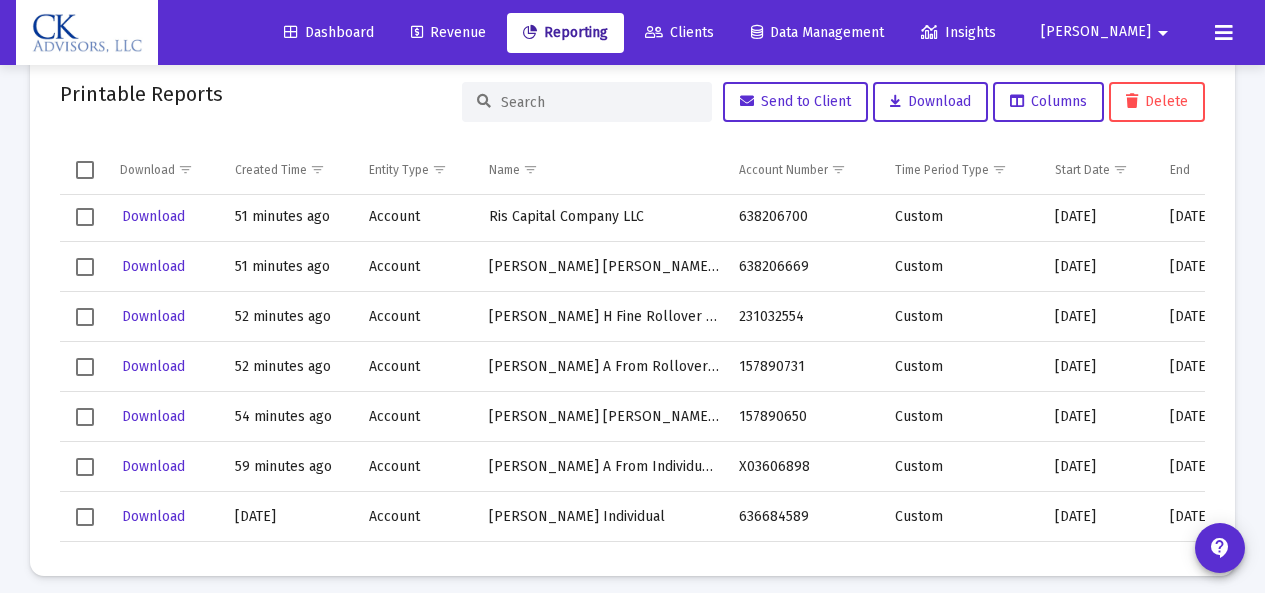 click 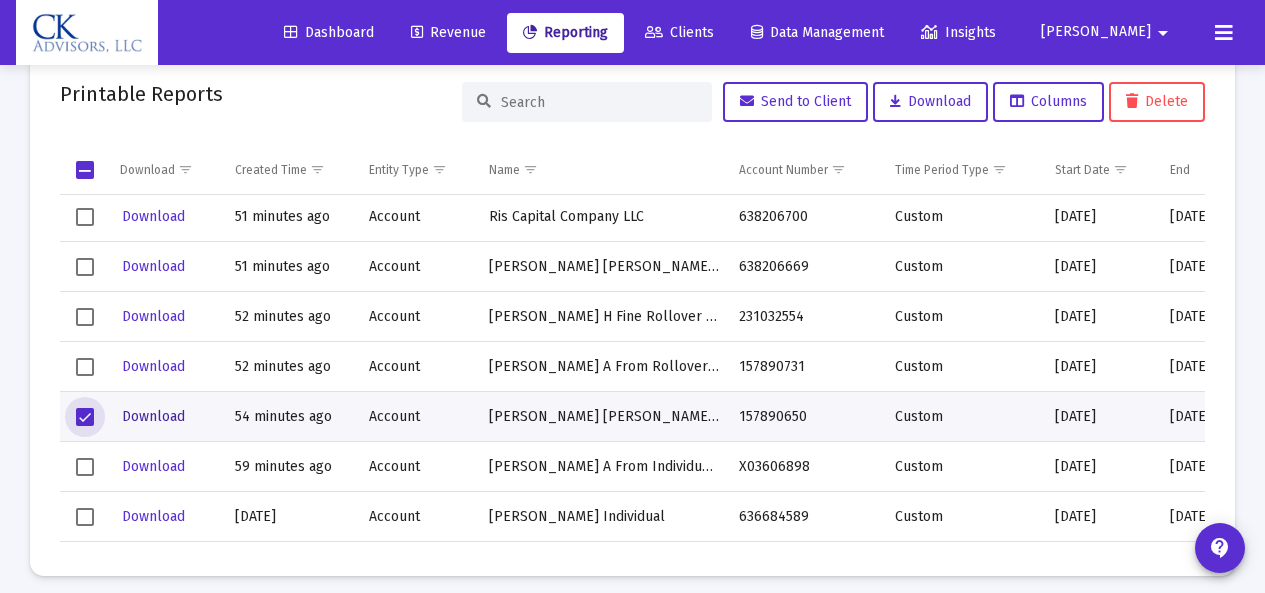 click on "Download" 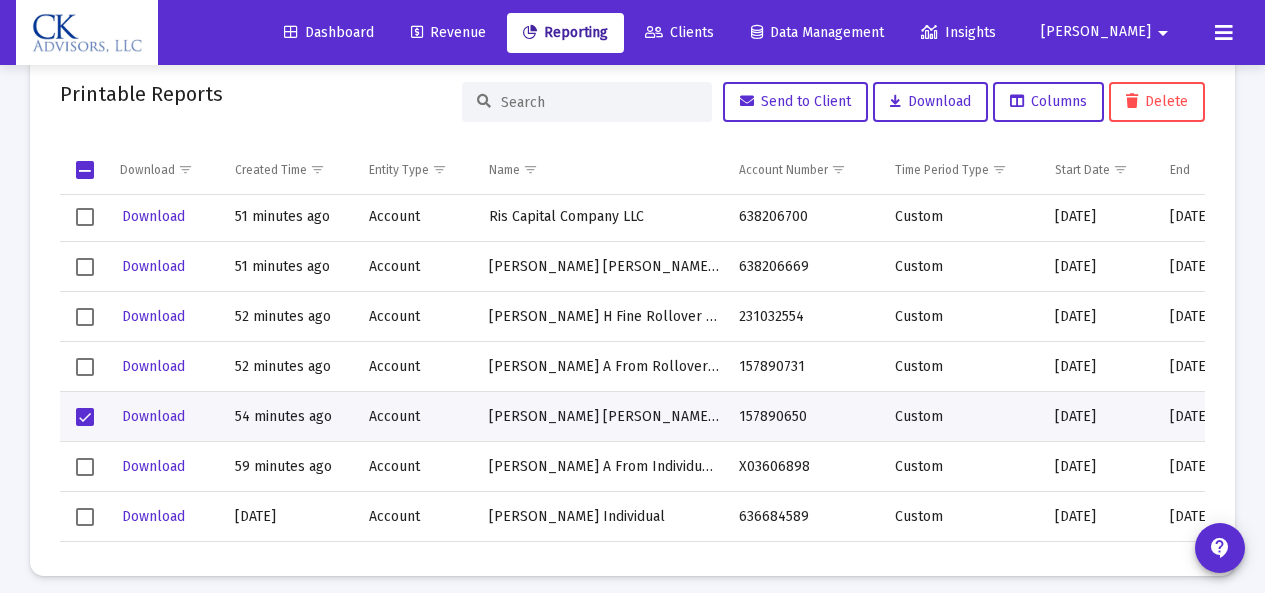 scroll, scrollTop: 0, scrollLeft: 0, axis: both 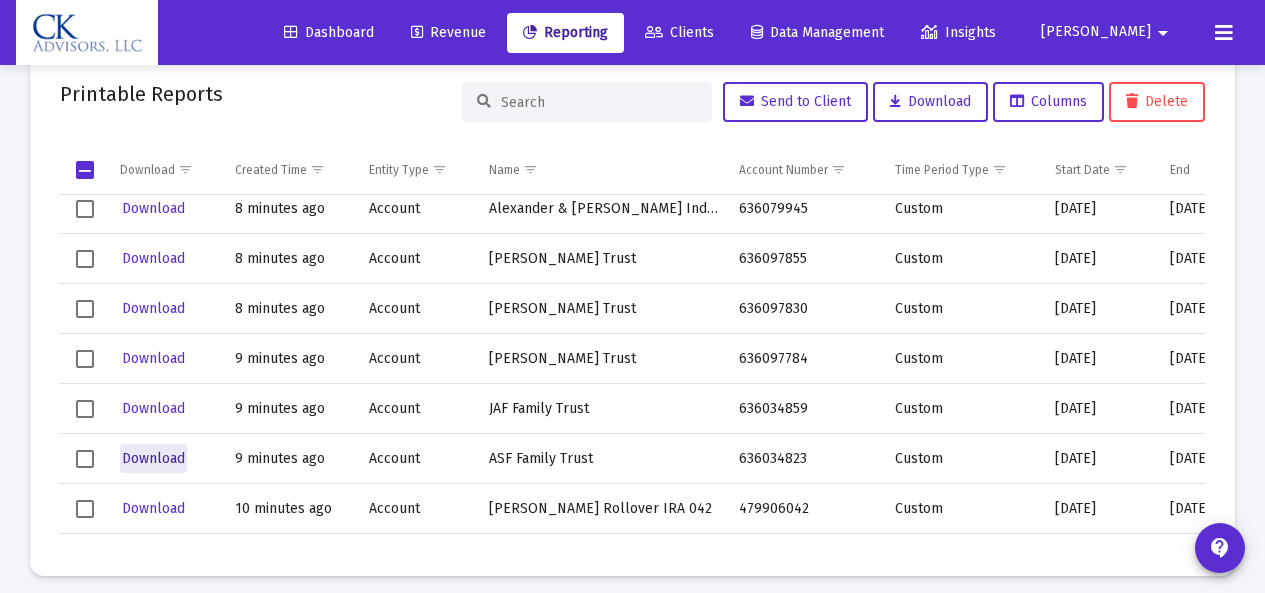 click on "Download" 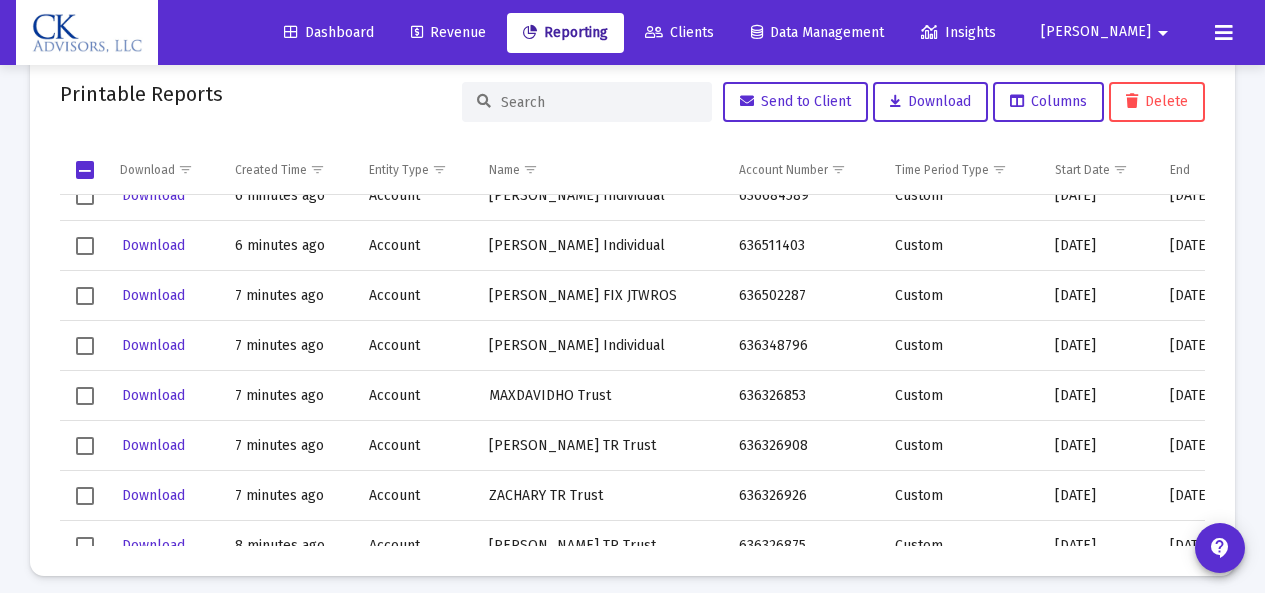 scroll, scrollTop: 0, scrollLeft: 0, axis: both 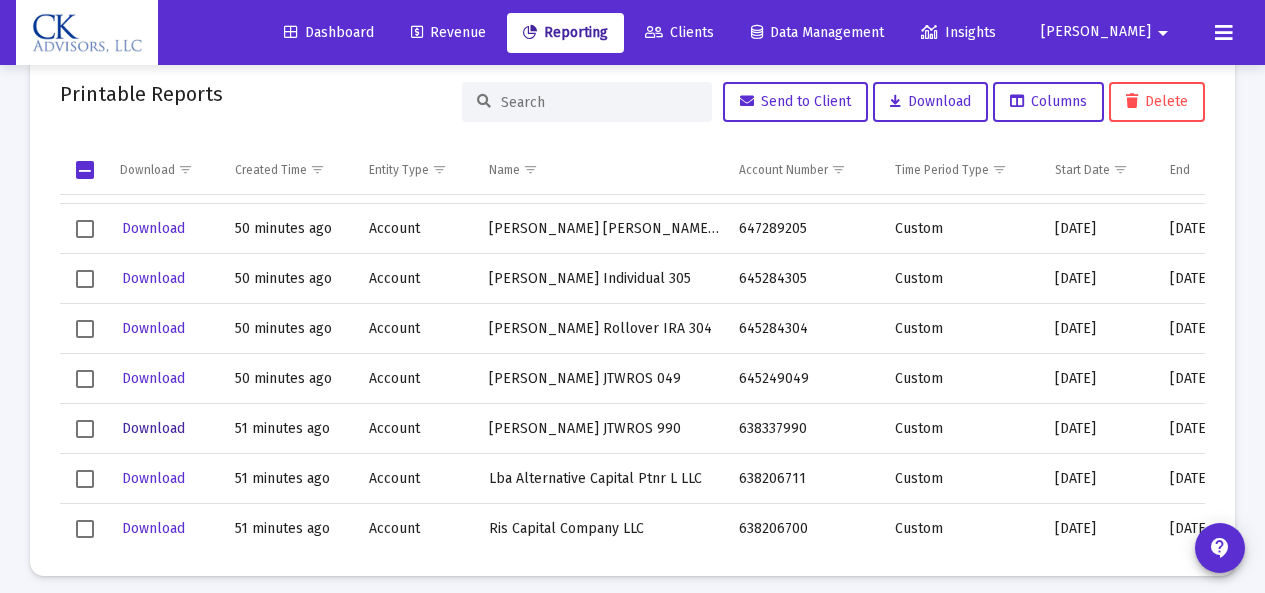 click on "Download" 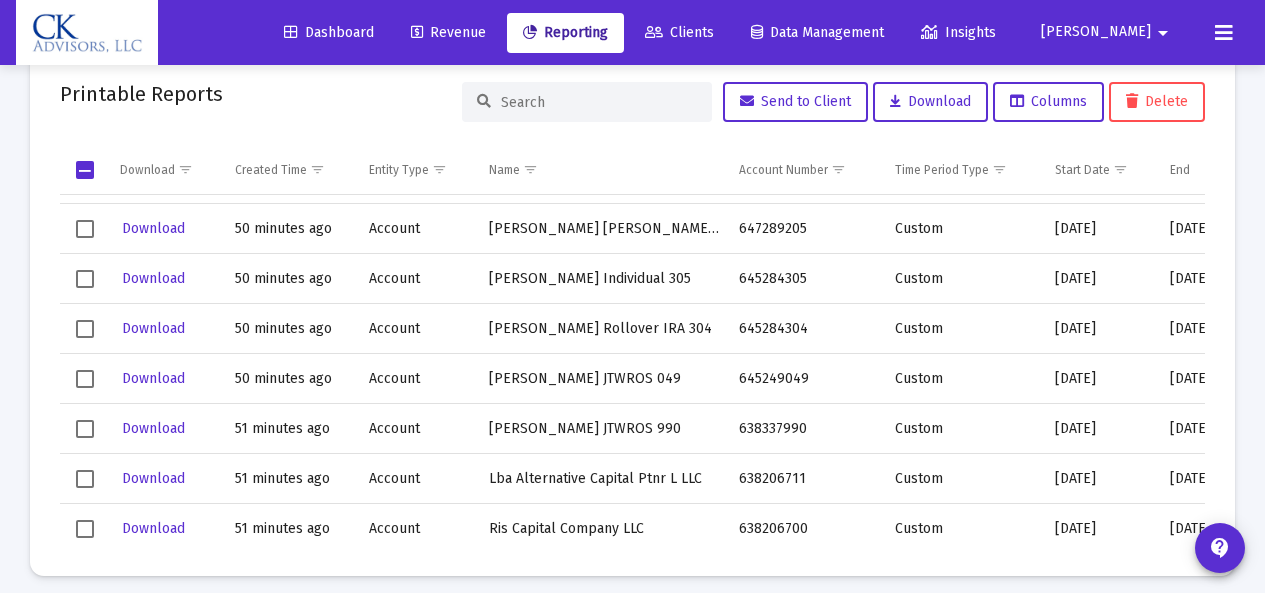 click 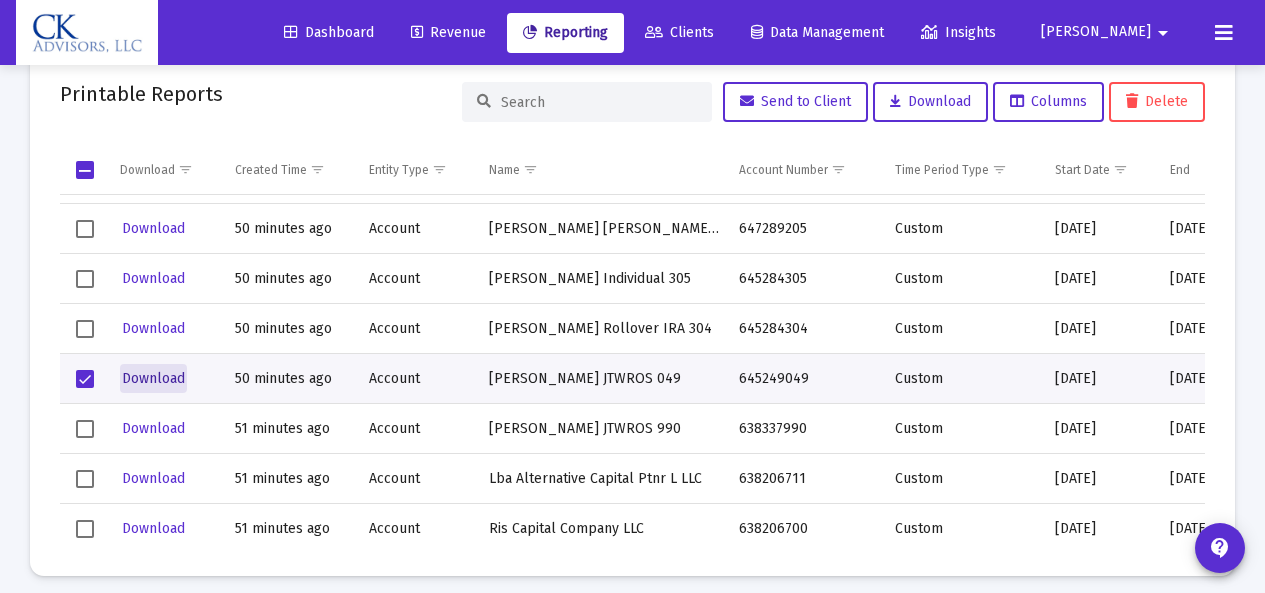 click on "Download" 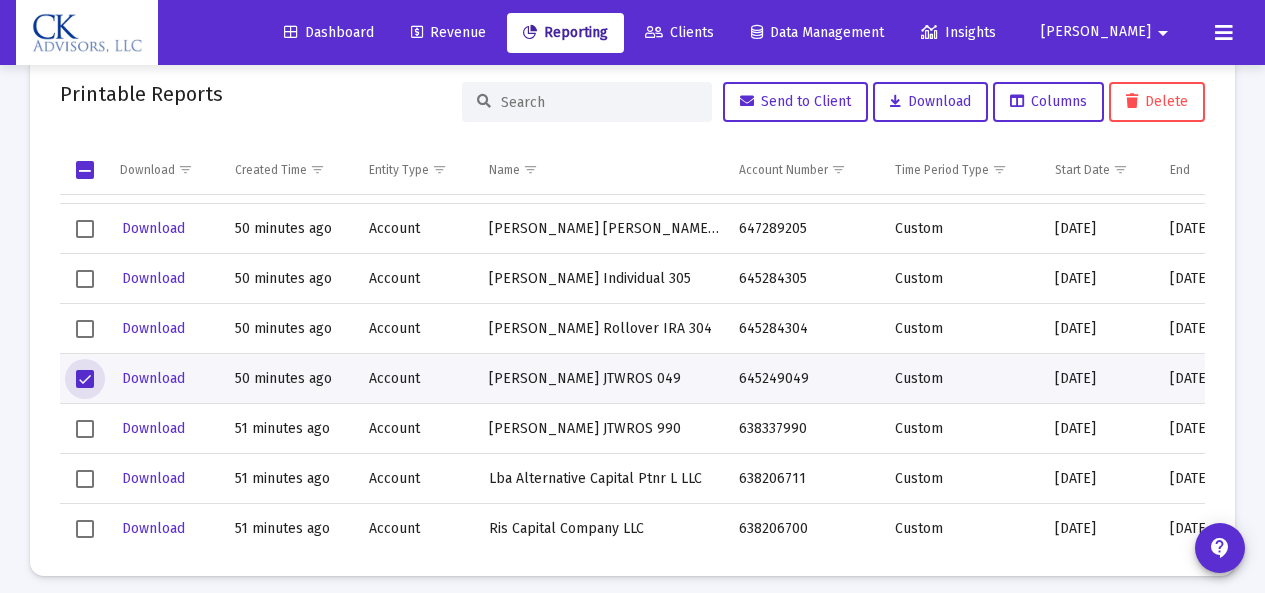 click 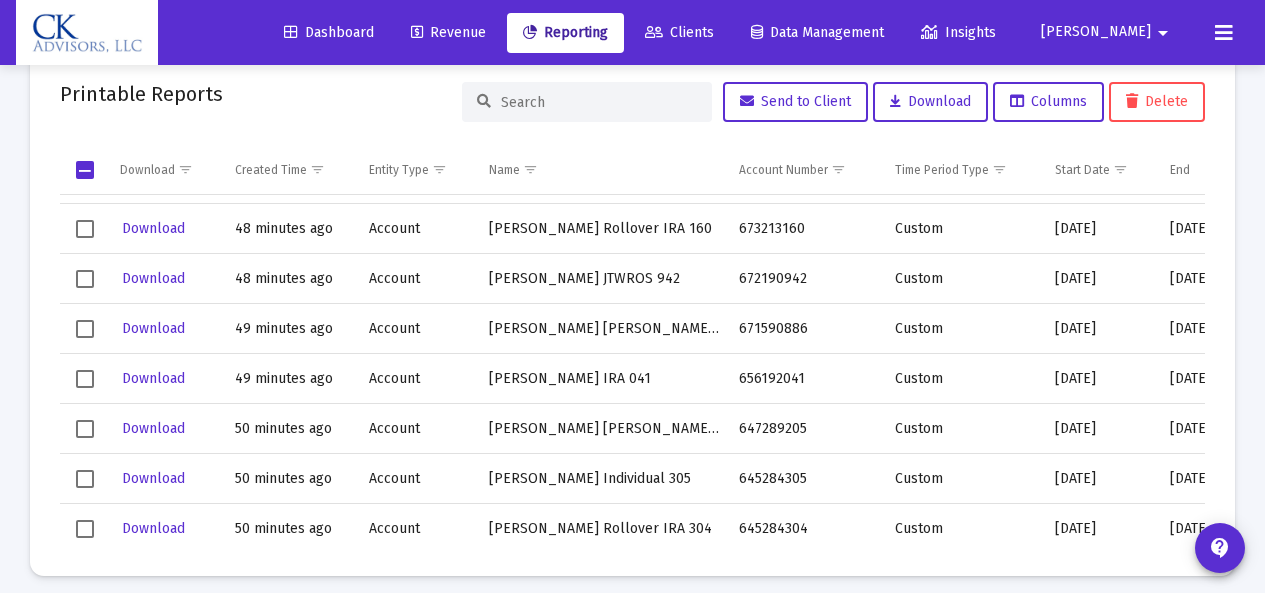 scroll, scrollTop: 3350, scrollLeft: 0, axis: vertical 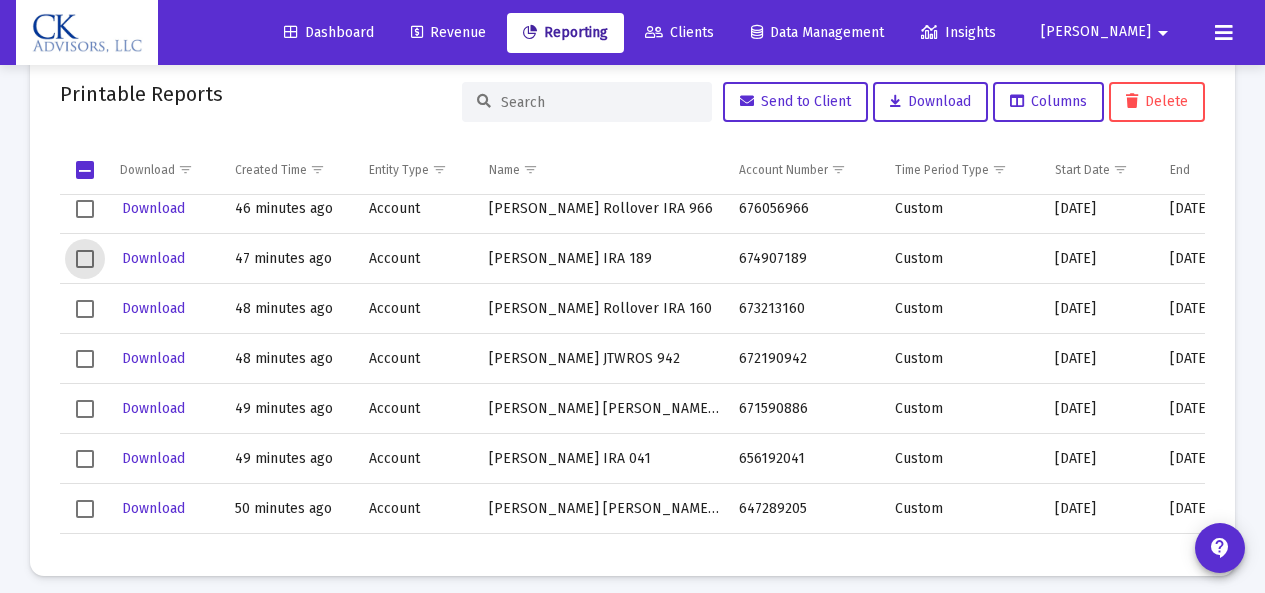 click 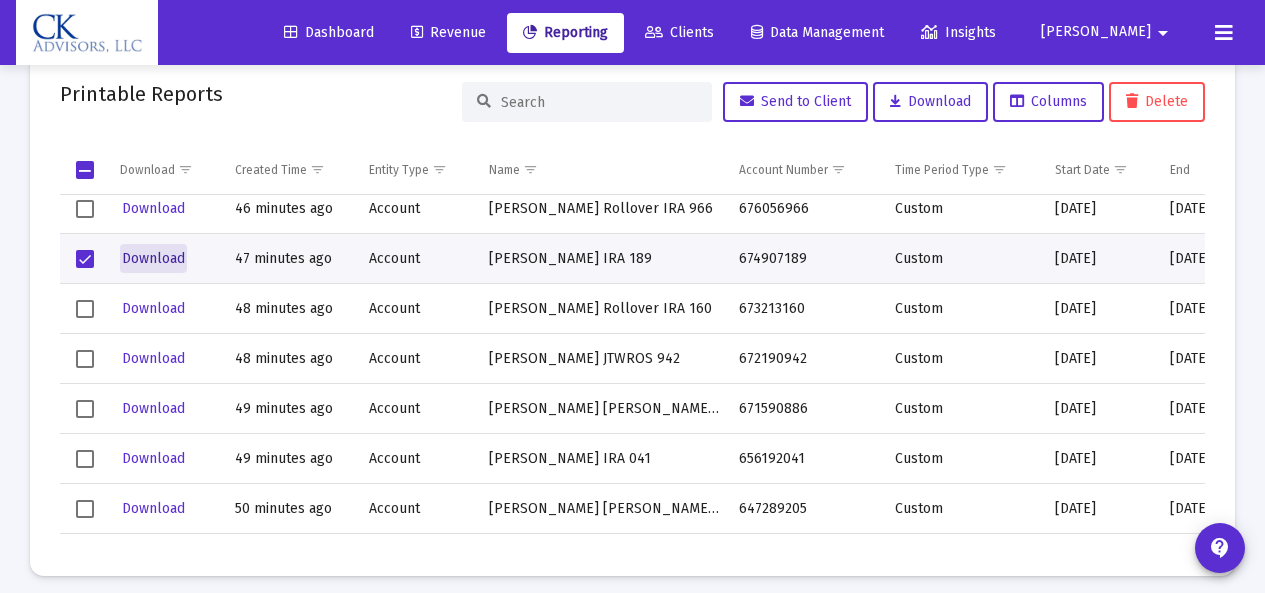 click on "Download" 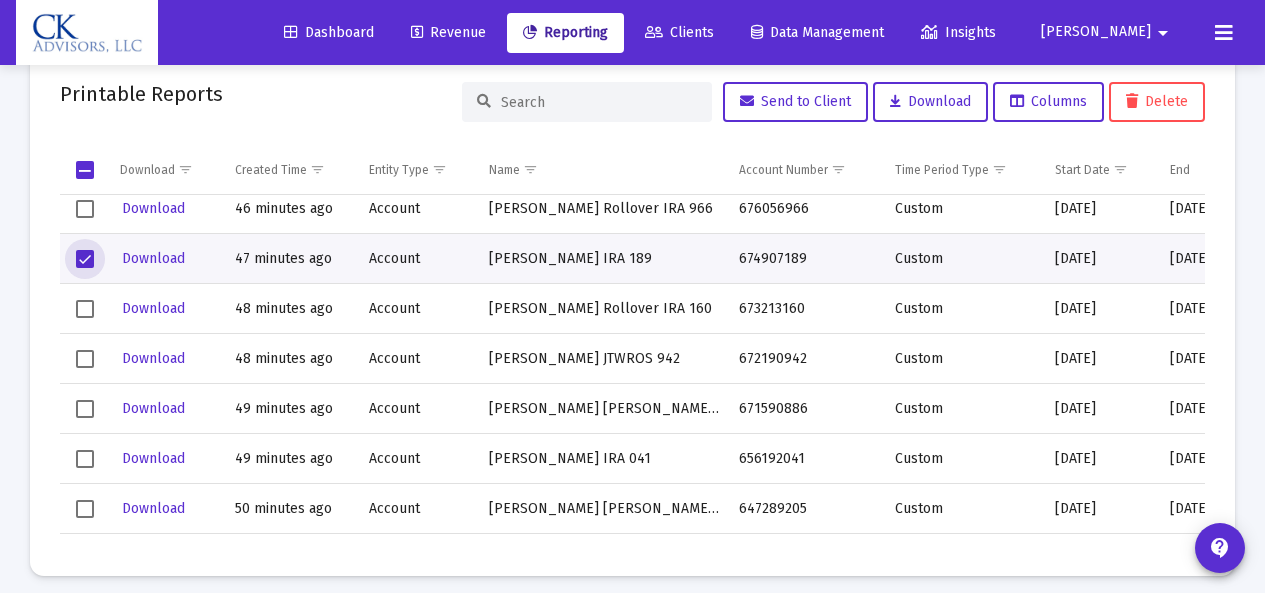 click 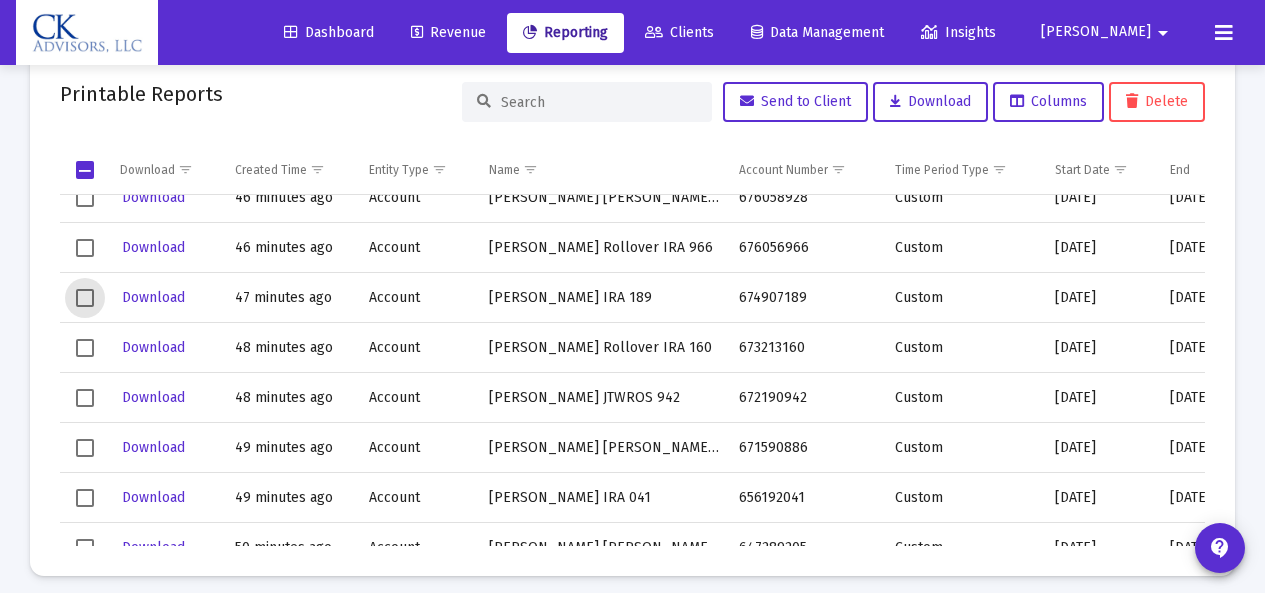 scroll, scrollTop: 3270, scrollLeft: 0, axis: vertical 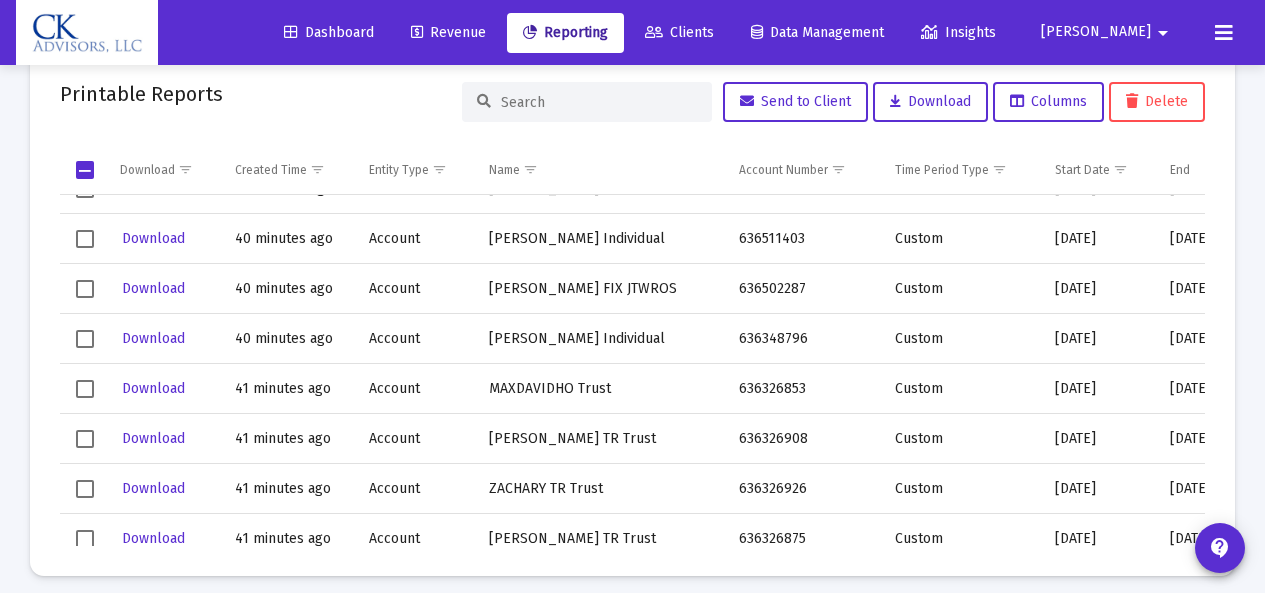 click 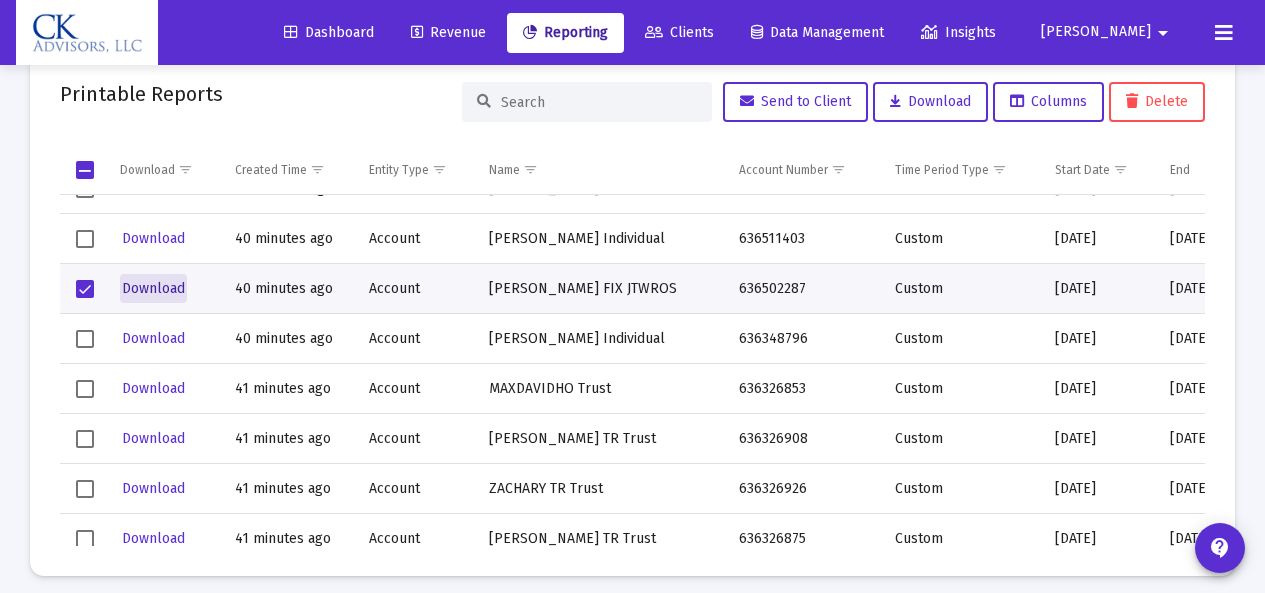 click on "Download" 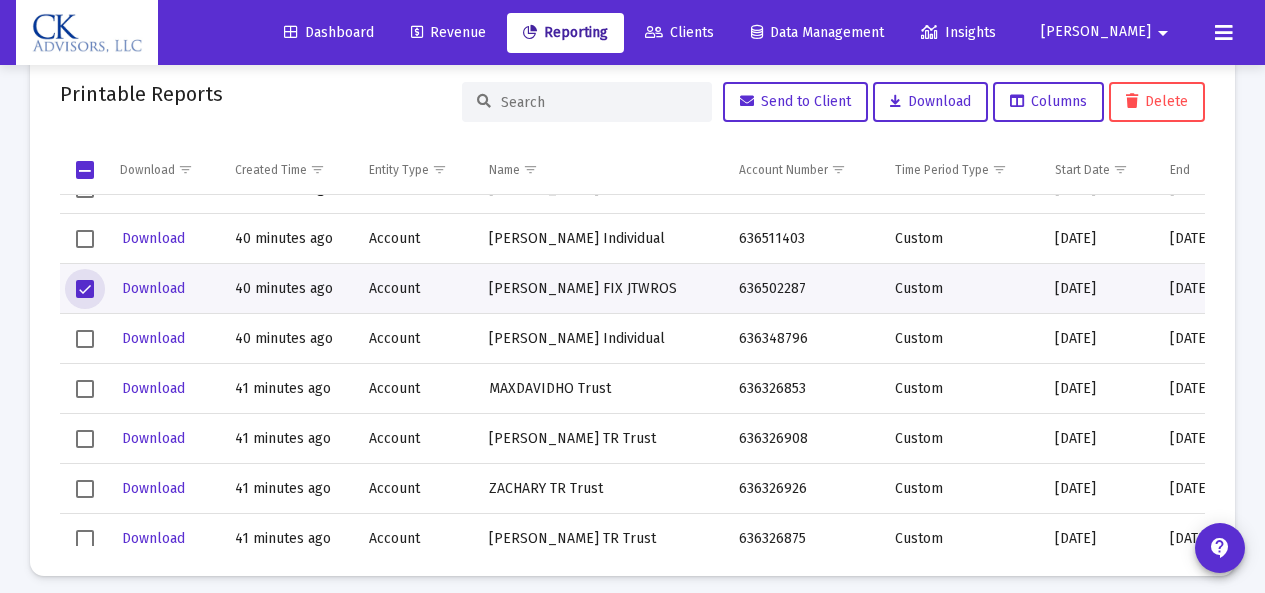 click 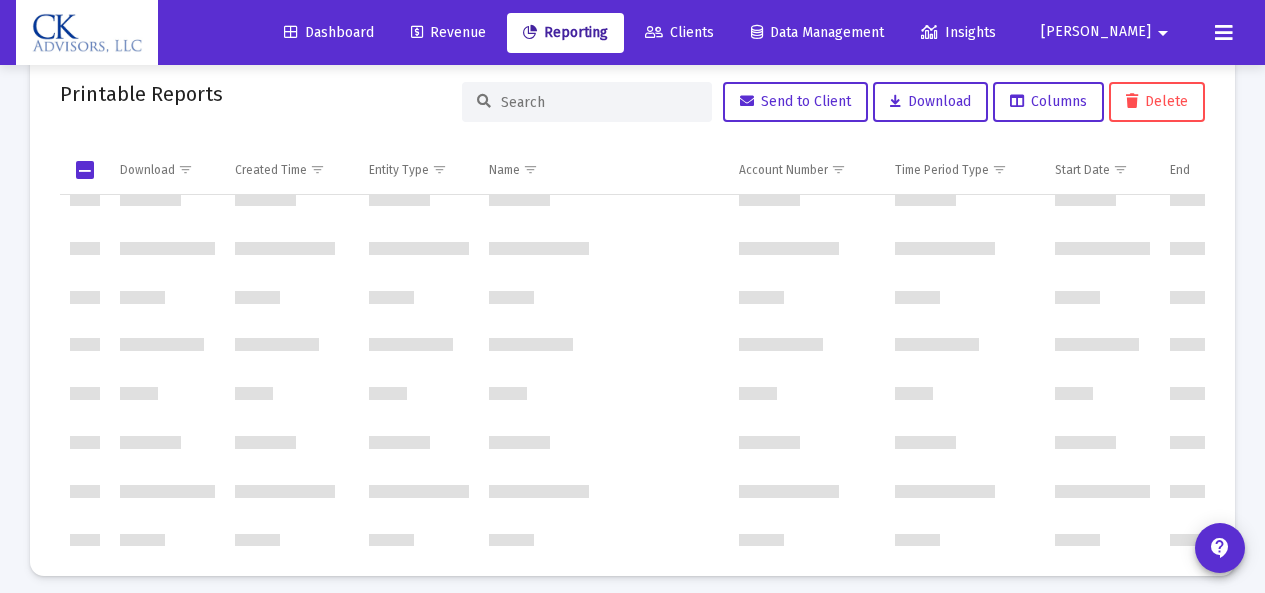 scroll, scrollTop: 0, scrollLeft: 0, axis: both 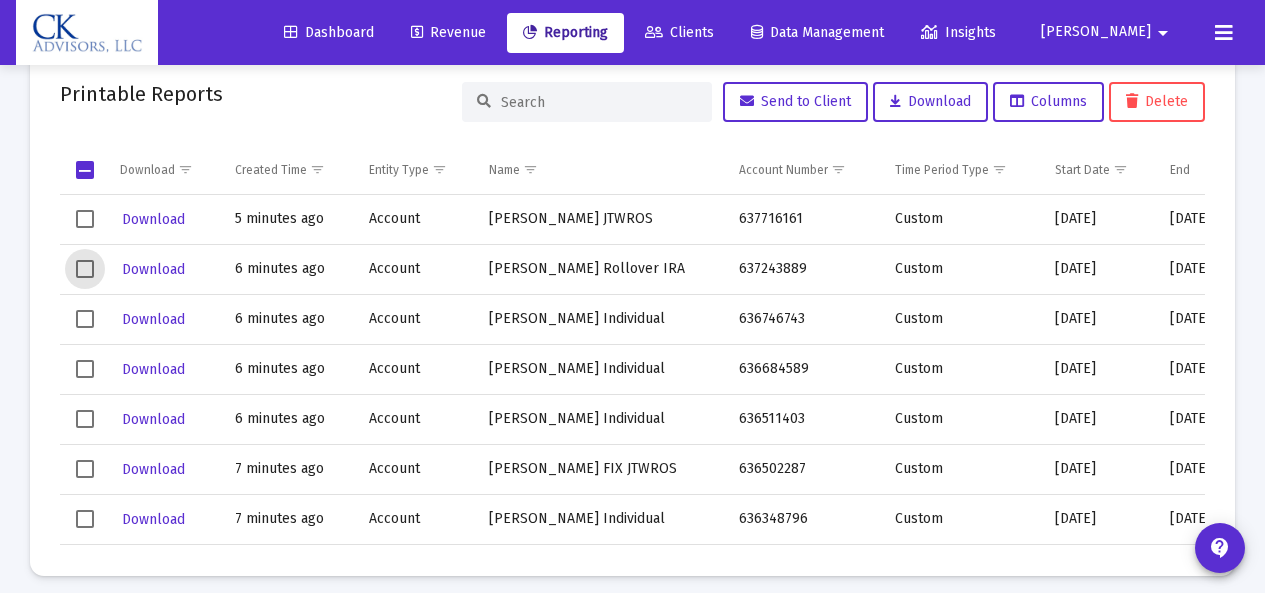 click 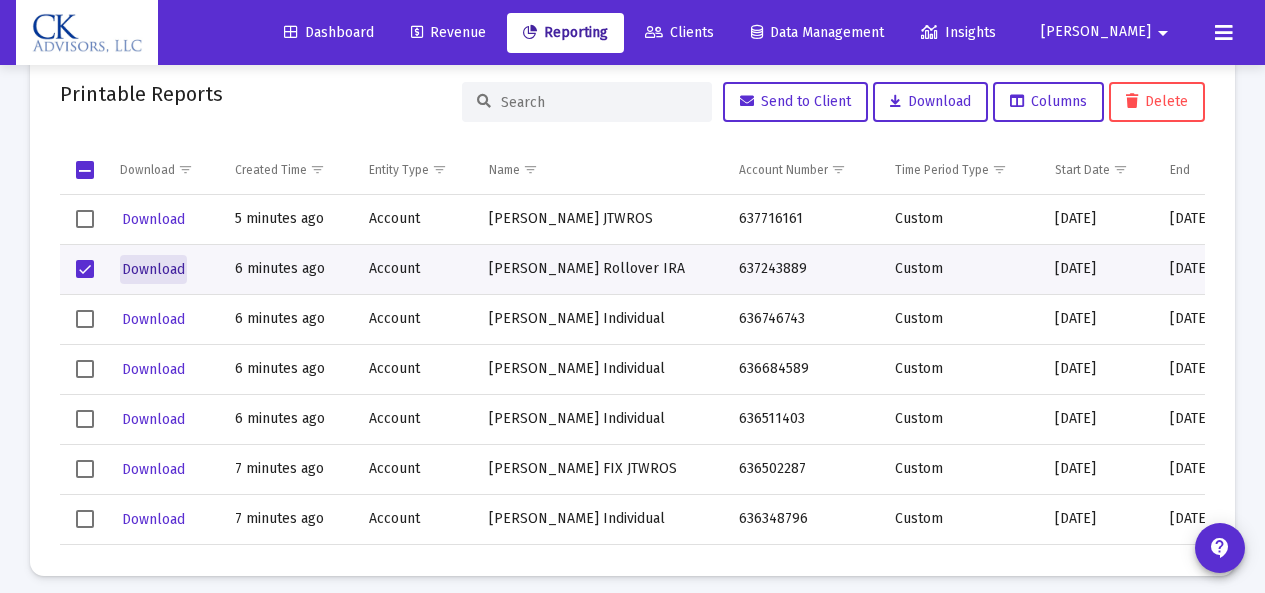 click on "Download" 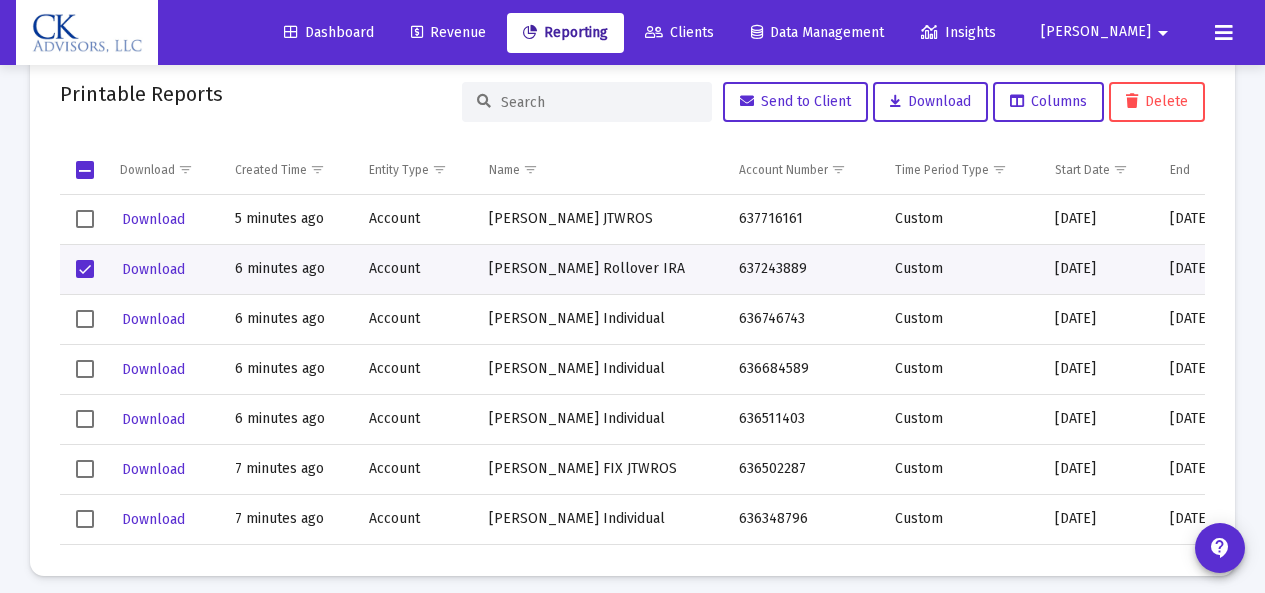 click 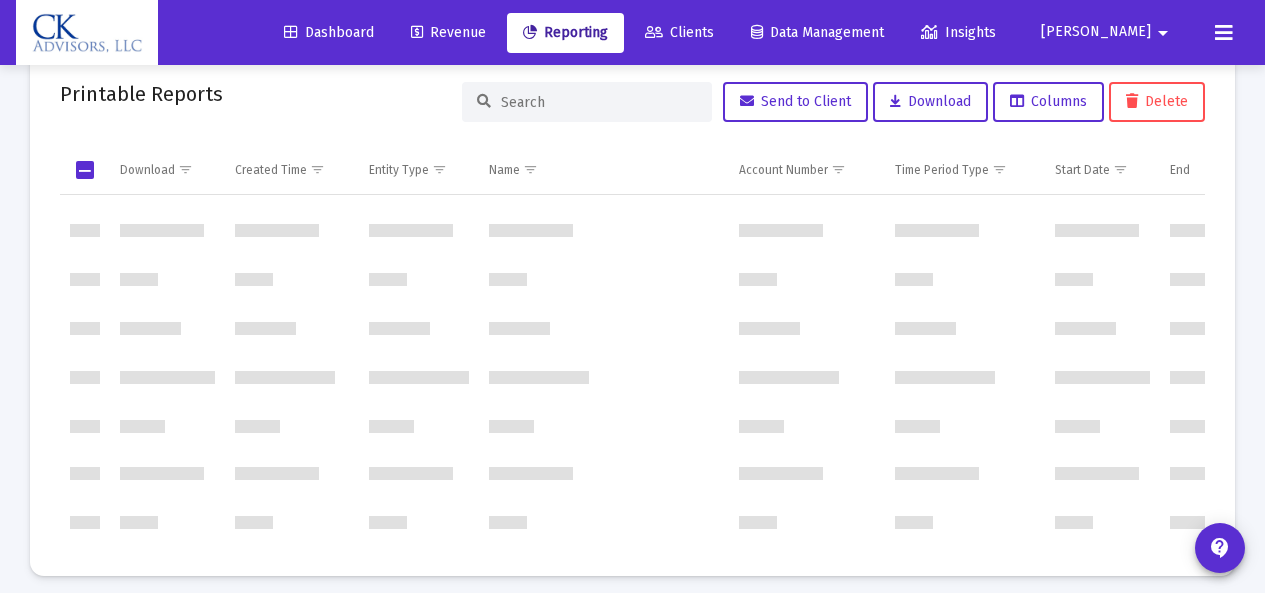 scroll, scrollTop: 1151, scrollLeft: 0, axis: vertical 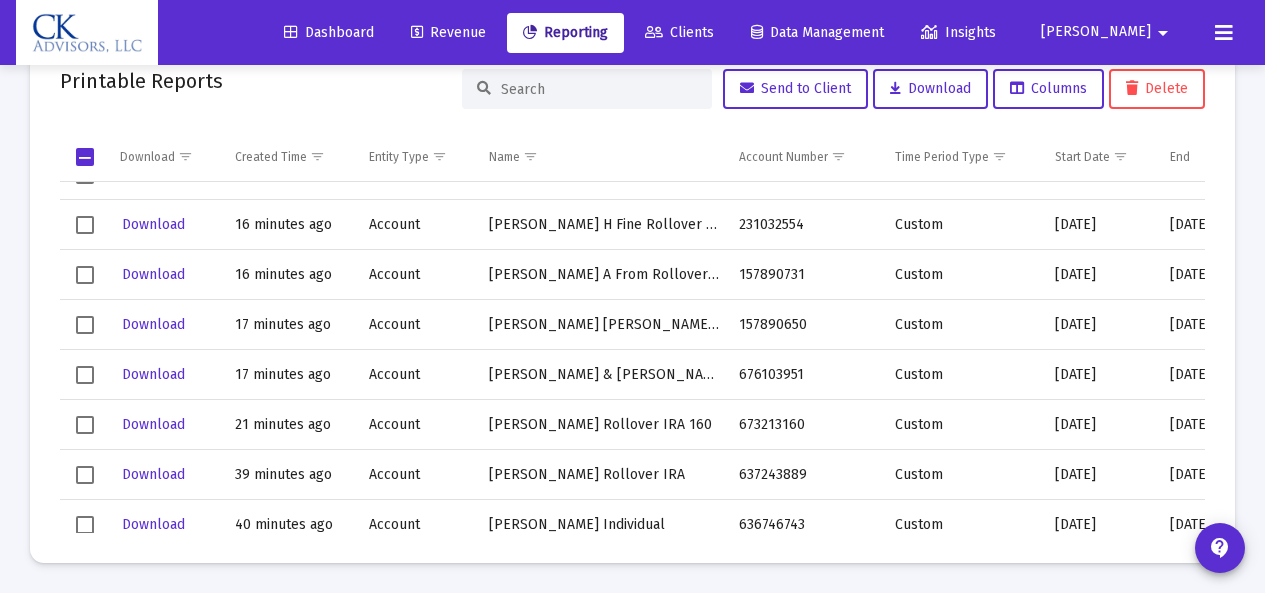 click 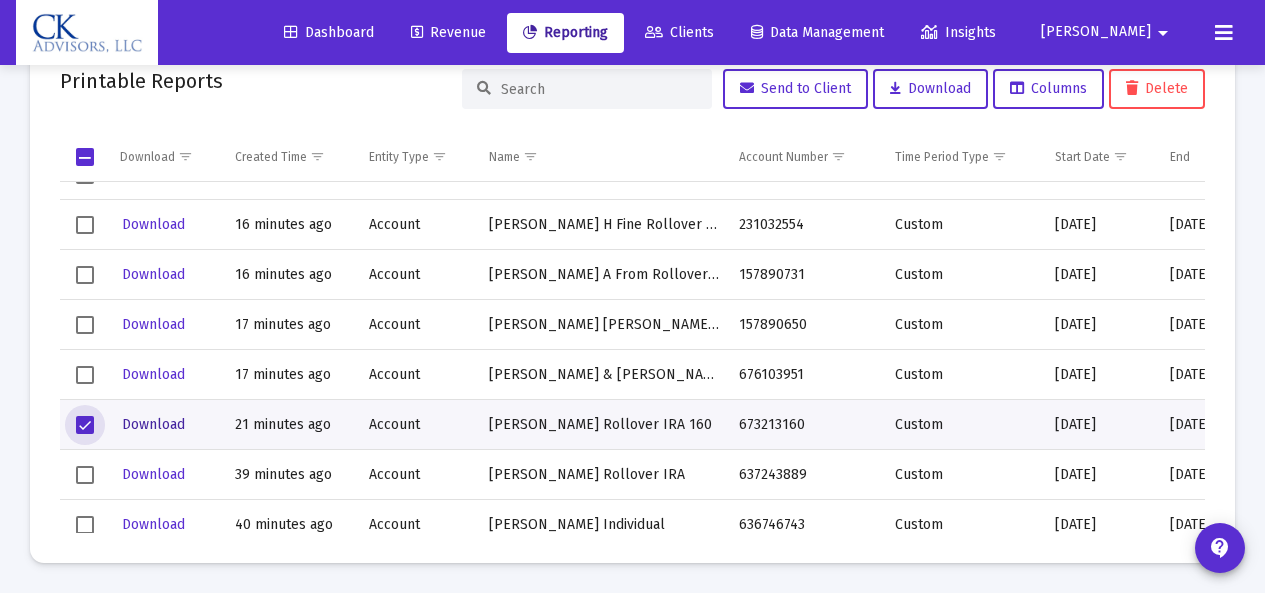 click on "Download" 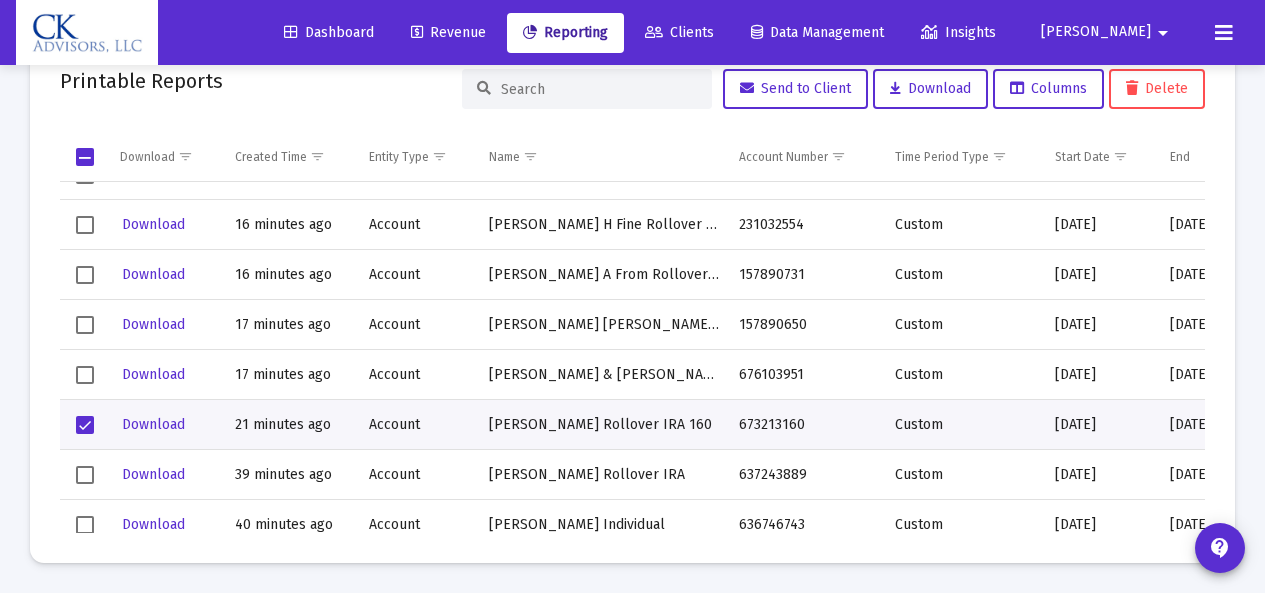 click 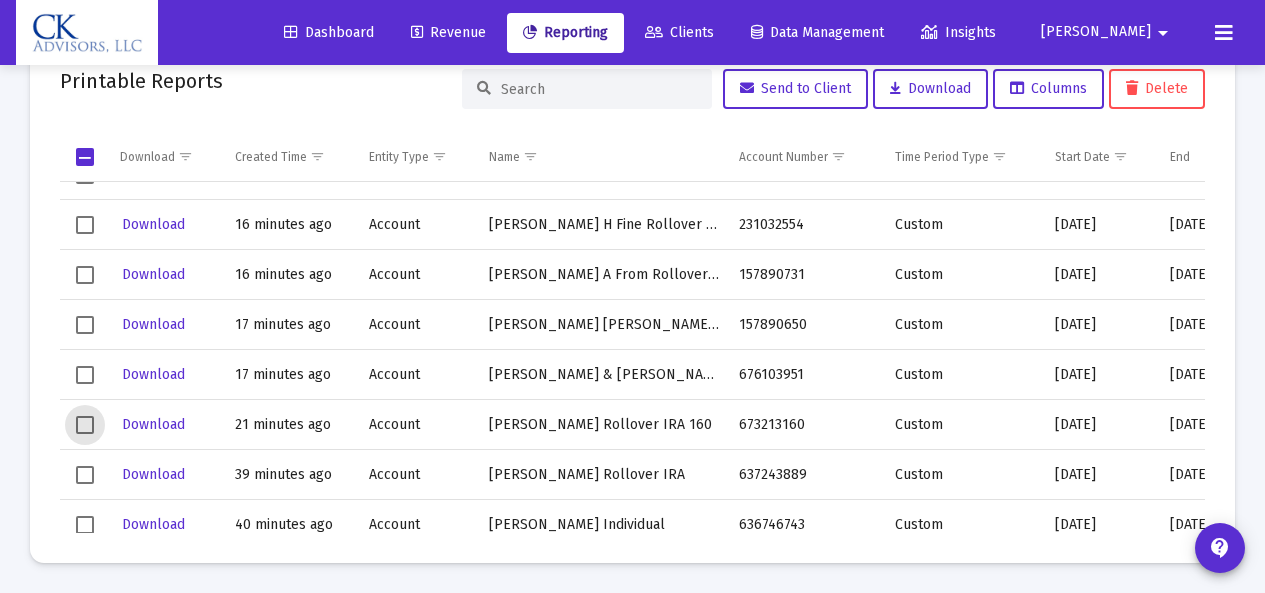click 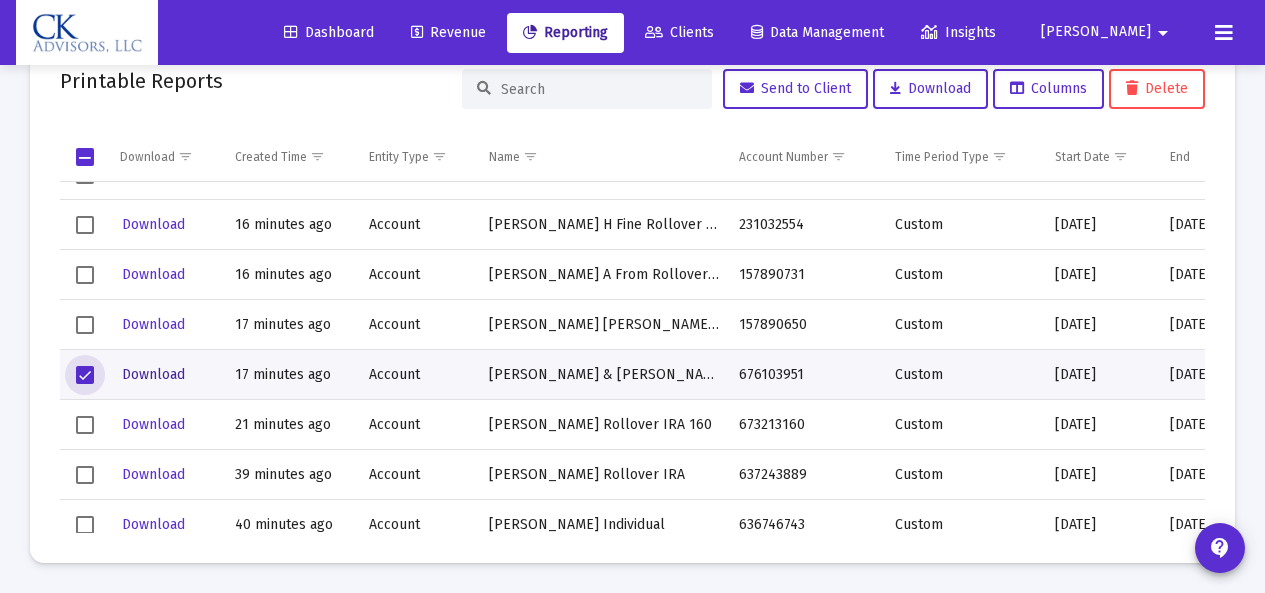 click on "Download" 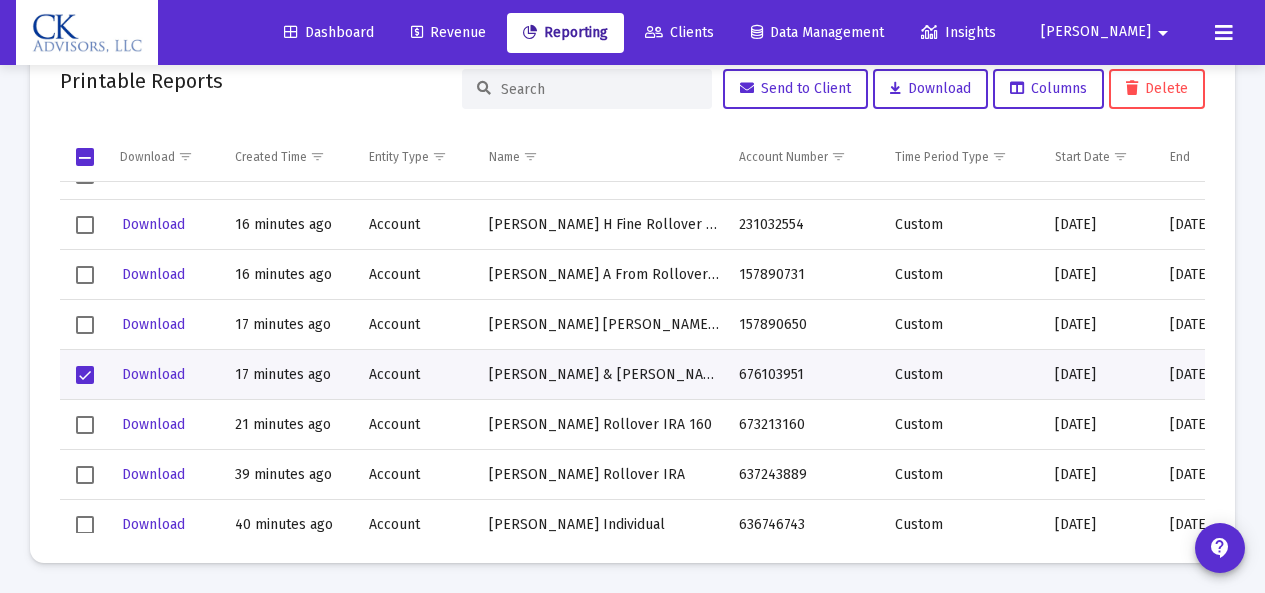 click 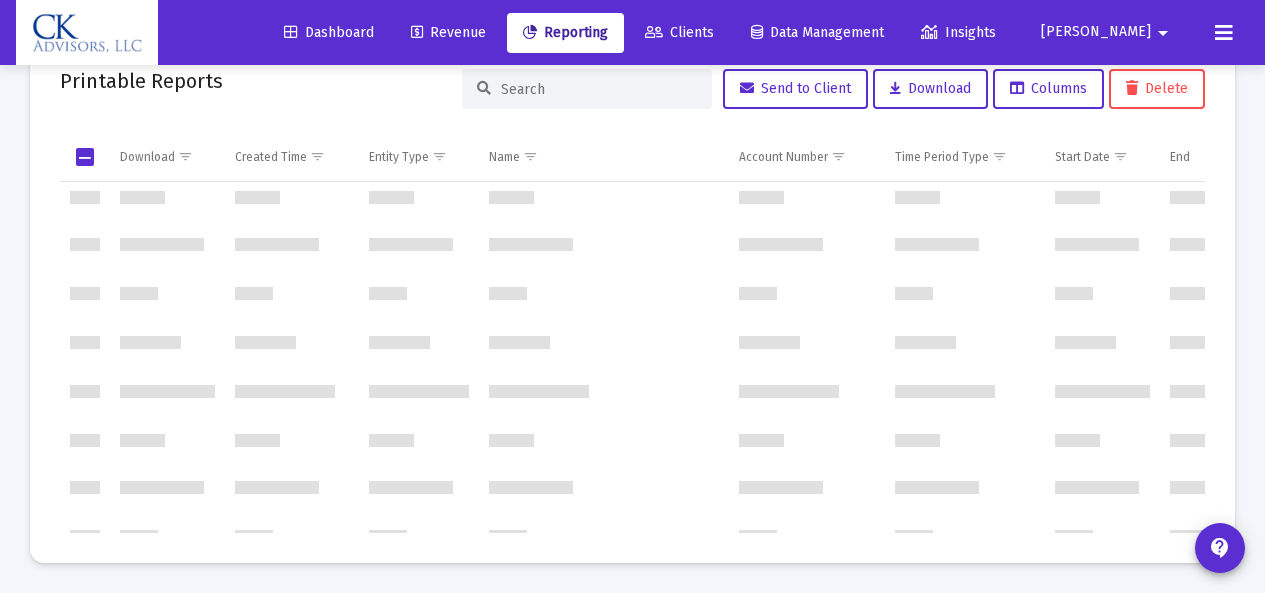 scroll, scrollTop: 0, scrollLeft: 0, axis: both 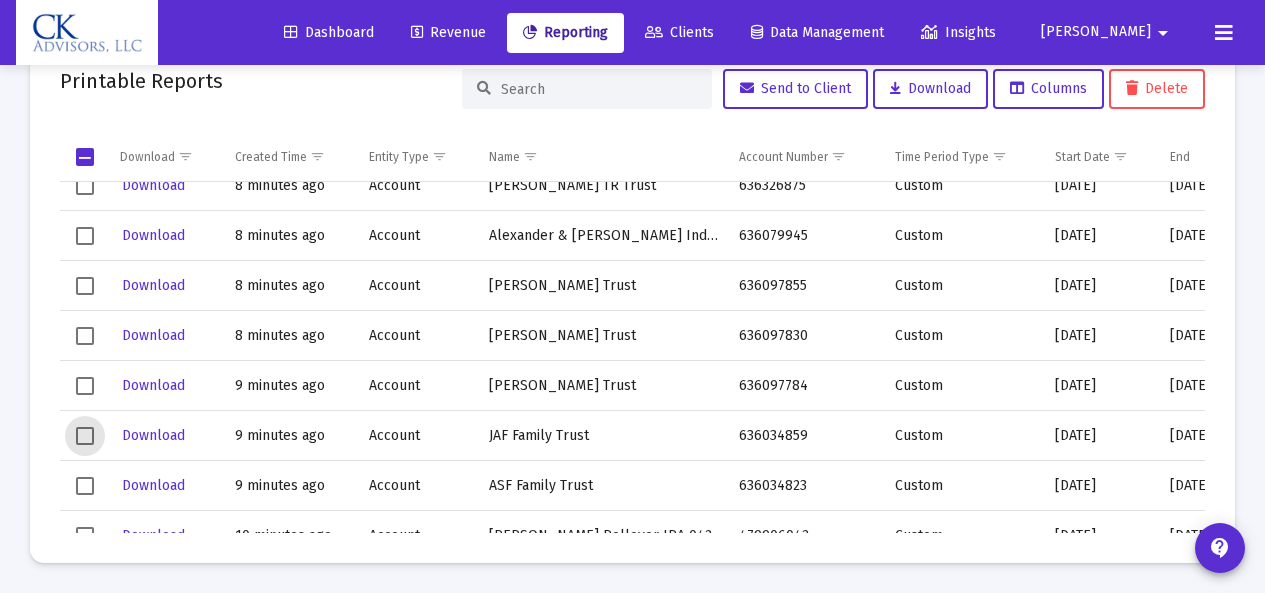 click 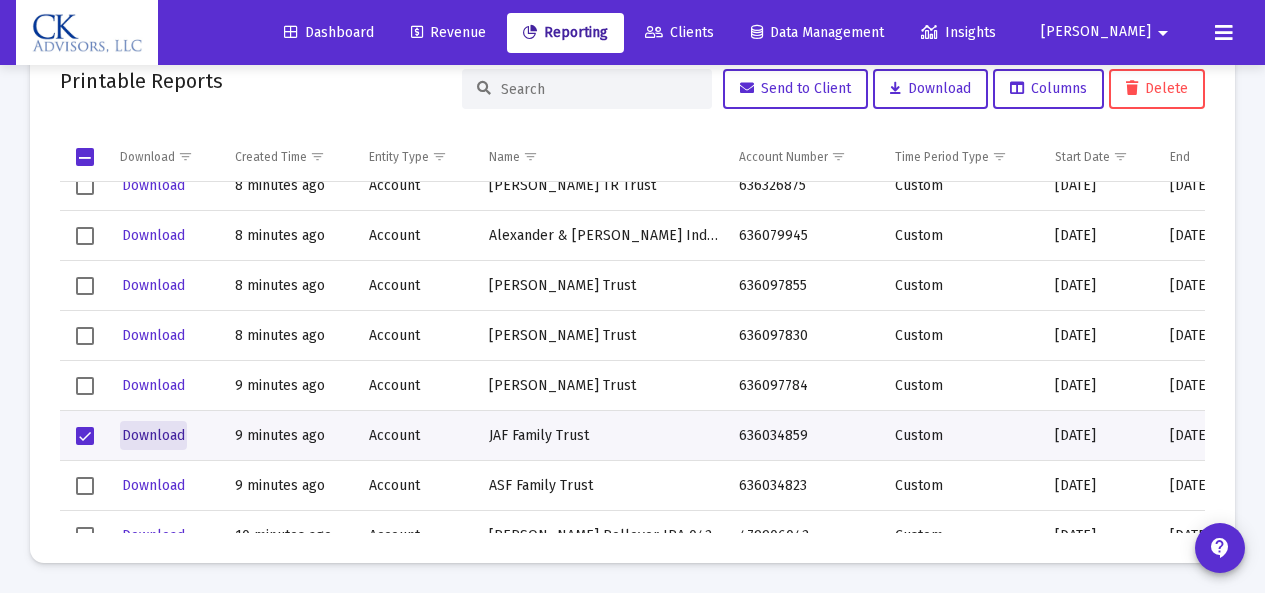 click on "Download" 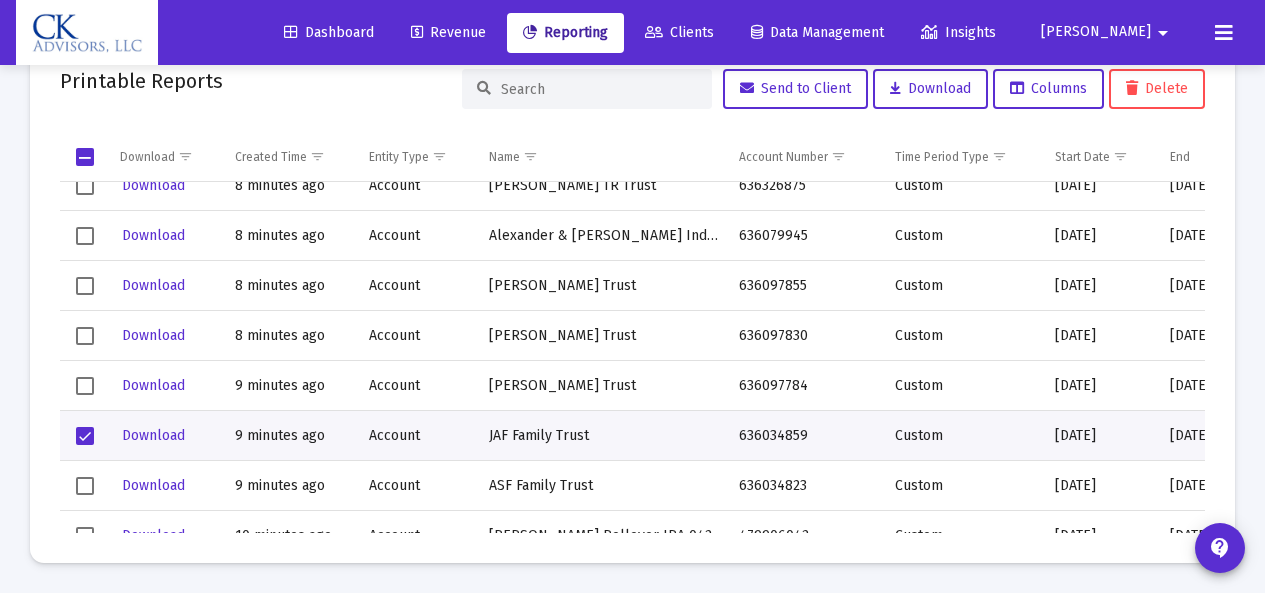 click 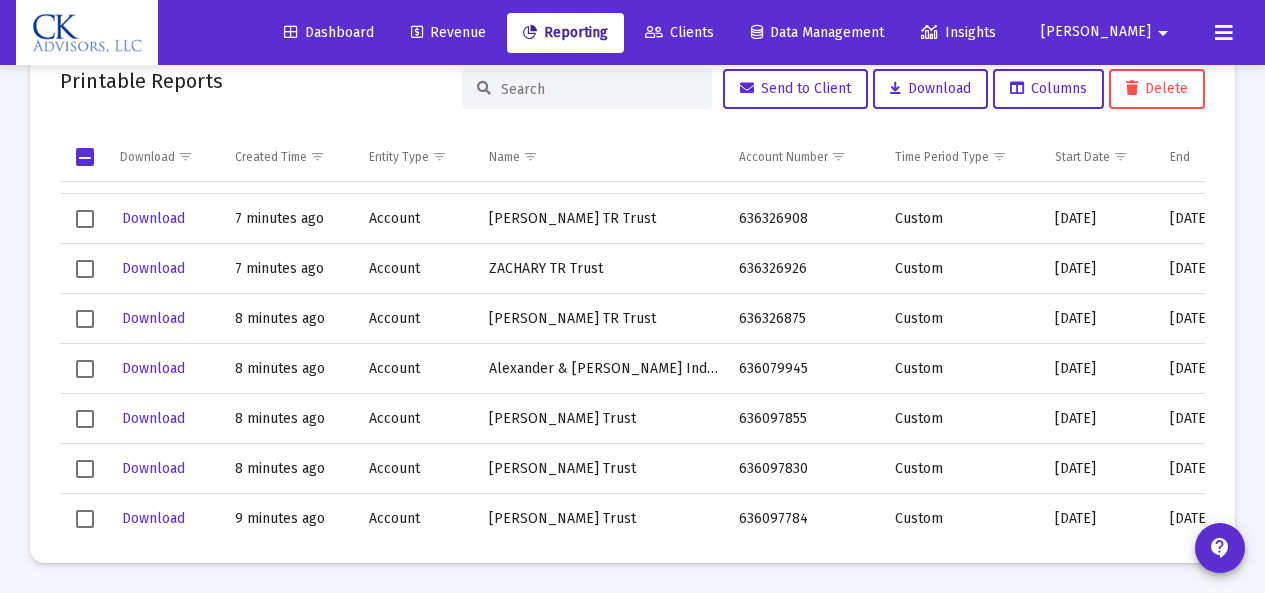scroll, scrollTop: 280, scrollLeft: 0, axis: vertical 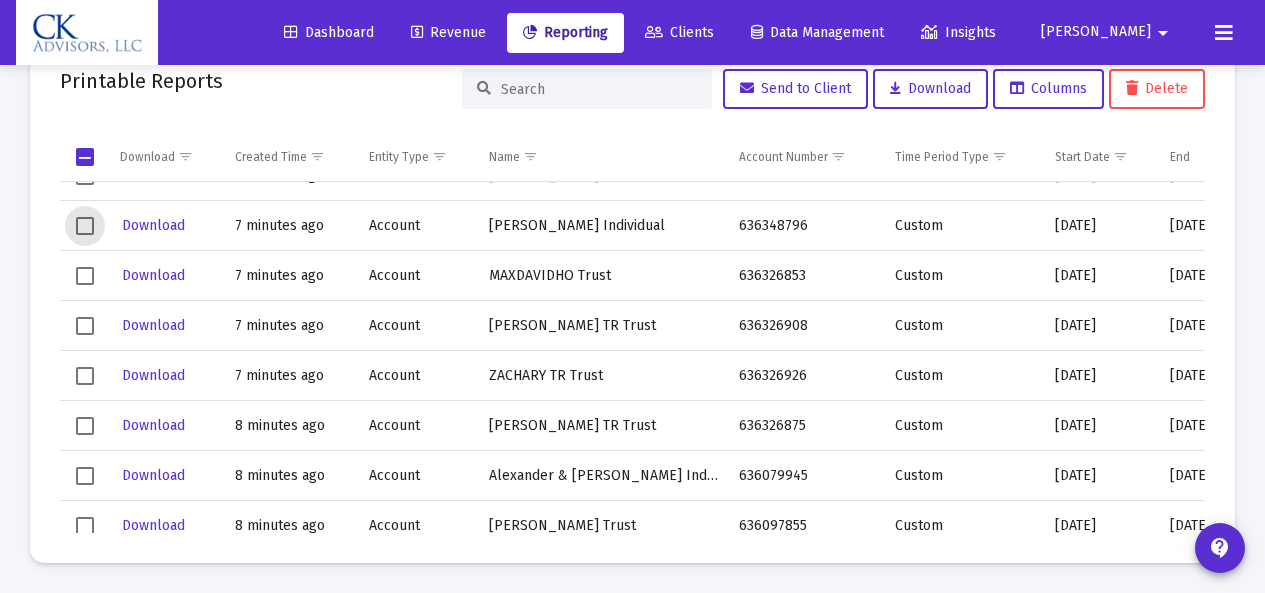 click 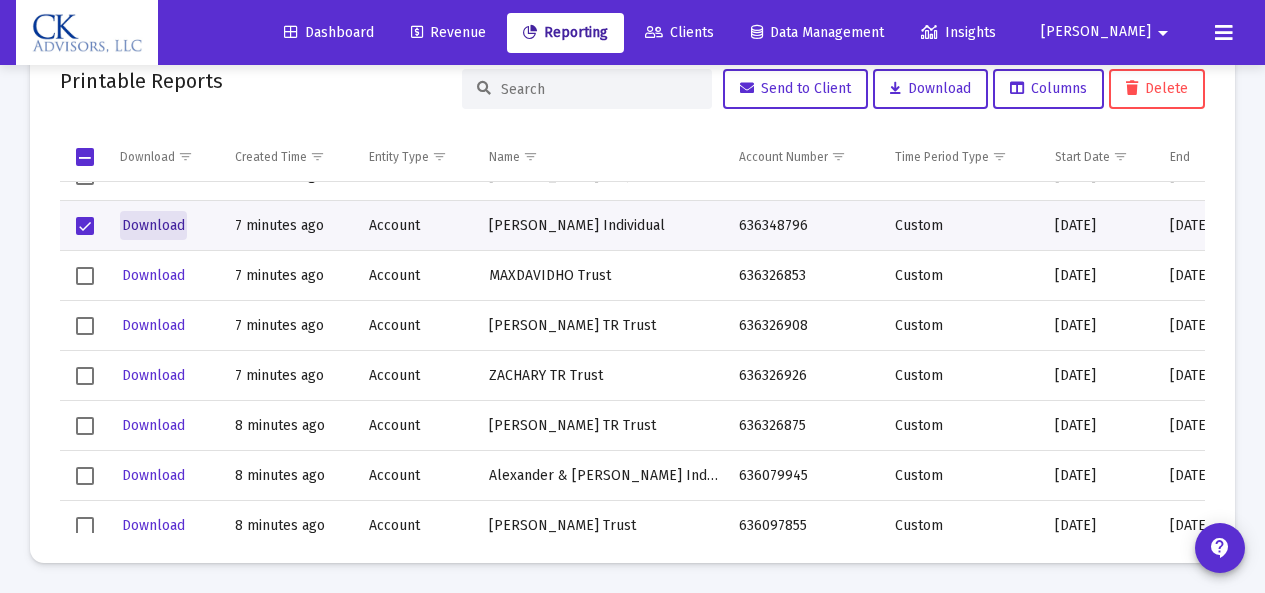 click on "Download" 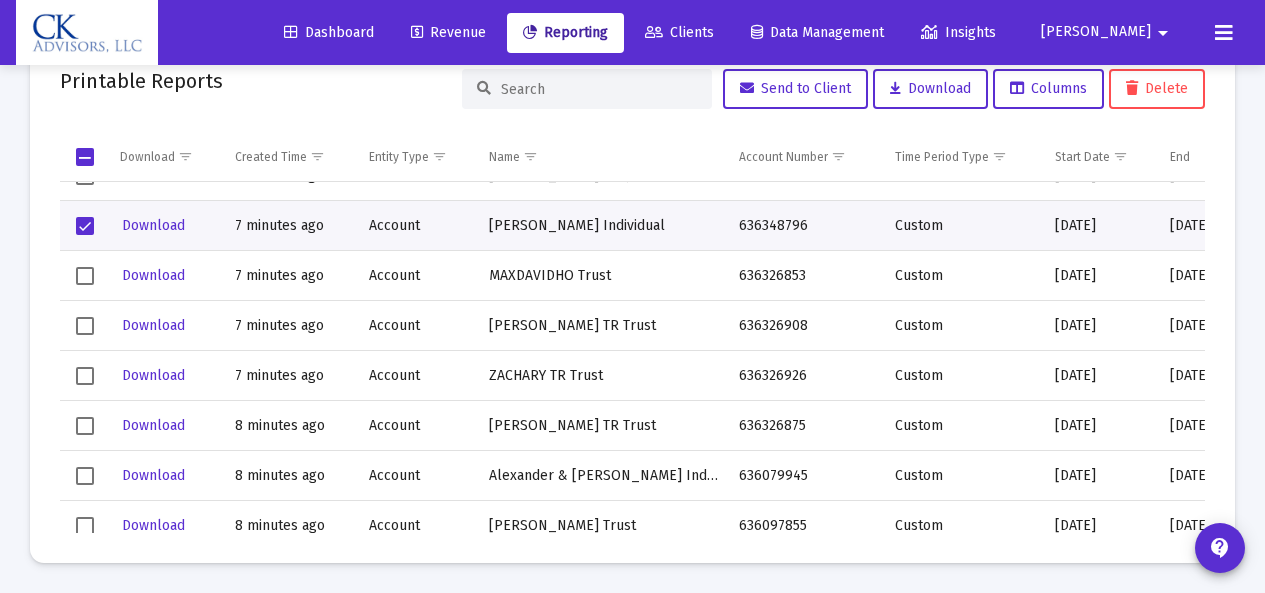 click 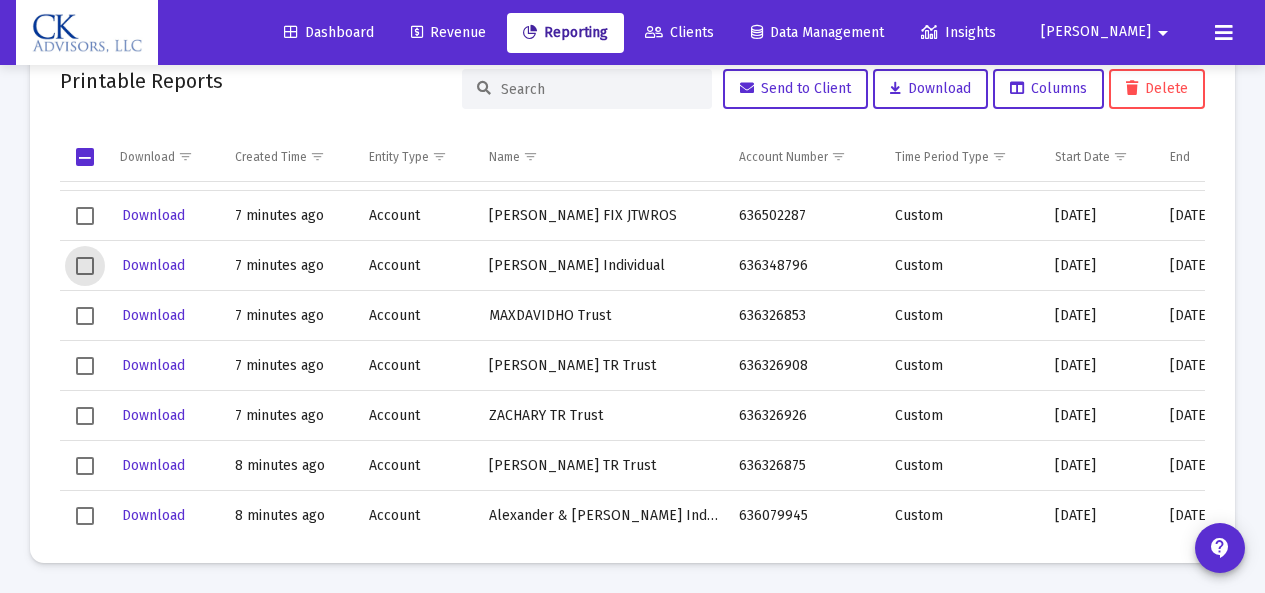 scroll, scrollTop: 200, scrollLeft: 0, axis: vertical 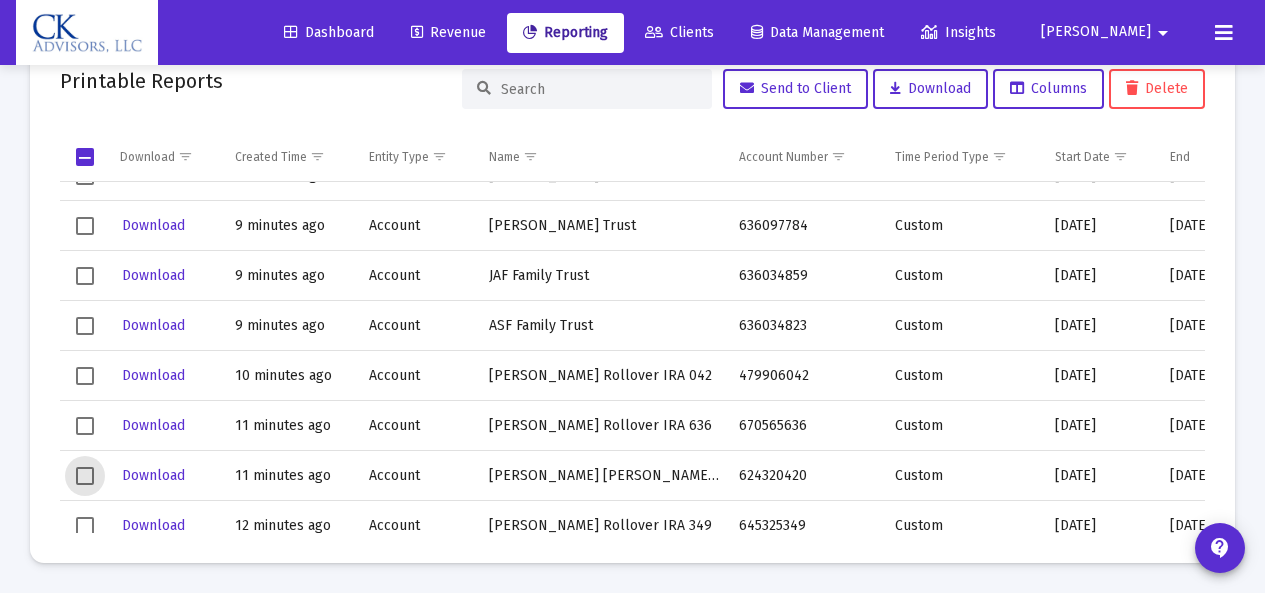 click 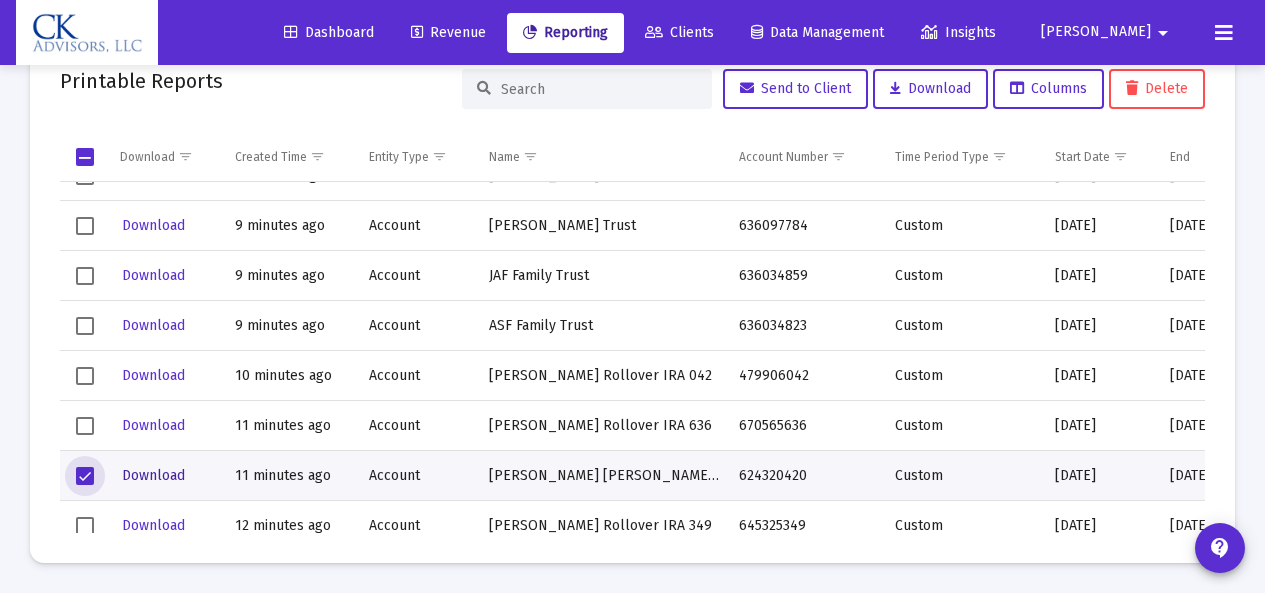 click on "Download" 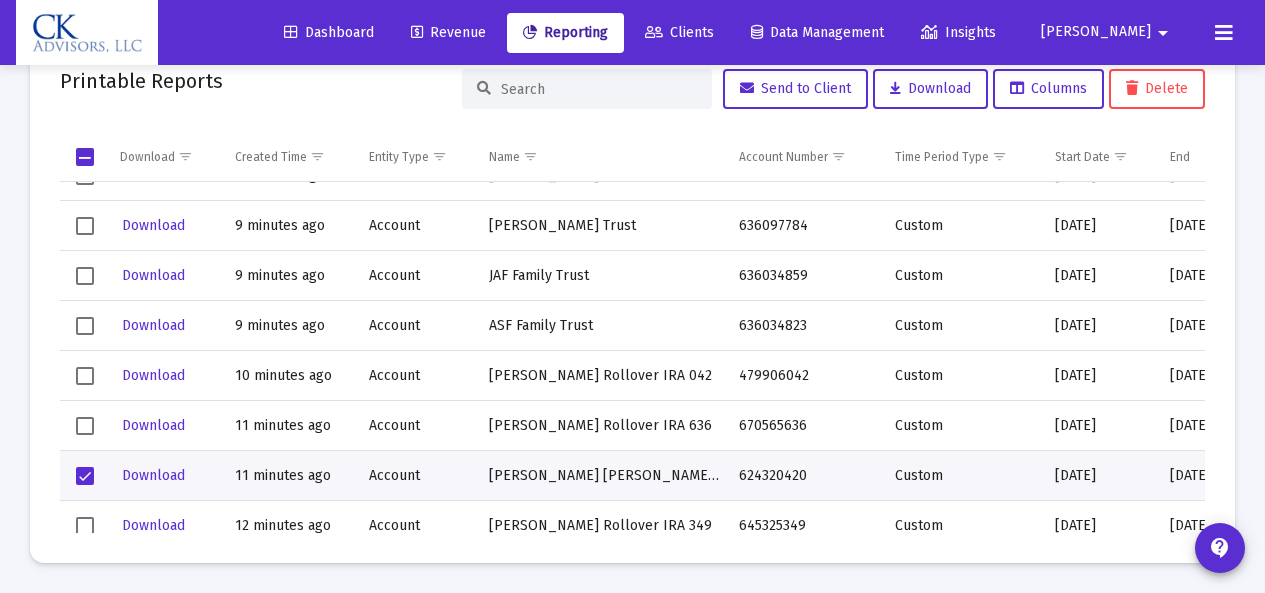 click 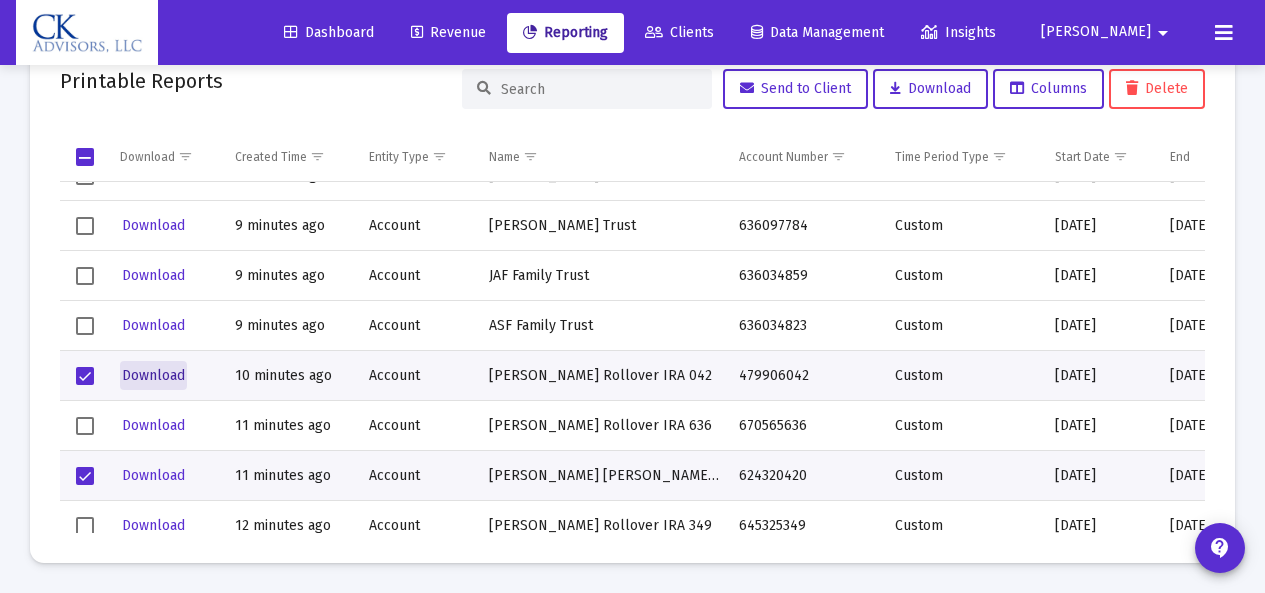 click on "Download" 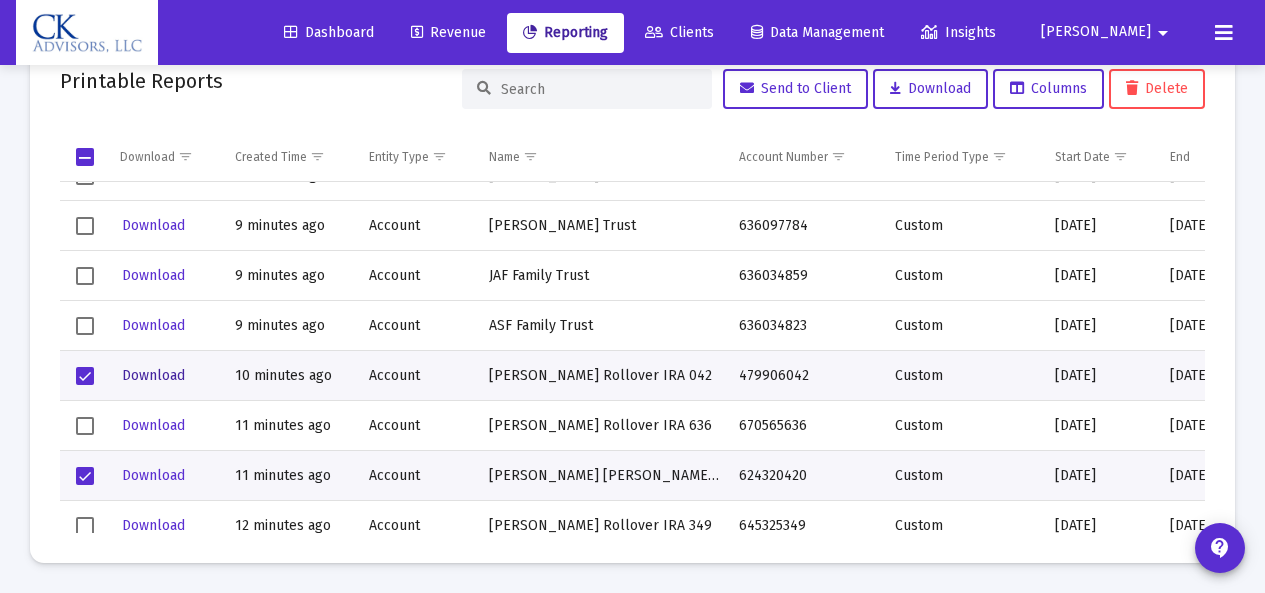 scroll, scrollTop: 680, scrollLeft: 39, axis: both 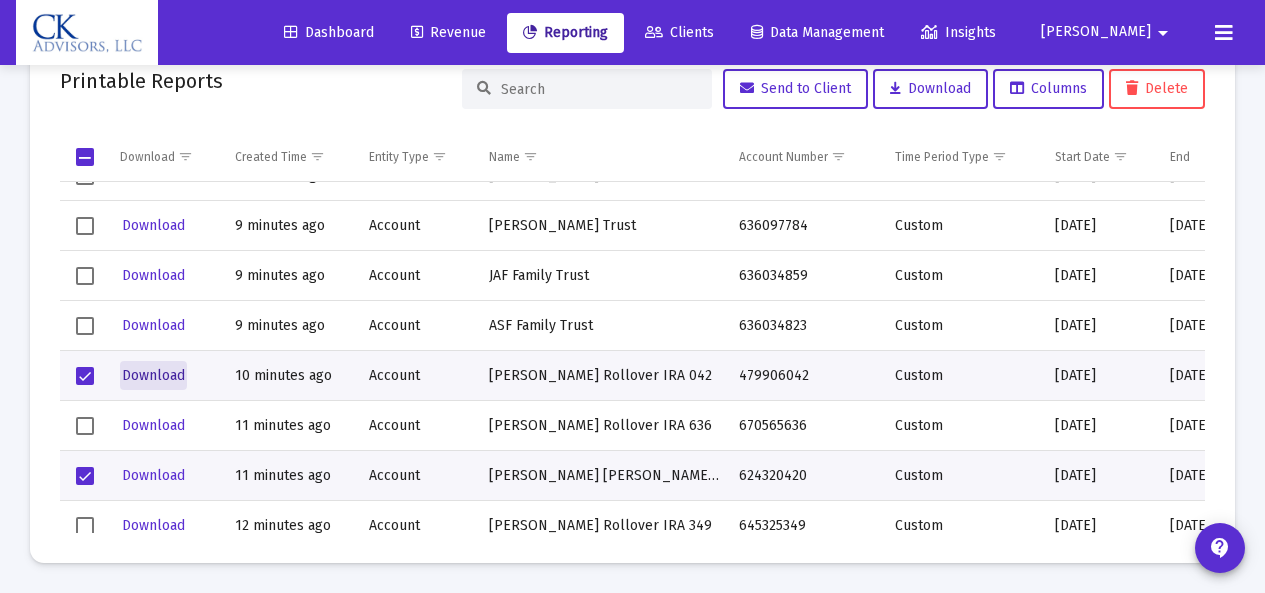click on "Download" 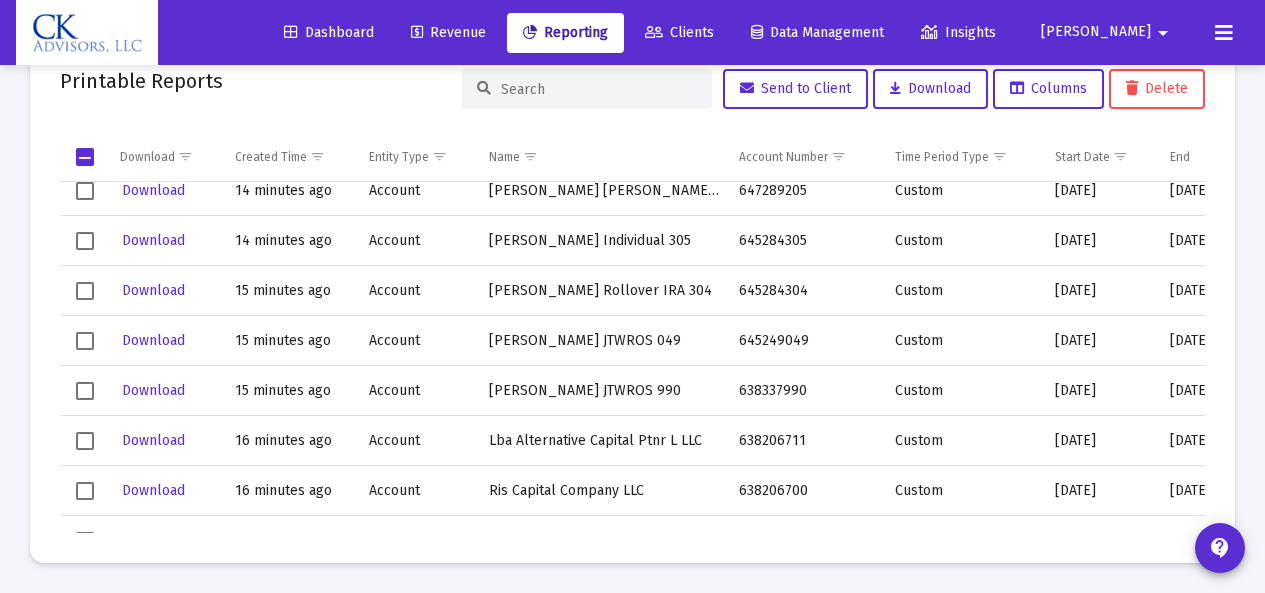 scroll, scrollTop: 1468, scrollLeft: 0, axis: vertical 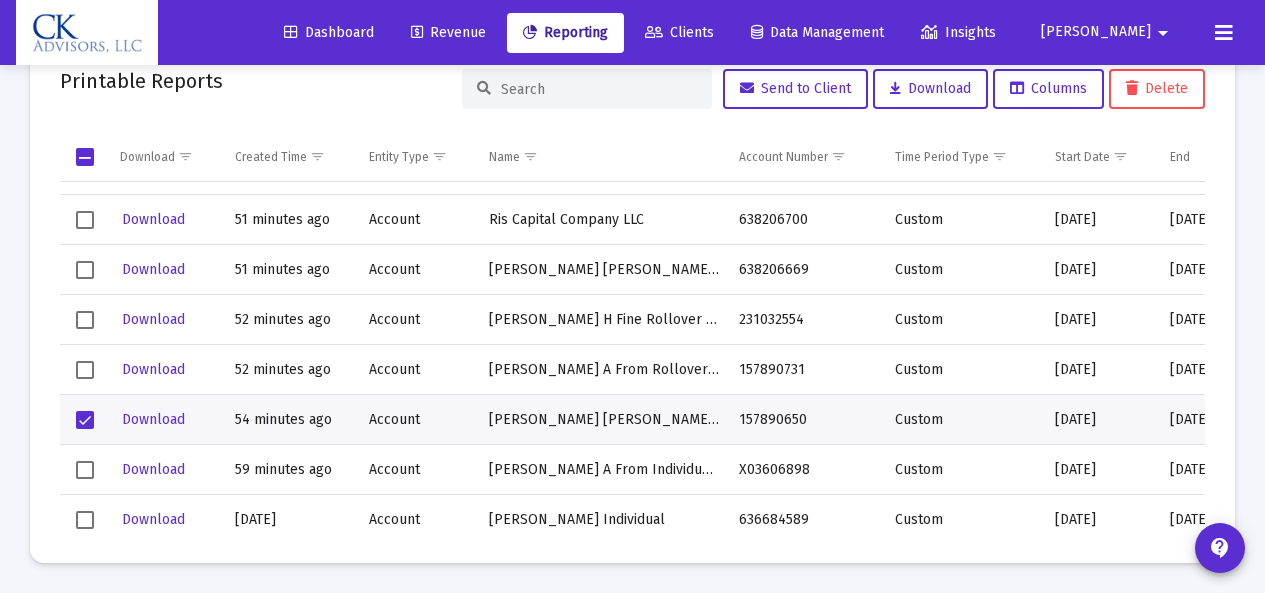 click on "[DATE]" 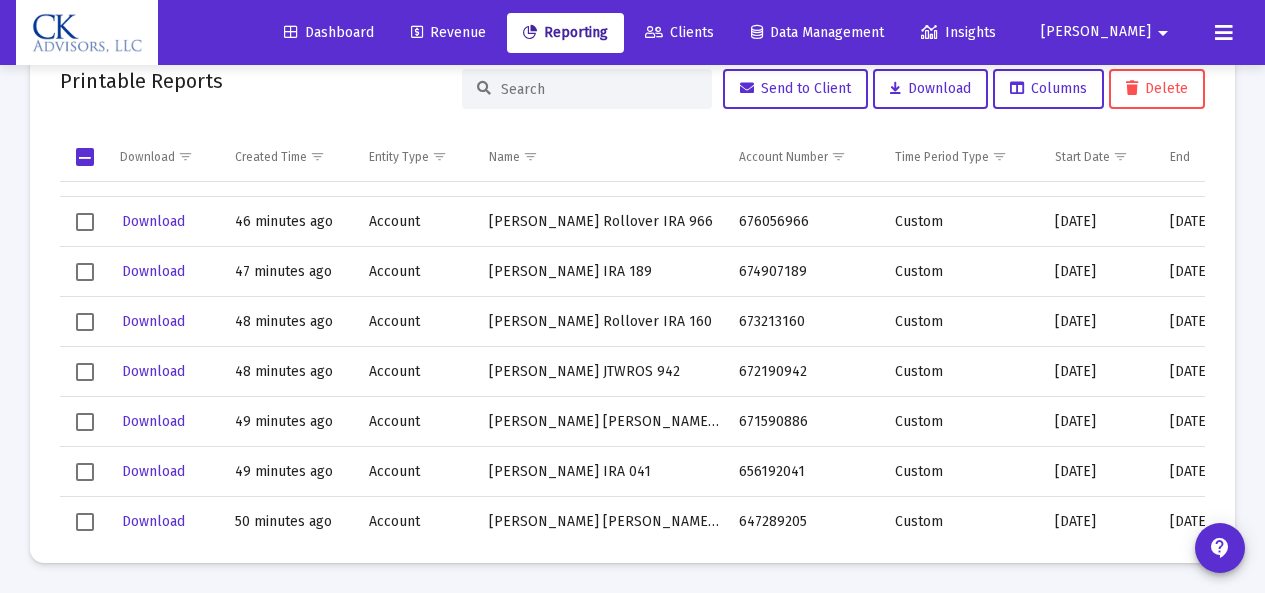 scroll, scrollTop: 3273, scrollLeft: 0, axis: vertical 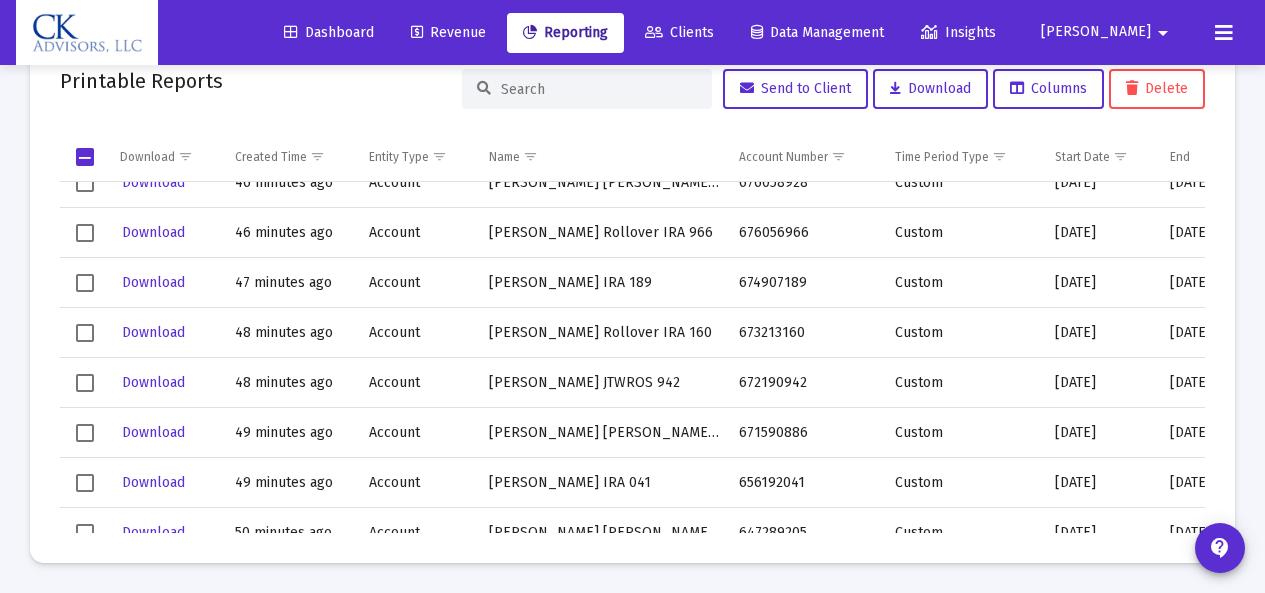 click on "Download Created Time Entity Type Name Account Number Time Period Type Start Date End Date" 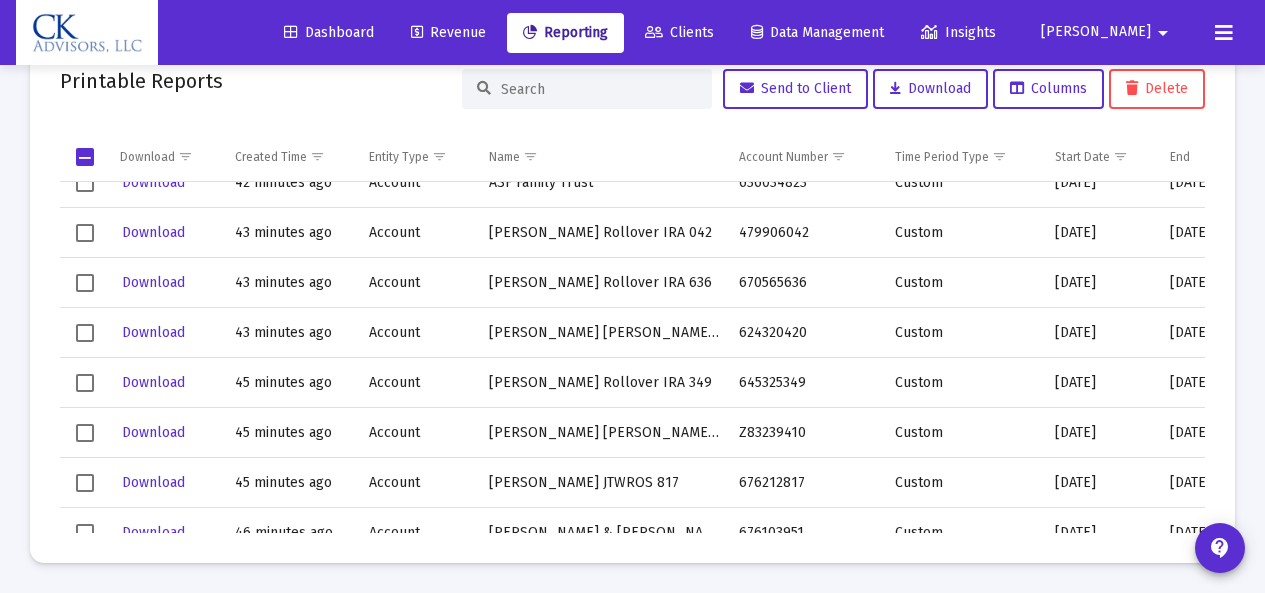 scroll, scrollTop: 2833, scrollLeft: 0, axis: vertical 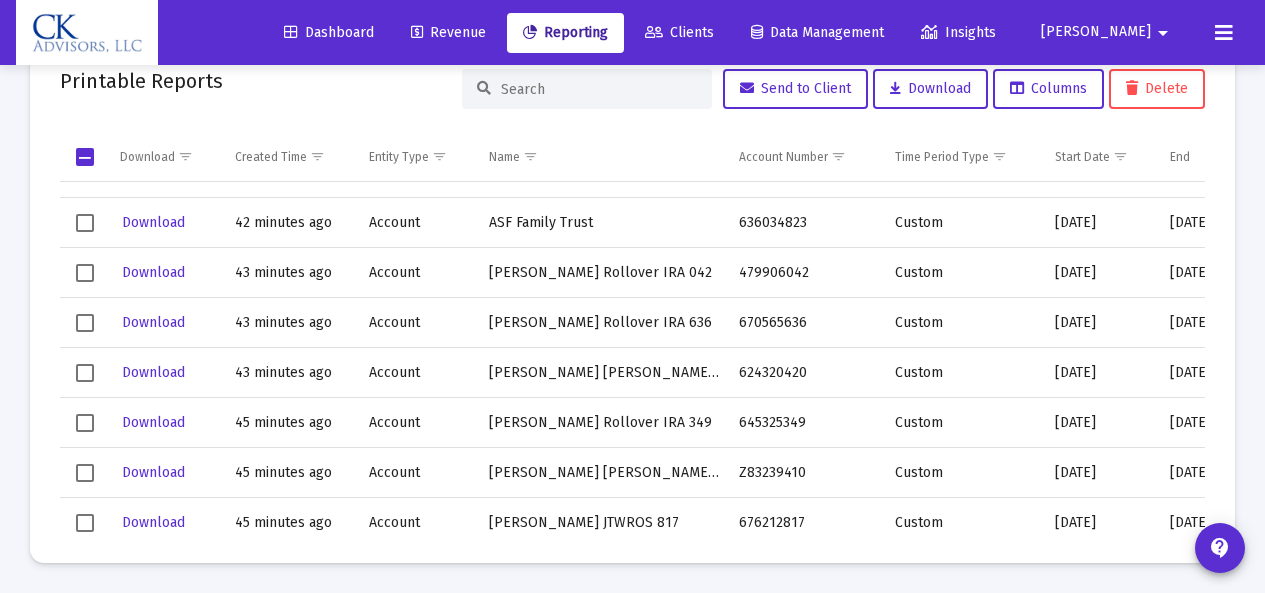 click on "Download Created Time Entity Type Name Account Number Time Period Type Start Date End Date" 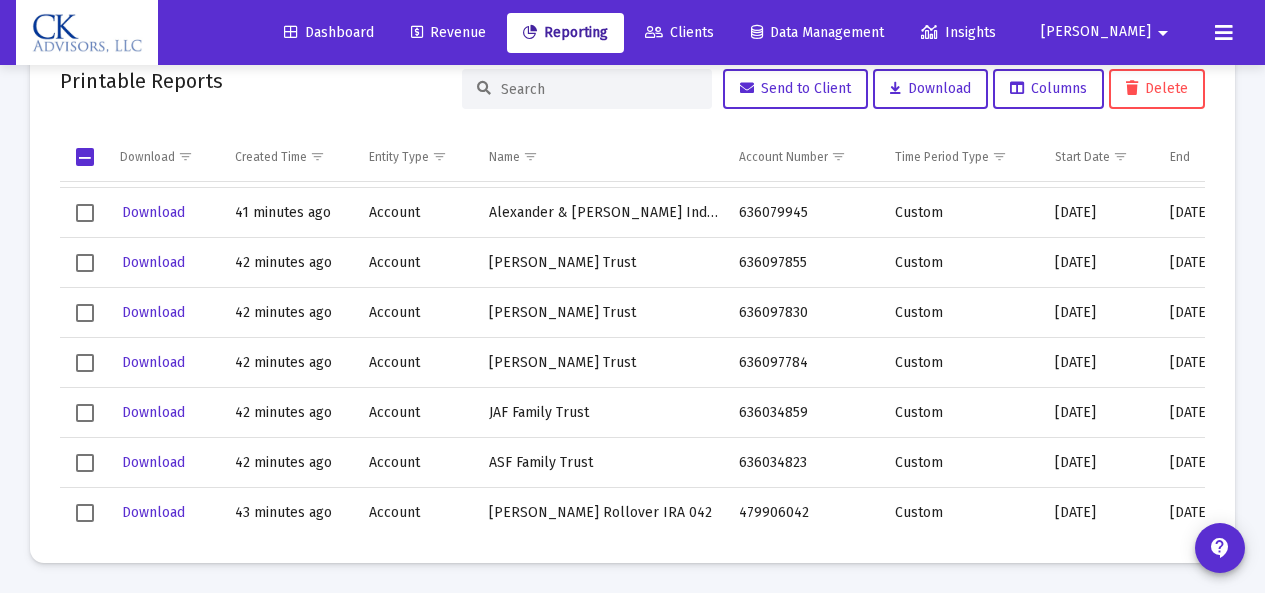 scroll, scrollTop: 2553, scrollLeft: 0, axis: vertical 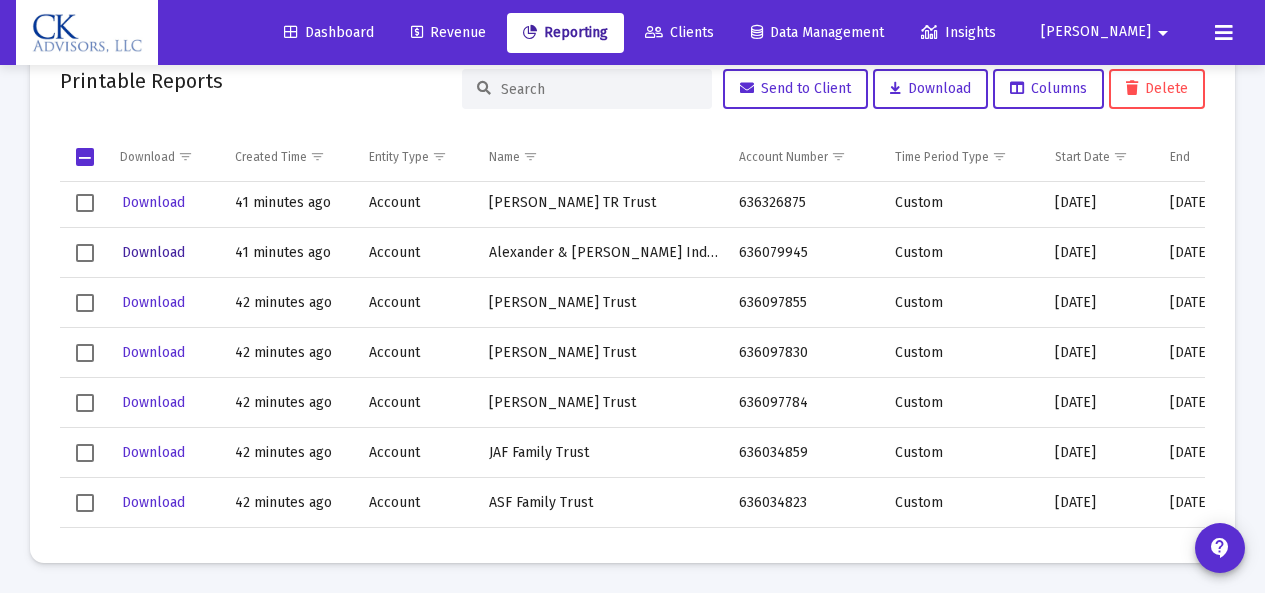 click on "Download" 